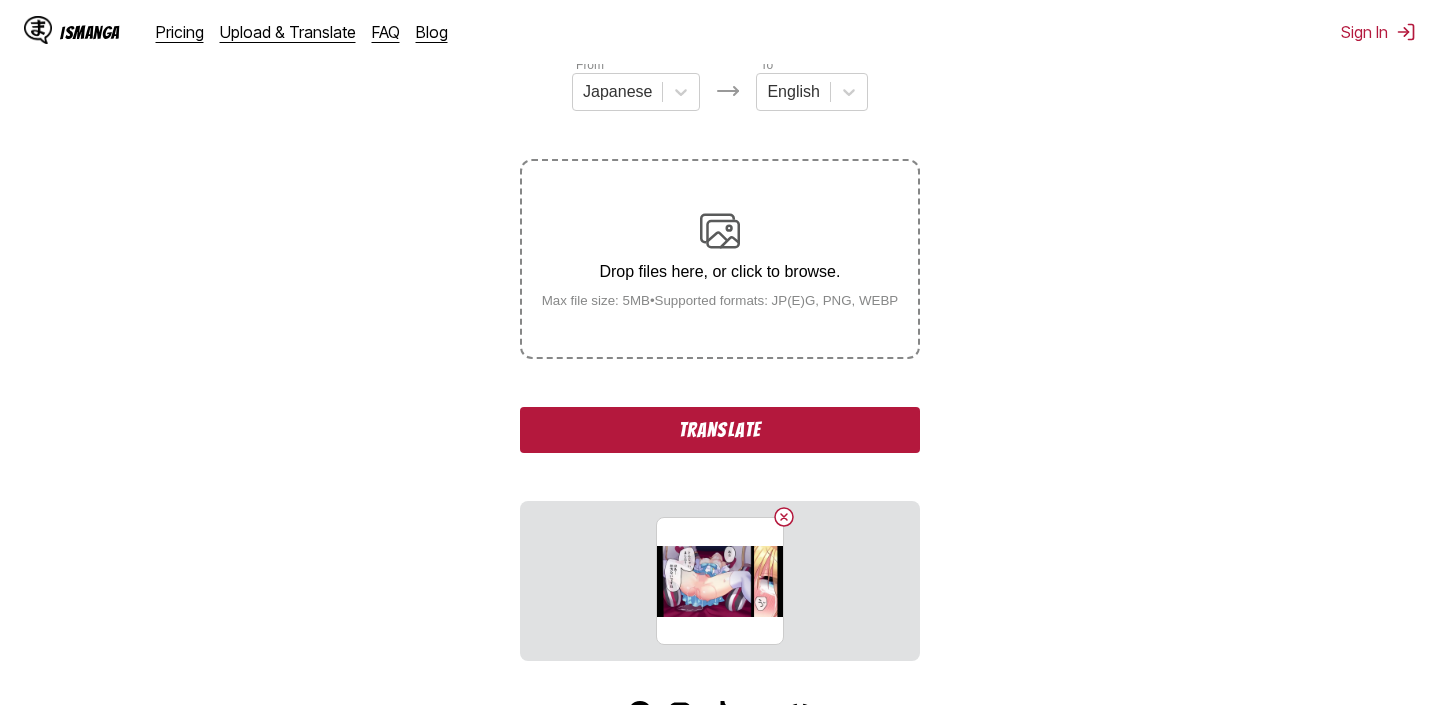scroll, scrollTop: 290, scrollLeft: 0, axis: vertical 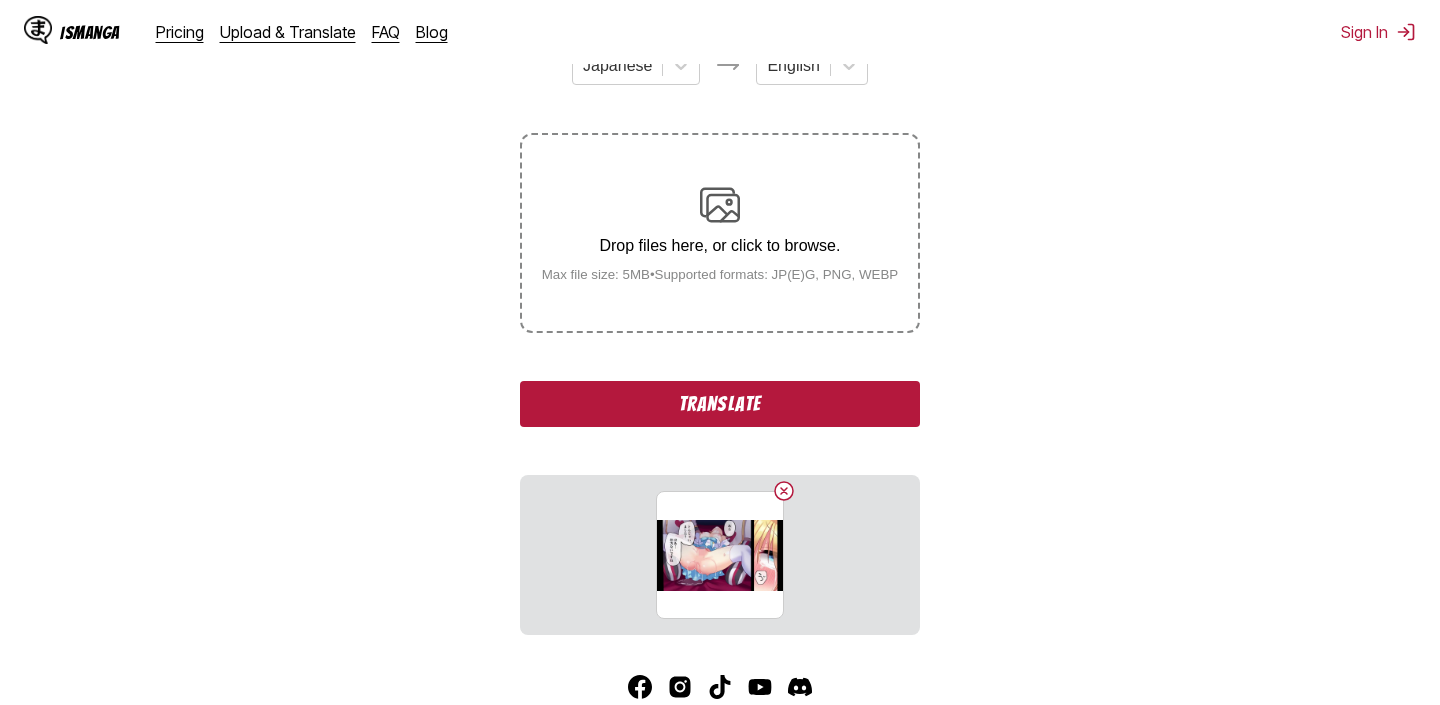 click on "Translate" at bounding box center (720, 404) 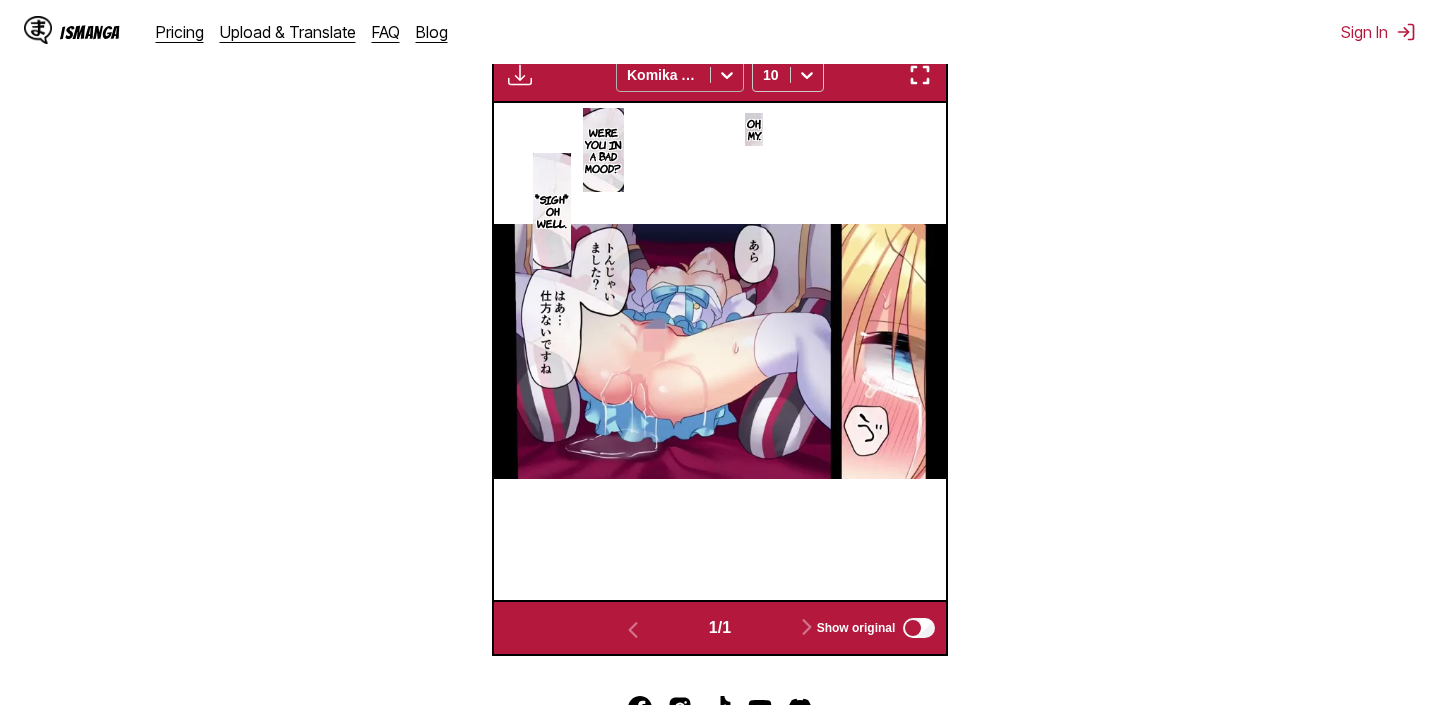 click 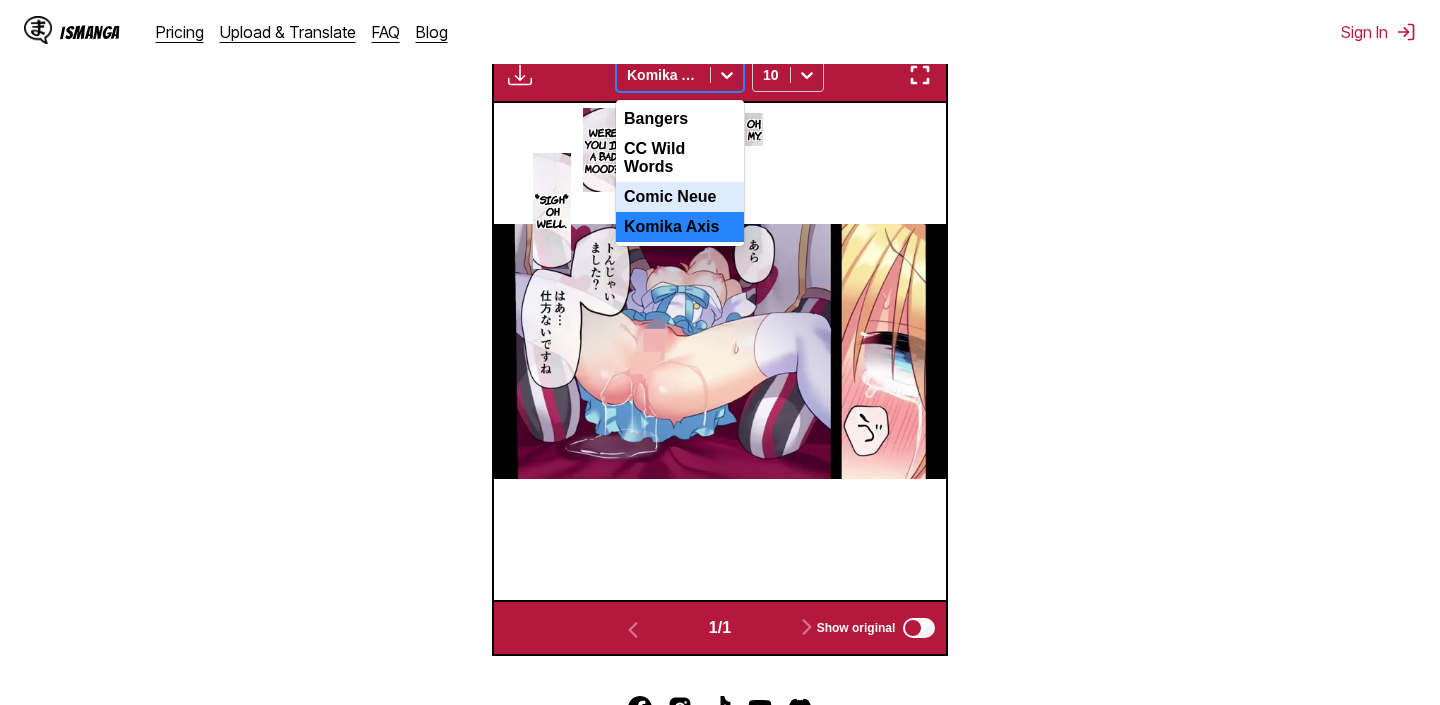 click on "Comic Neue" at bounding box center [680, 197] 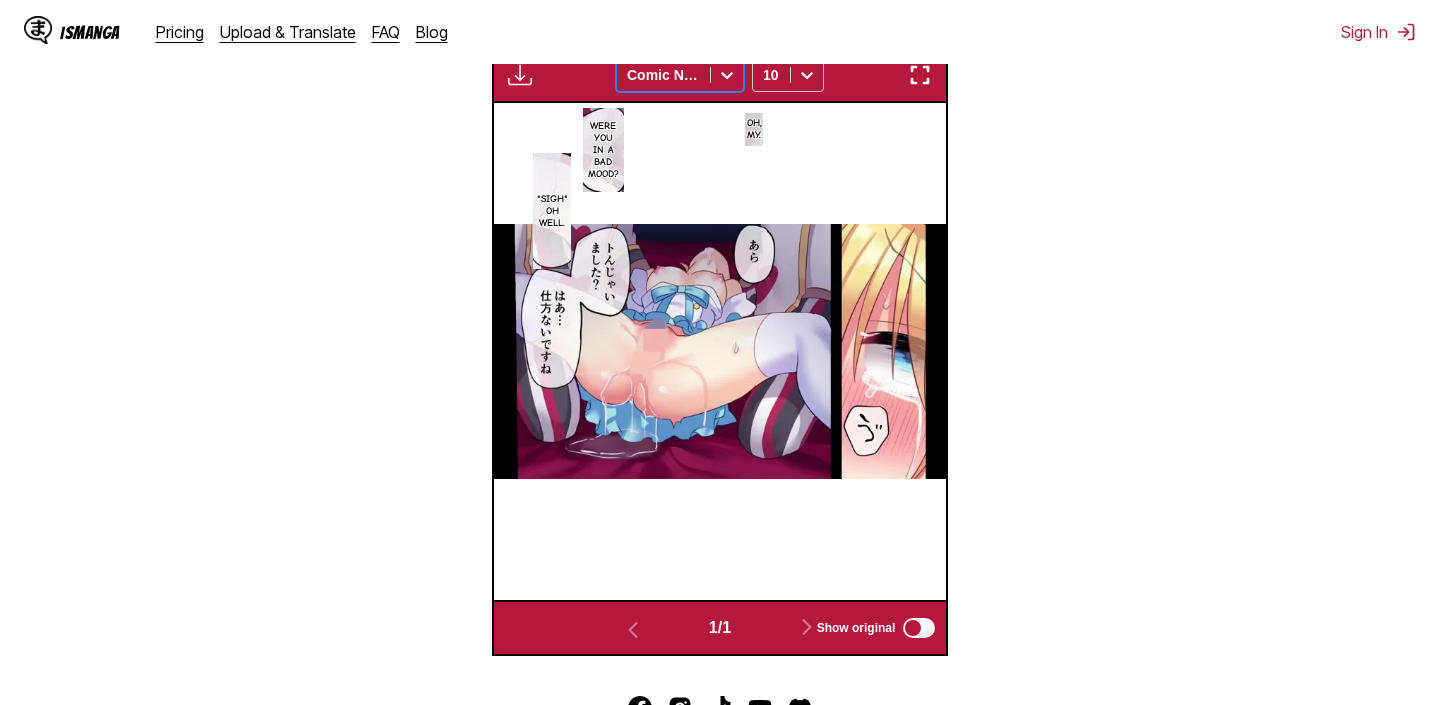 click 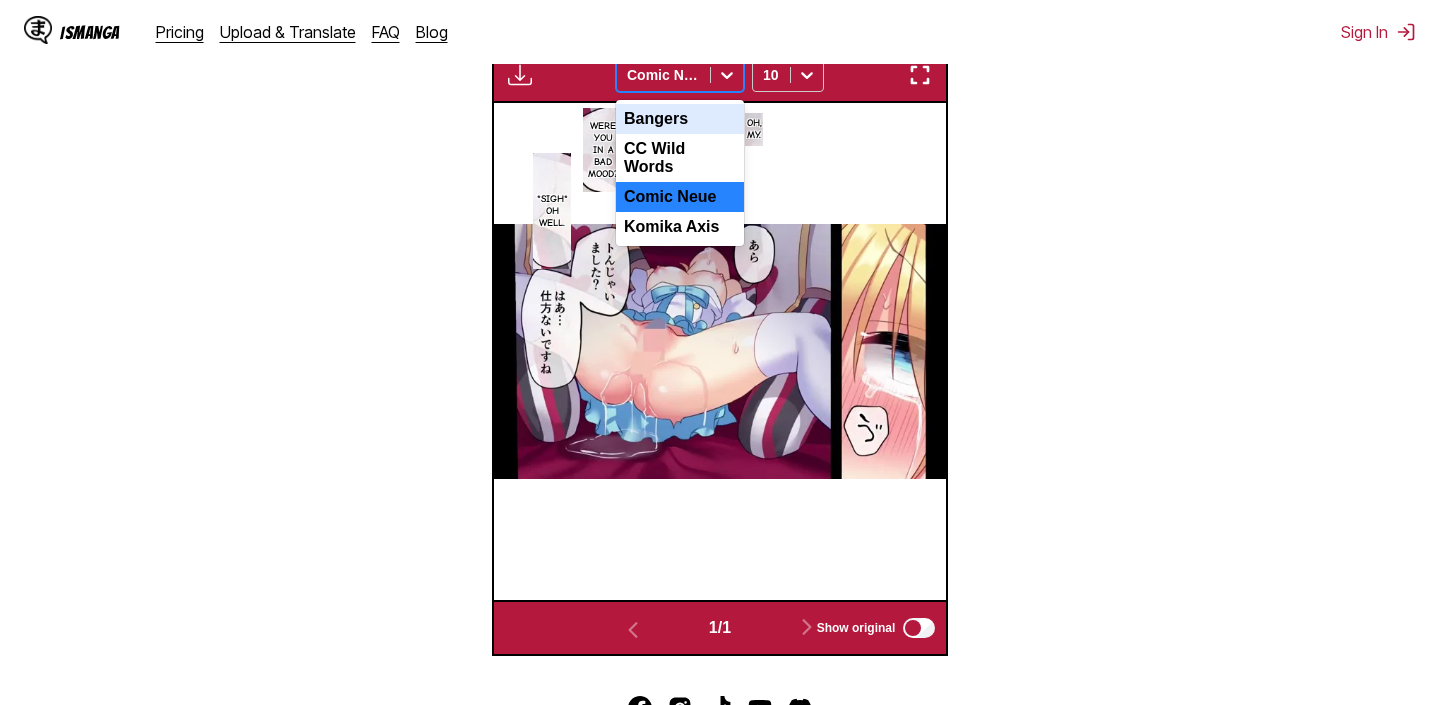 click on "Bangers" at bounding box center (680, 119) 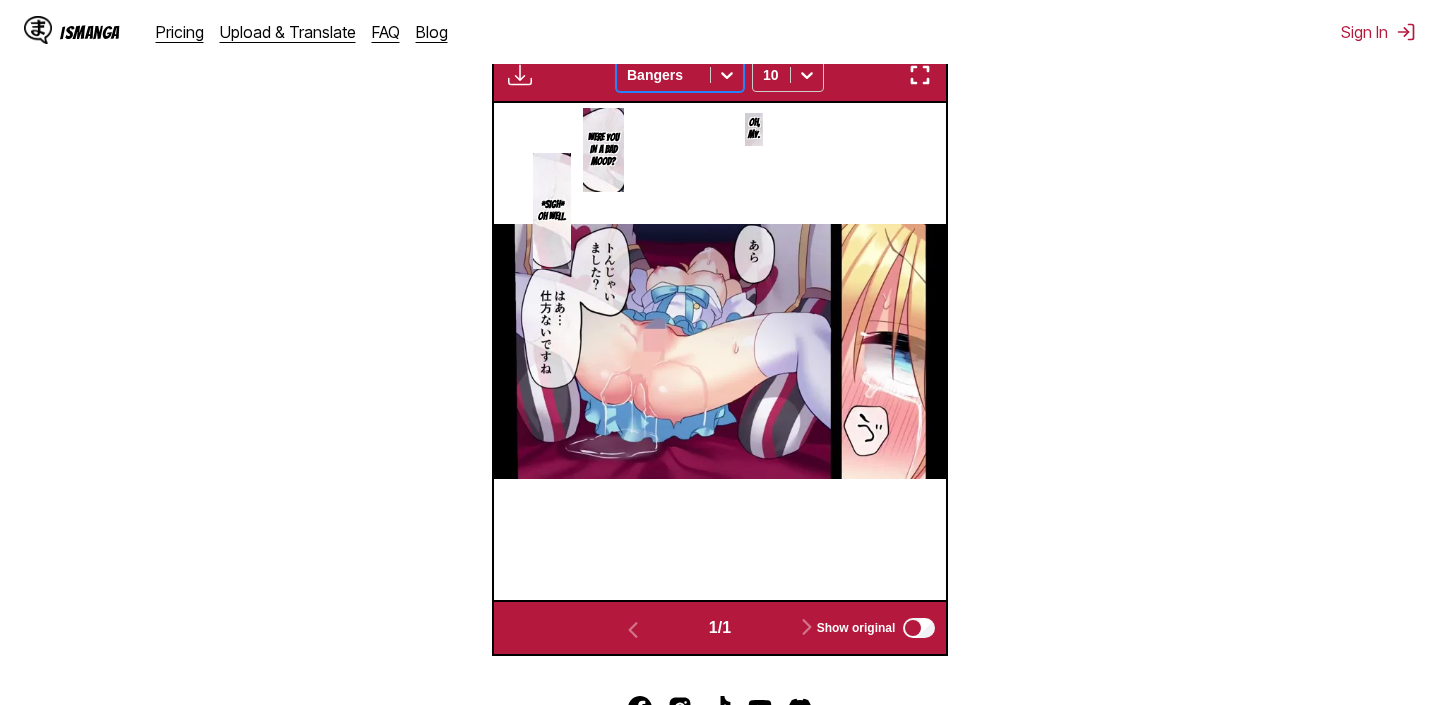 click 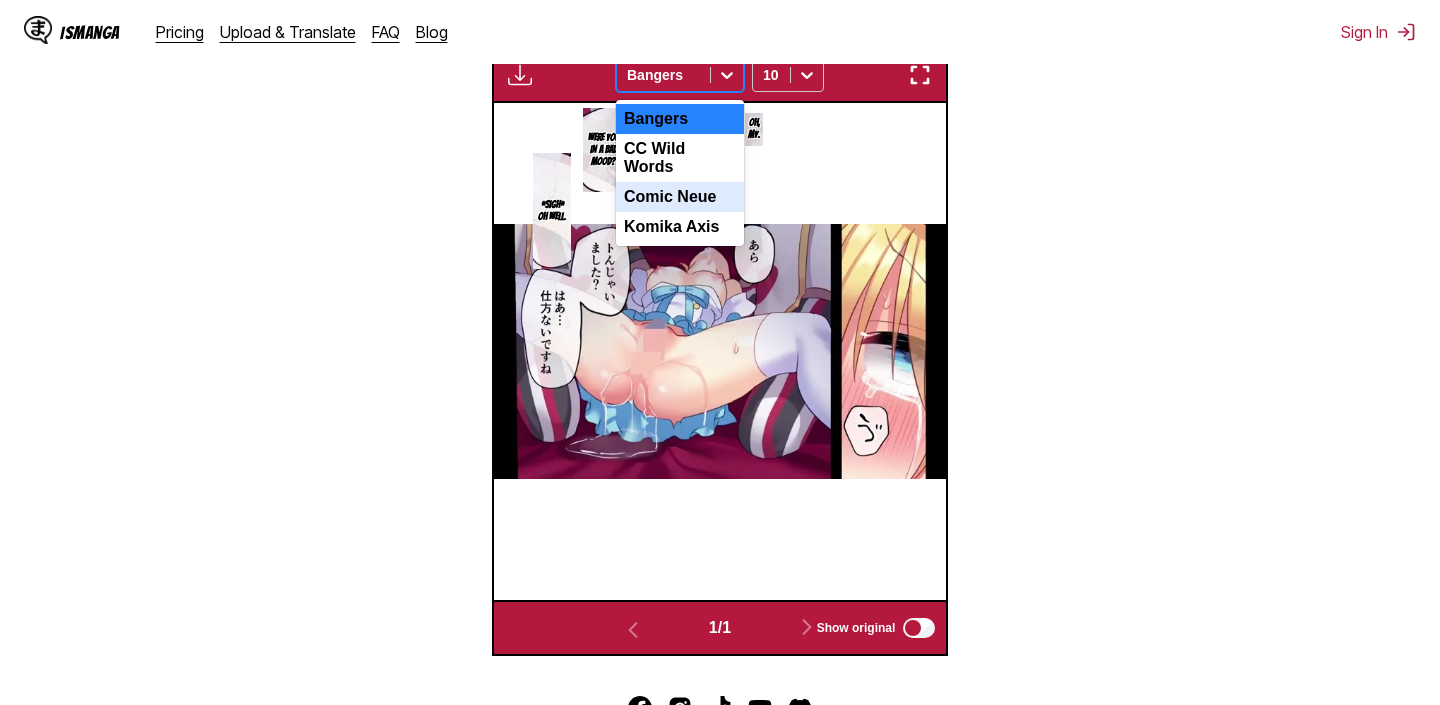 click on "Comic Neue" at bounding box center [680, 197] 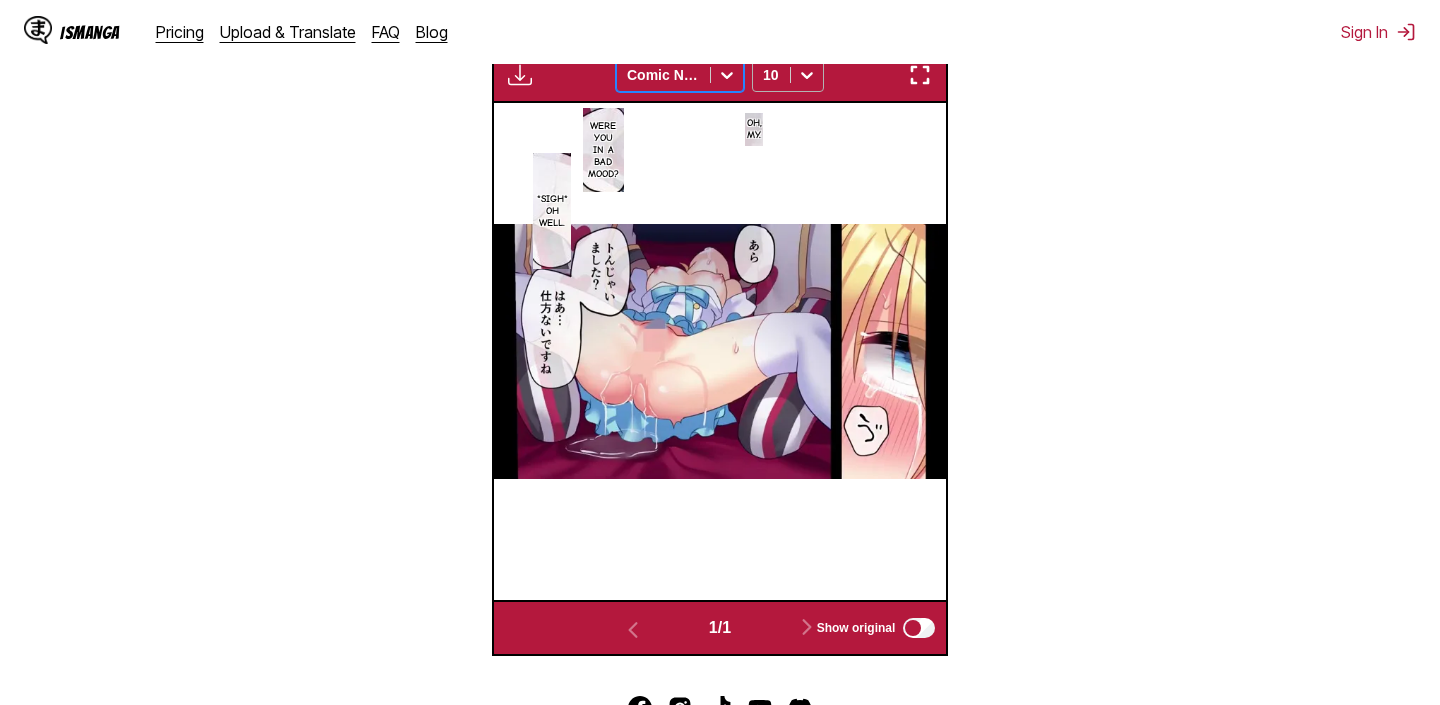 click 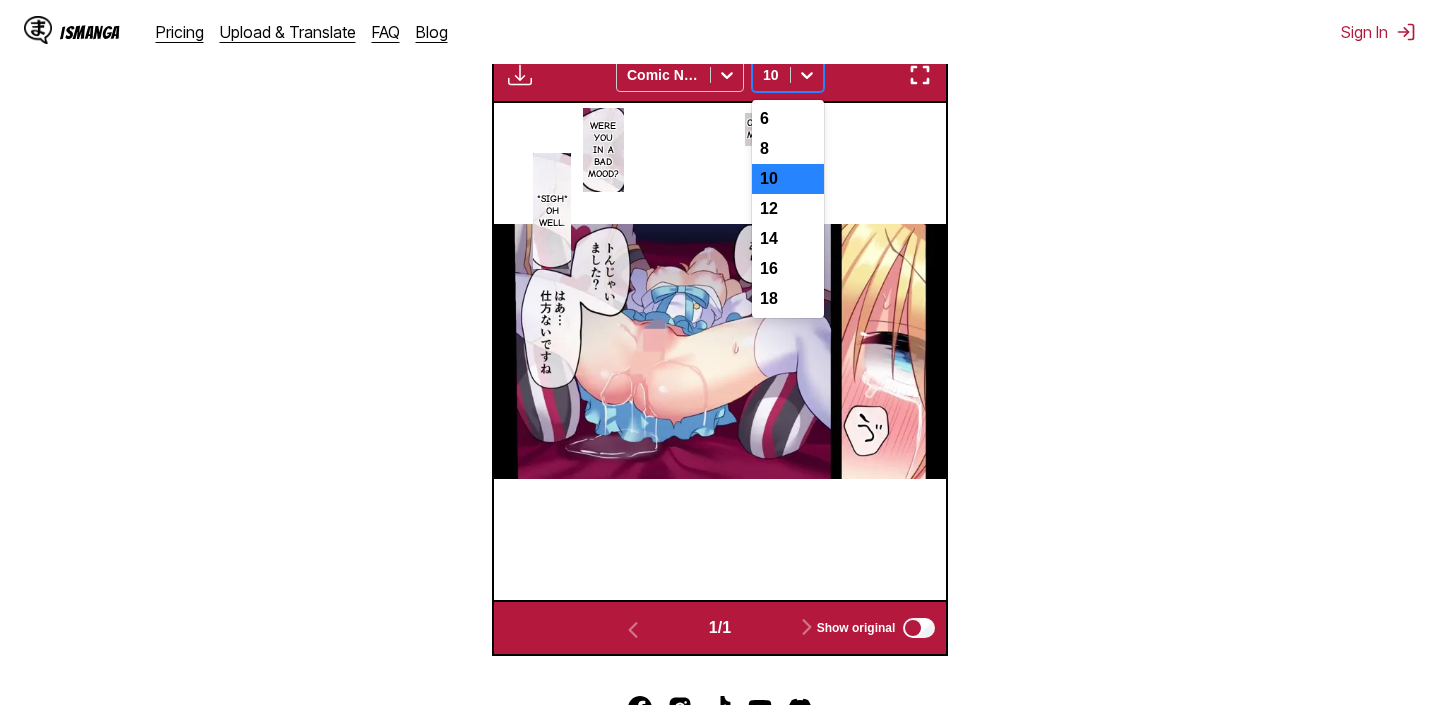click 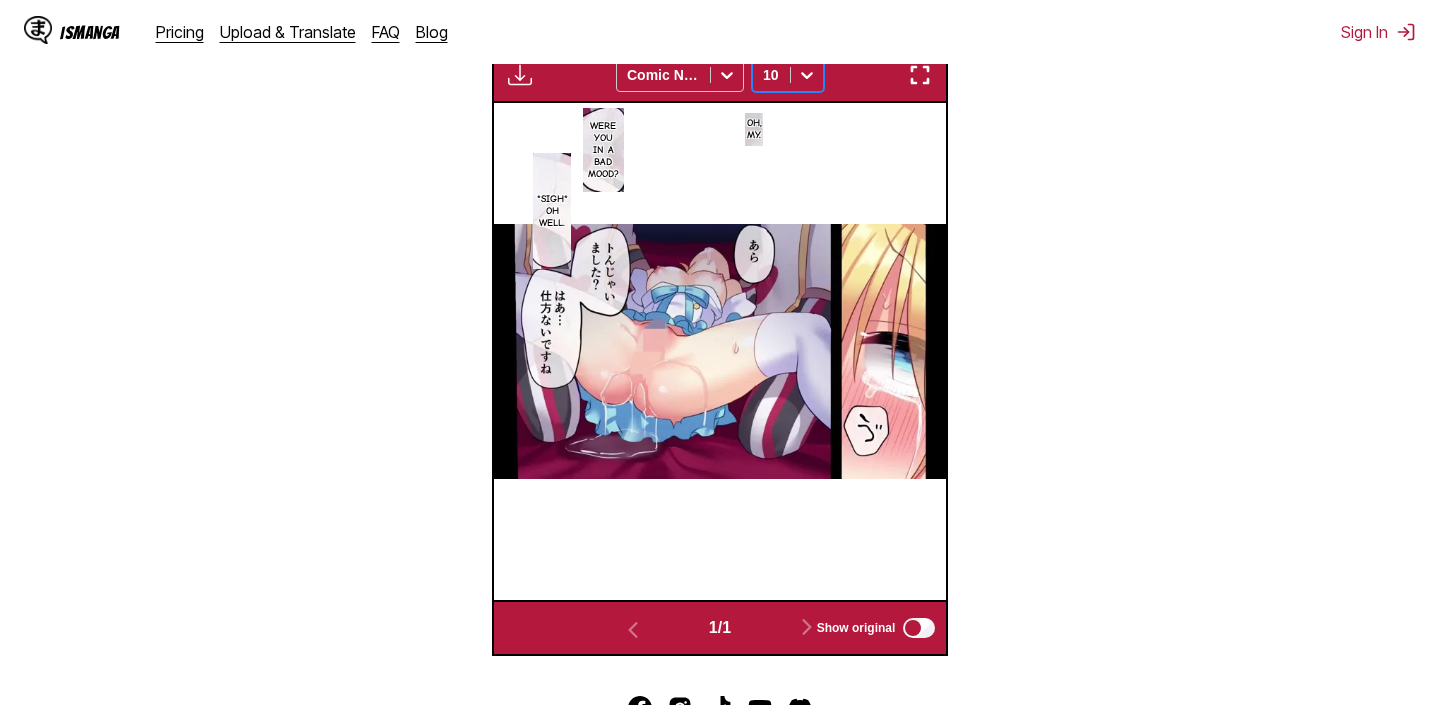 click at bounding box center [520, 75] 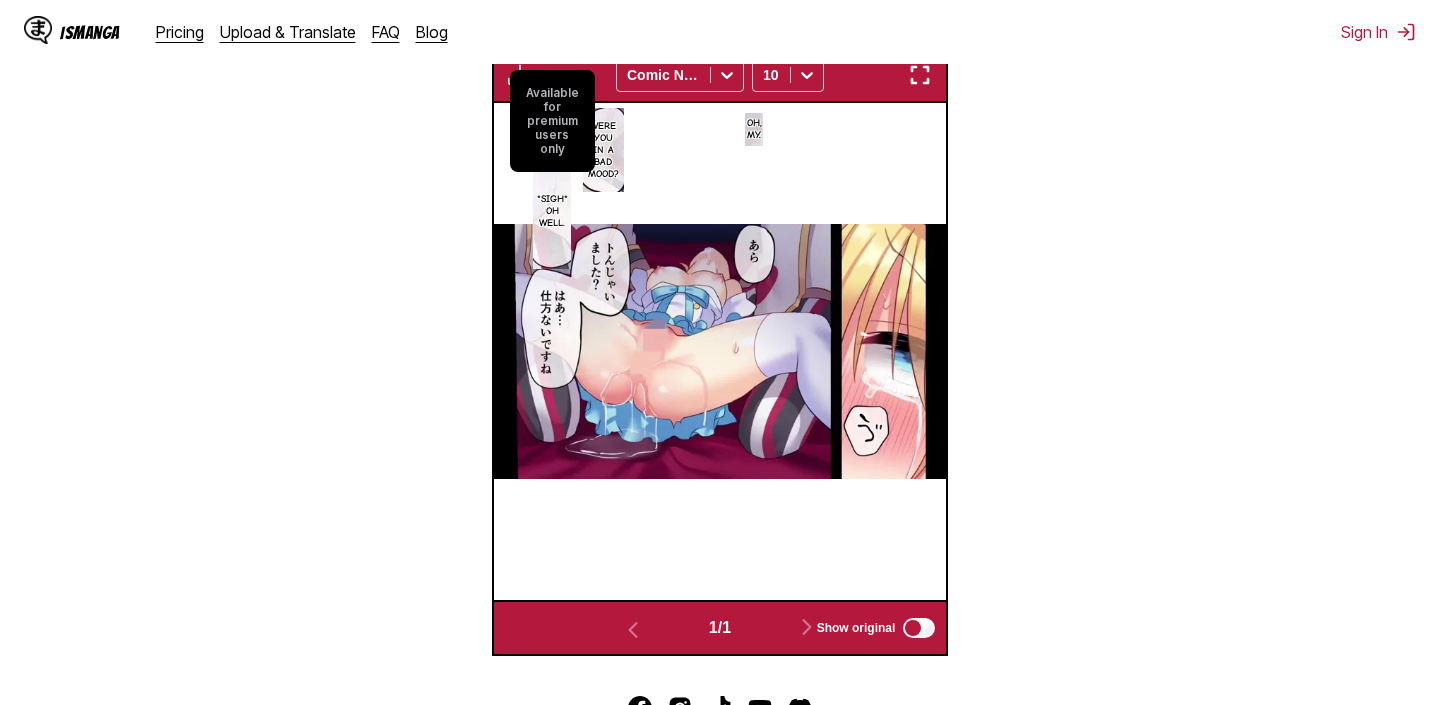 click on "From Japanese To English Drop files here, or click to browse. Max file size: 5MB  •  Supported formats: JP(E)G, PNG, WEBP Available for premium users only Comic Neue 10 Oh, my. Were you in a bad mood? *sigh* Oh well. 1  /  1 Show original" at bounding box center [720, 175] 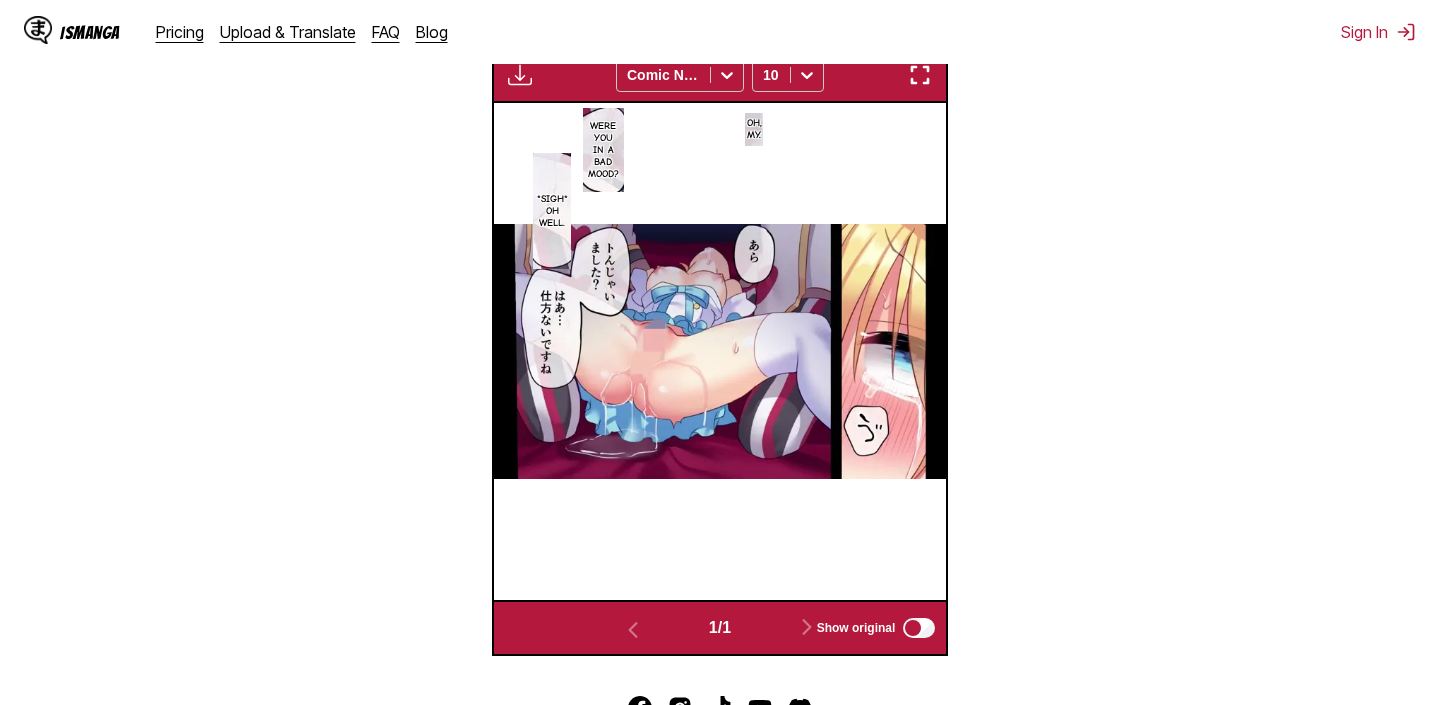 drag, startPoint x: 485, startPoint y: 168, endPoint x: 365, endPoint y: 190, distance: 122 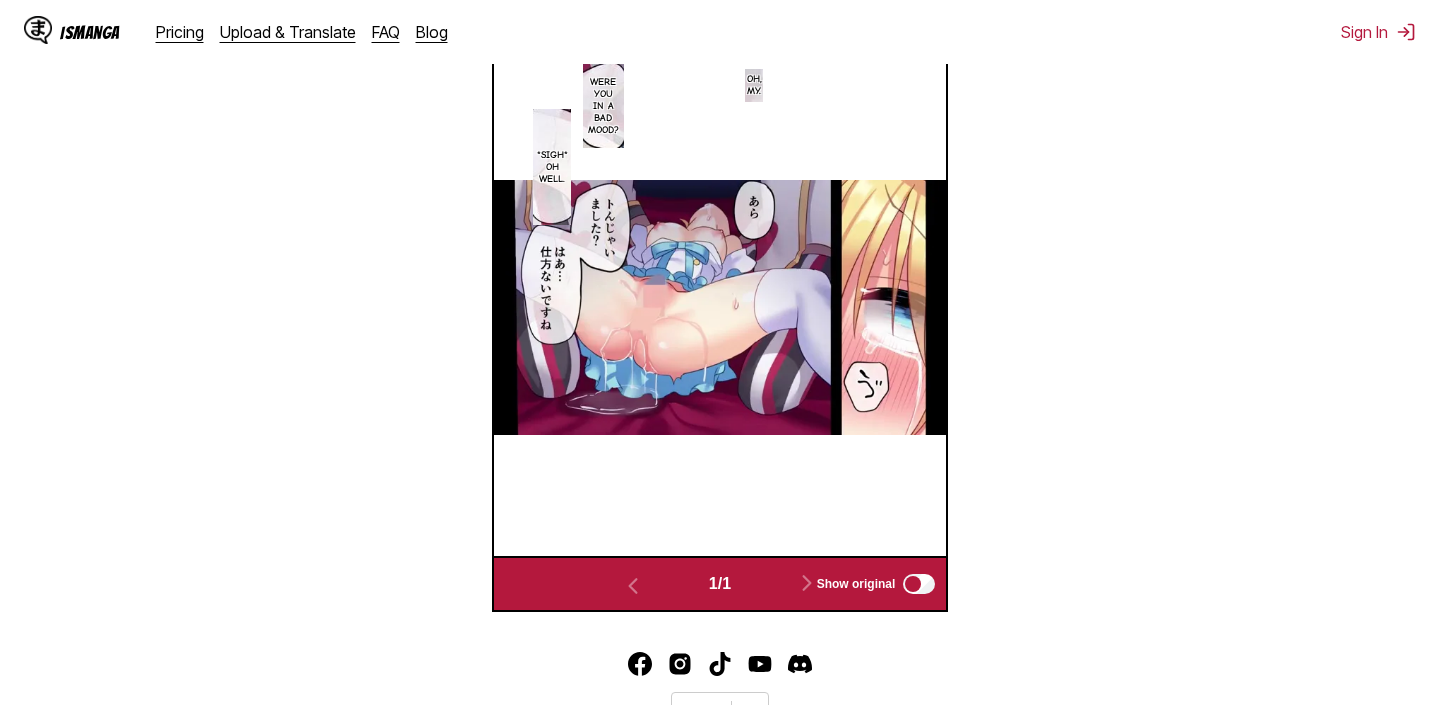 scroll, scrollTop: 669, scrollLeft: 0, axis: vertical 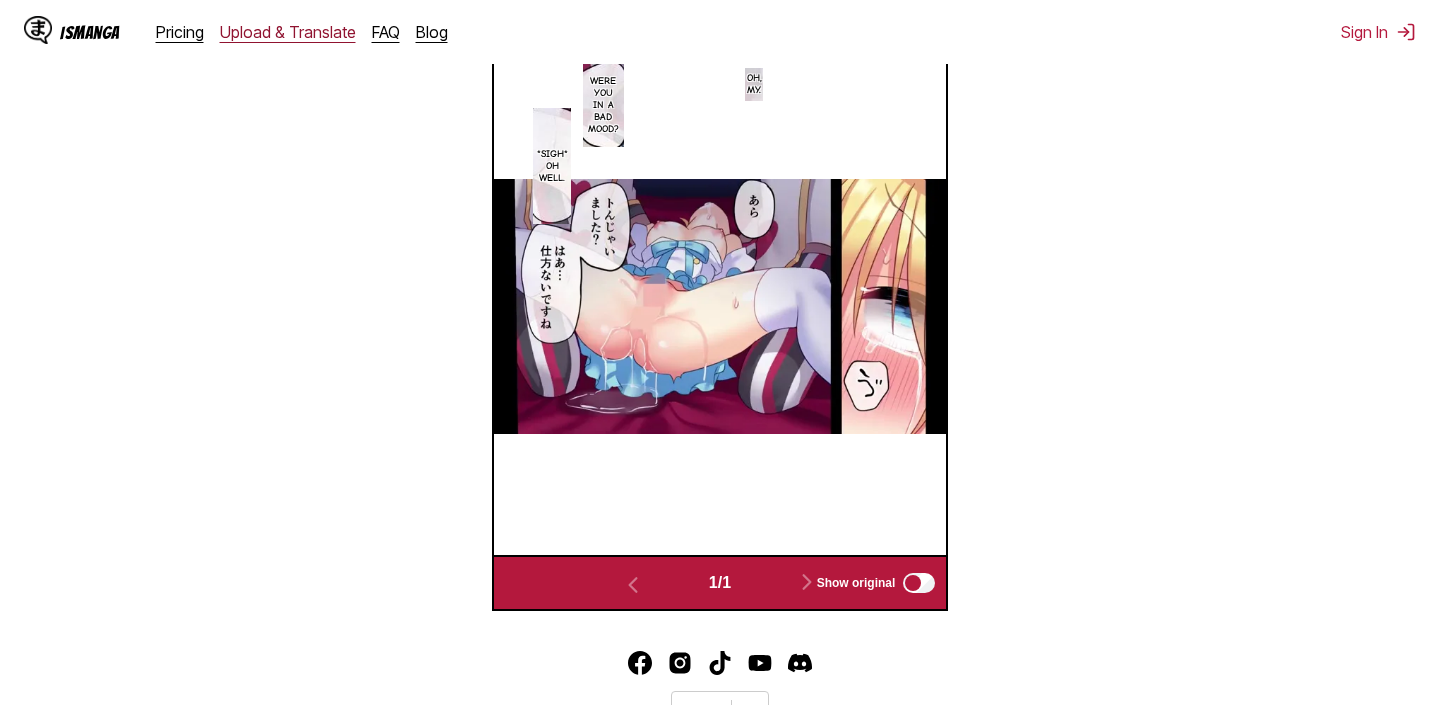 click on "Upload & Translate" at bounding box center [288, 32] 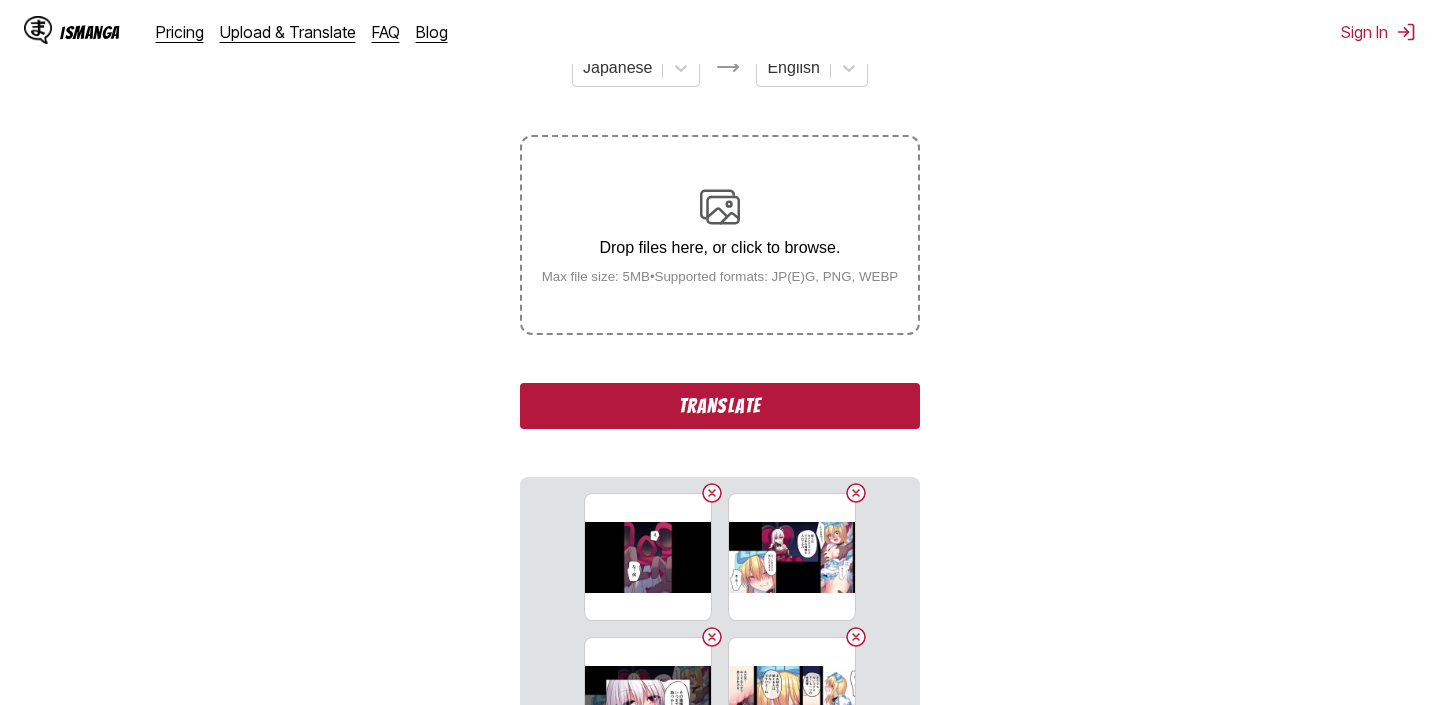 scroll, scrollTop: 290, scrollLeft: 0, axis: vertical 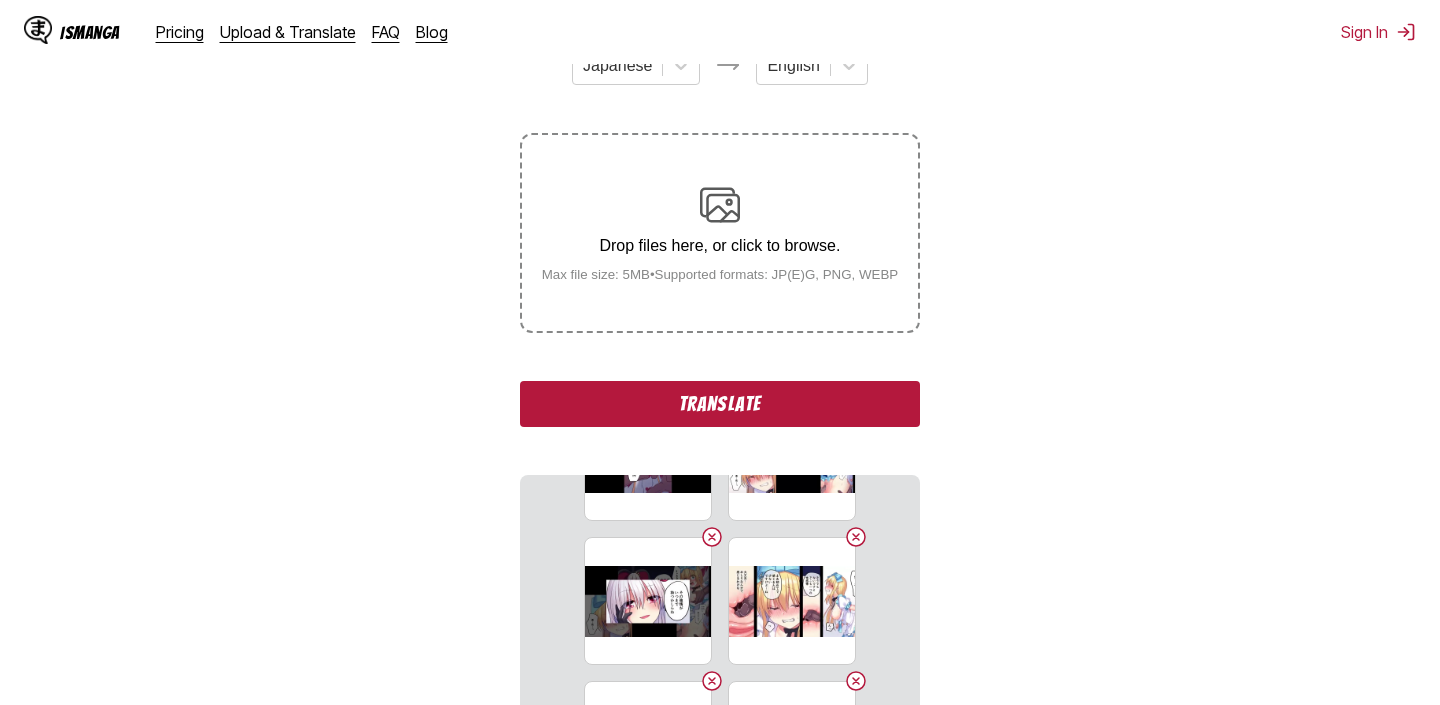 click on "Translate" at bounding box center (720, 404) 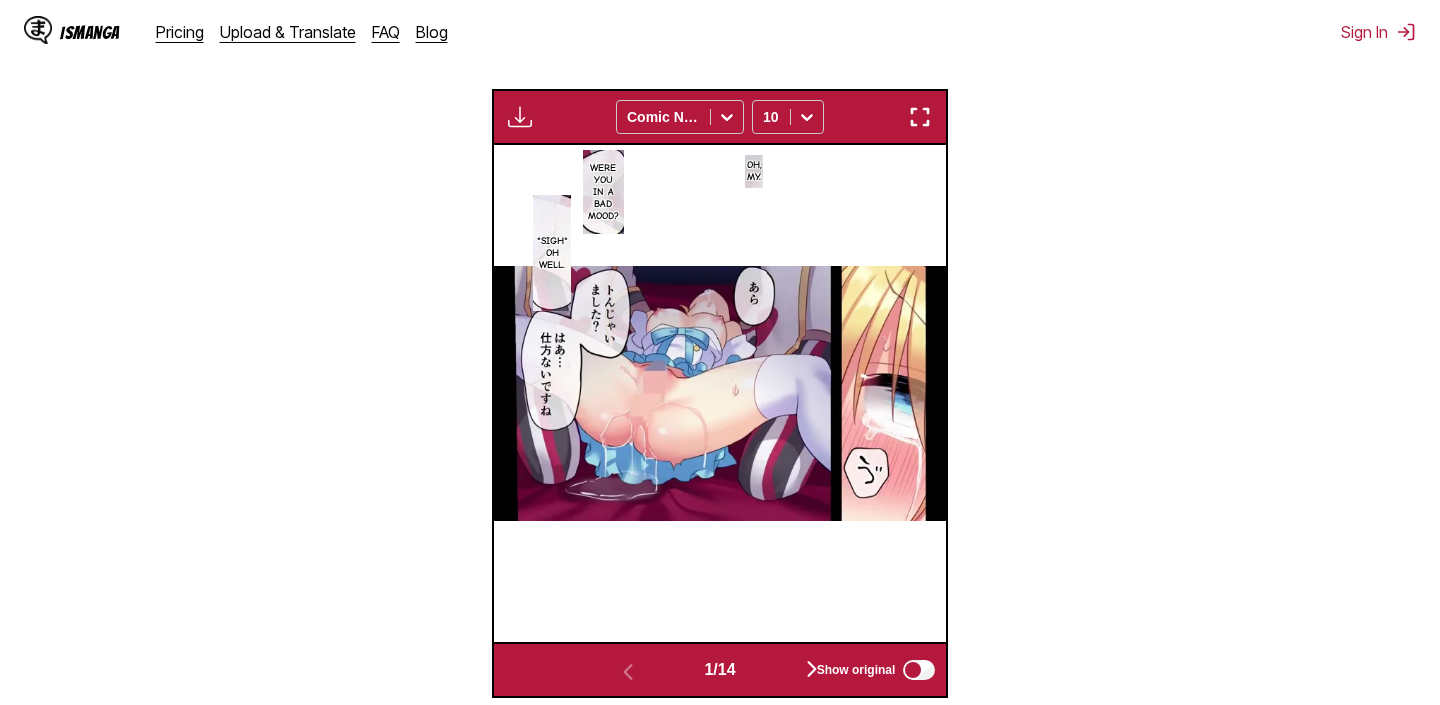 scroll, scrollTop: 656, scrollLeft: 0, axis: vertical 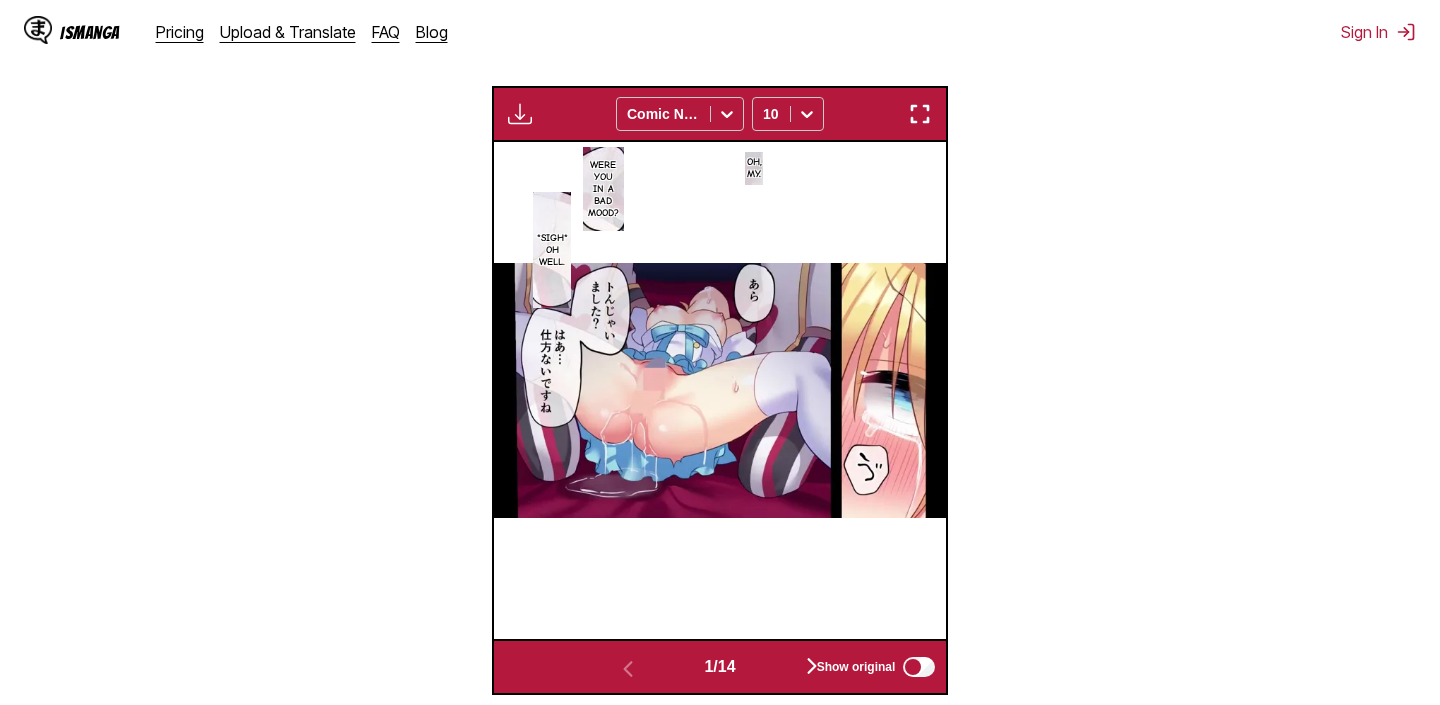 click on "1  /  14" at bounding box center [719, 667] 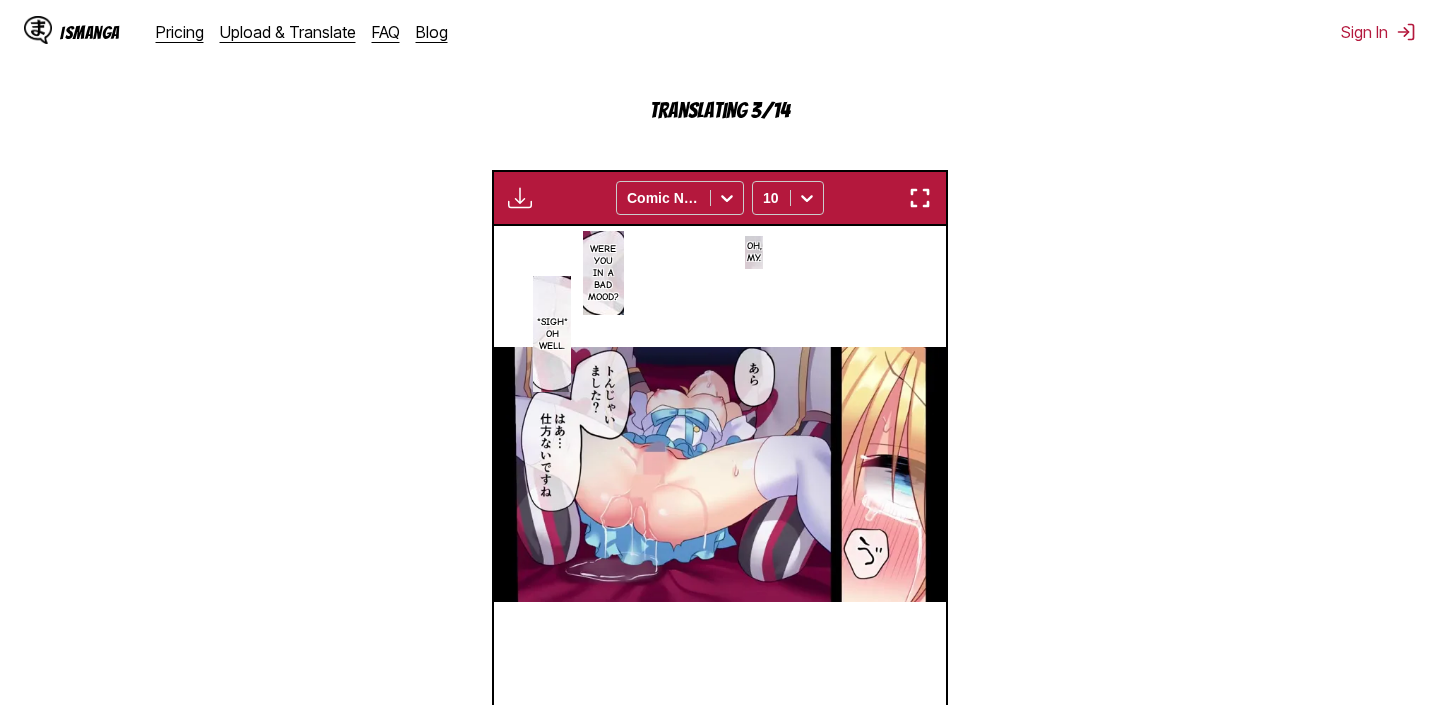 scroll, scrollTop: 575, scrollLeft: 0, axis: vertical 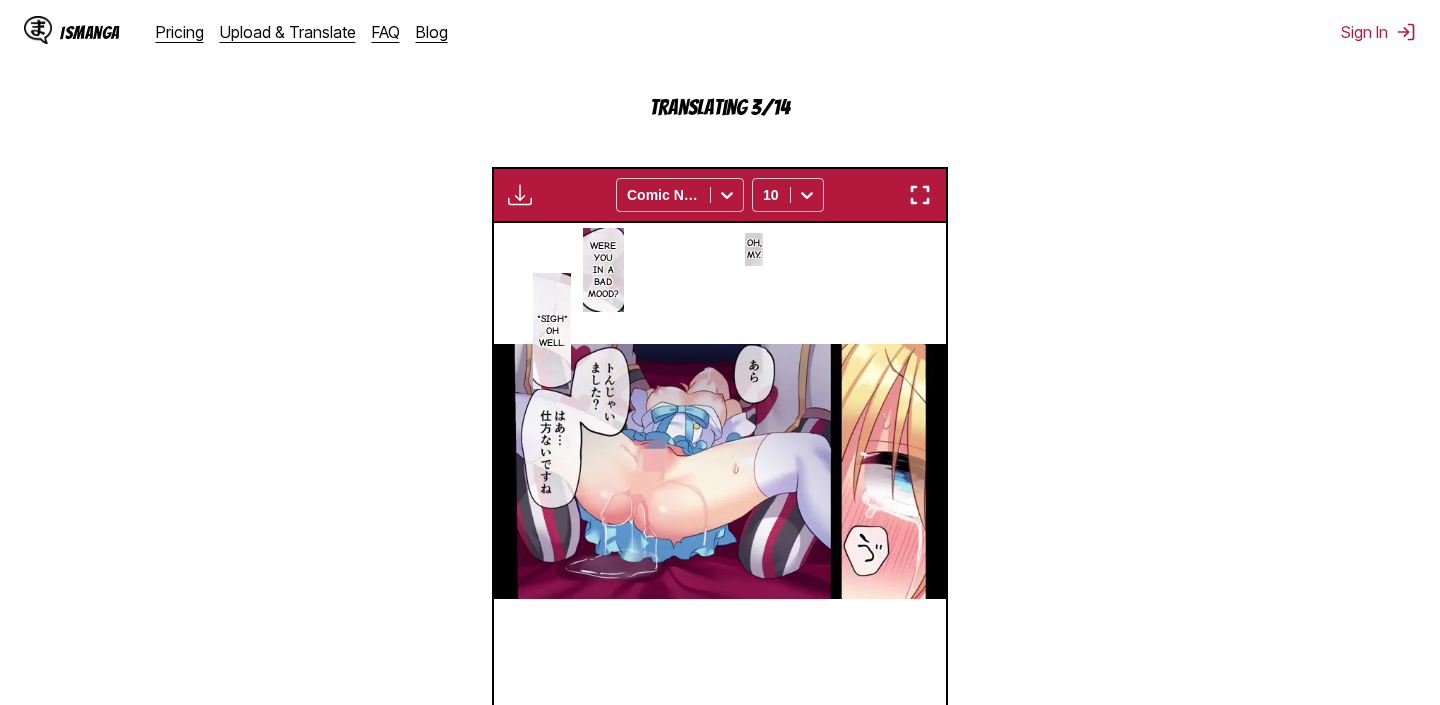 click at bounding box center (720, 471) 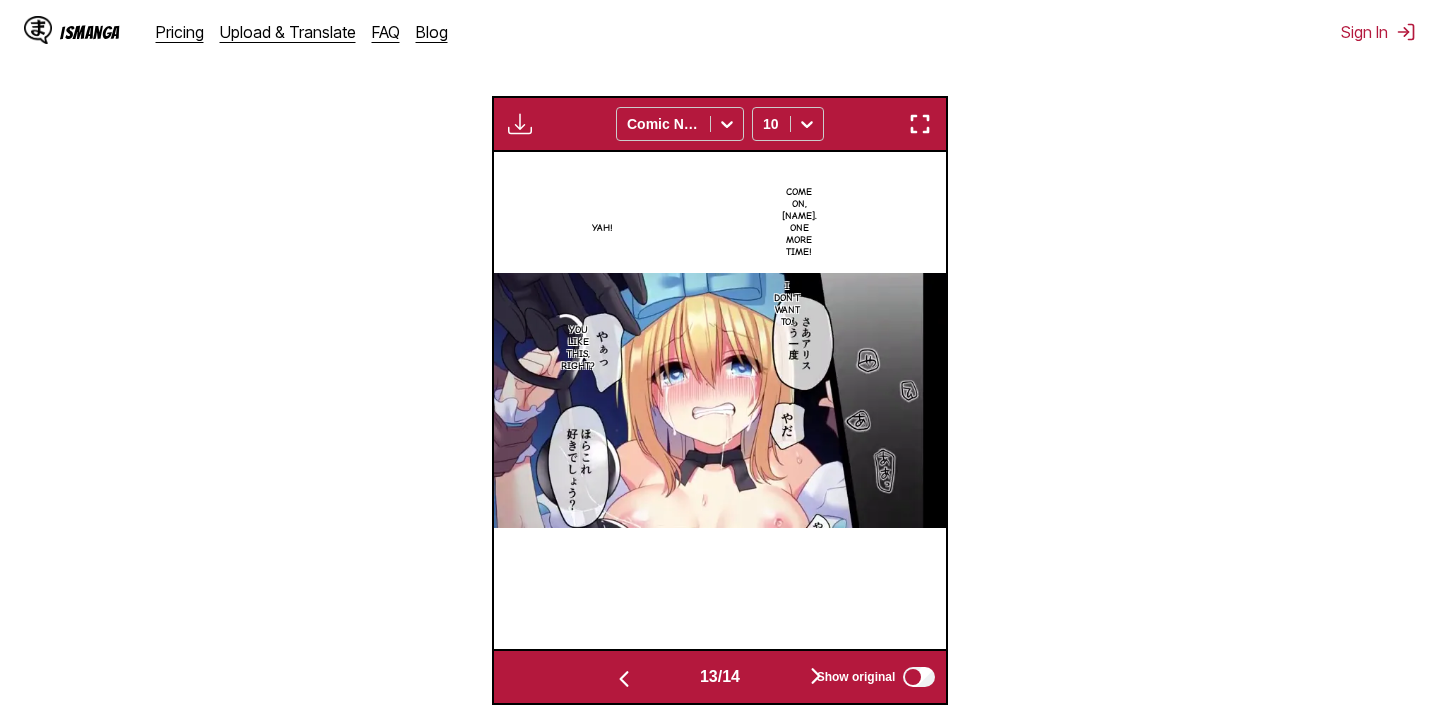 scroll, scrollTop: 0, scrollLeft: 5886, axis: horizontal 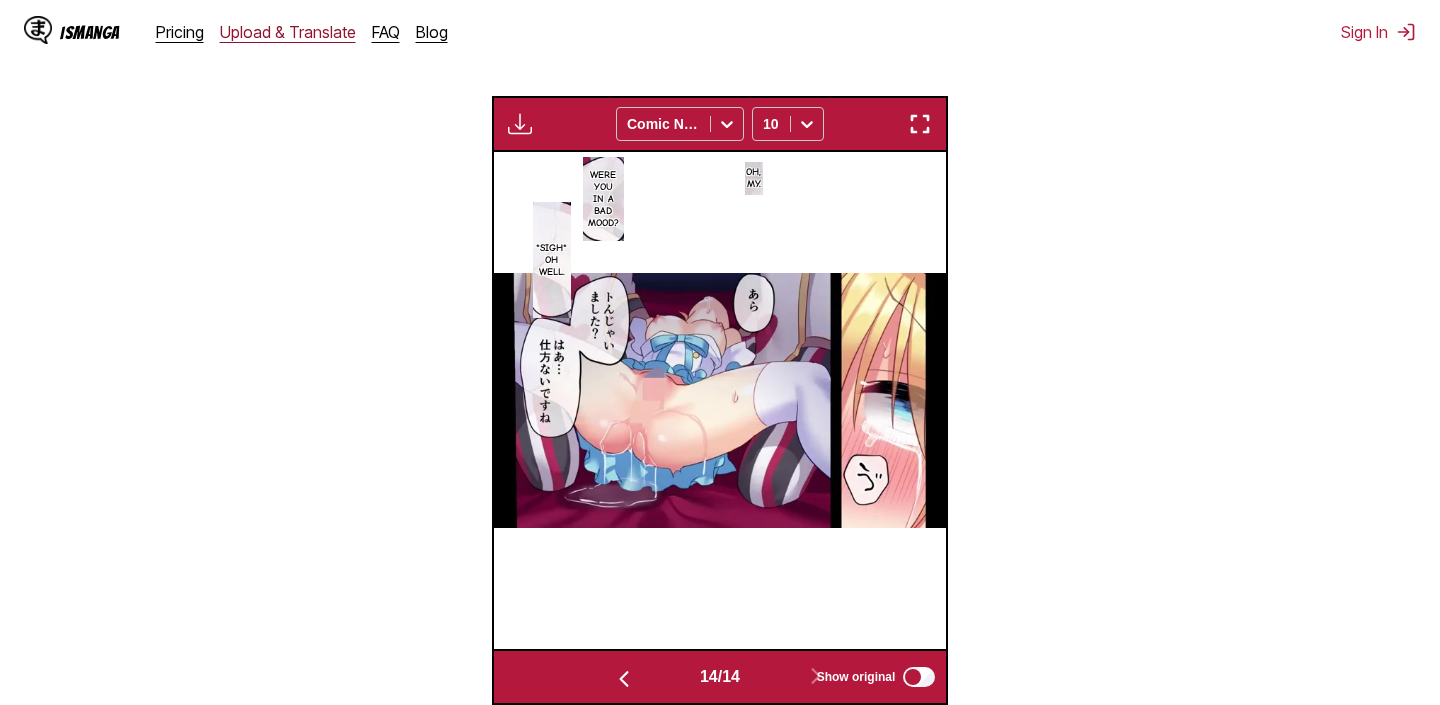 click on "Upload & Translate" at bounding box center [288, 32] 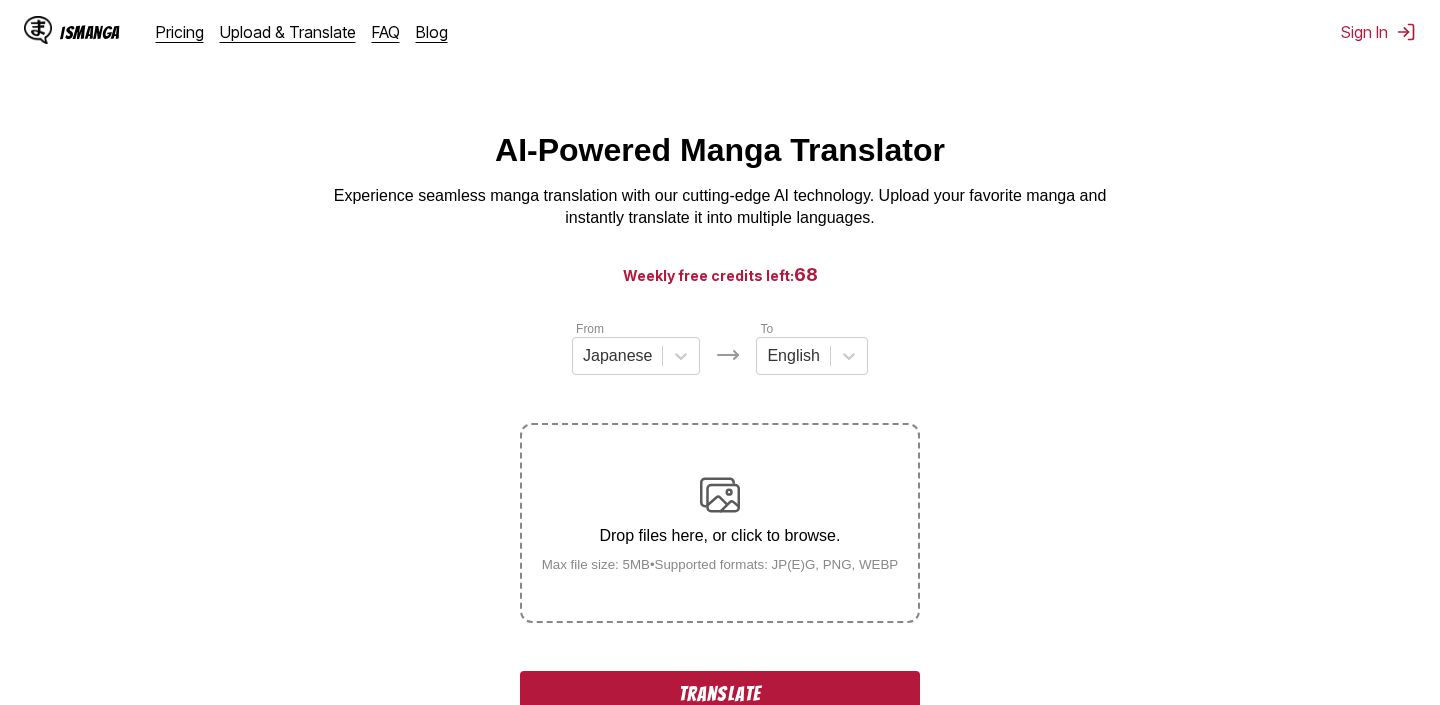 scroll, scrollTop: 320, scrollLeft: 0, axis: vertical 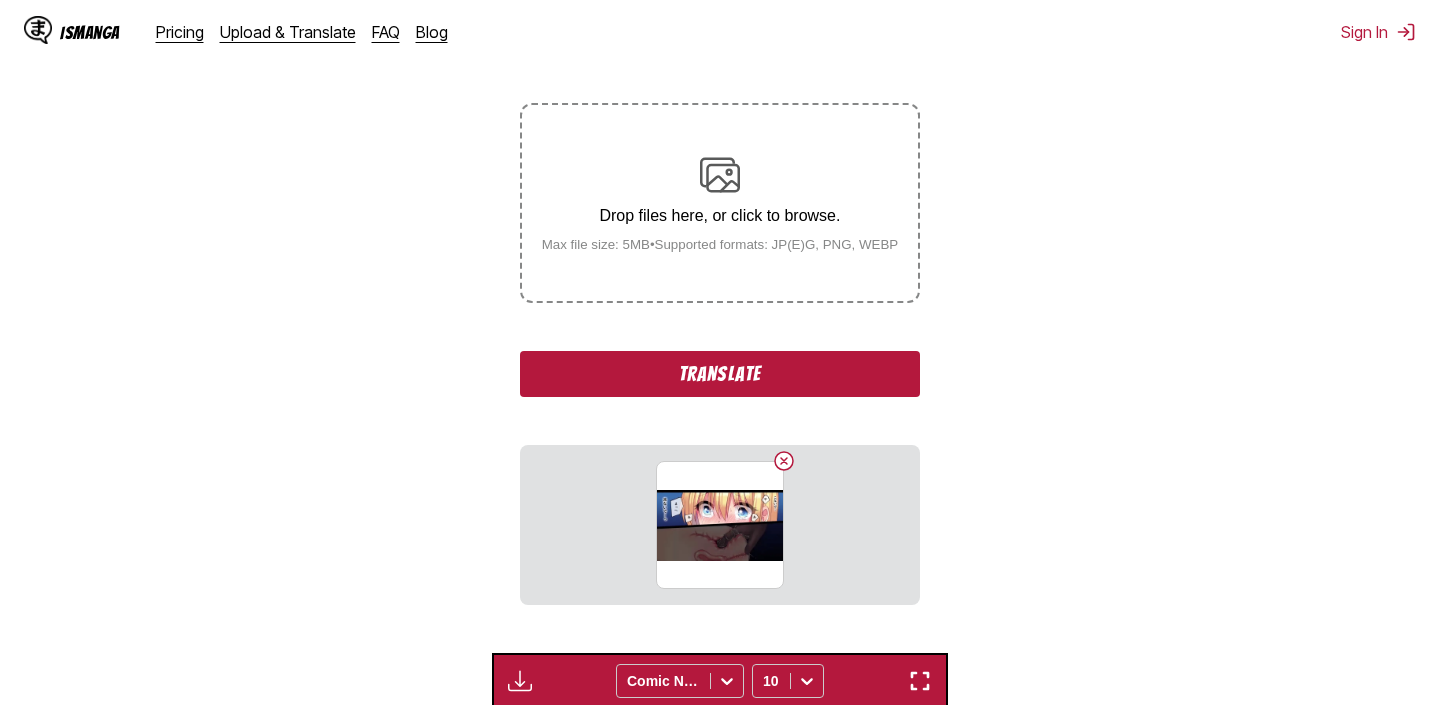 click on "Translate" at bounding box center [720, 374] 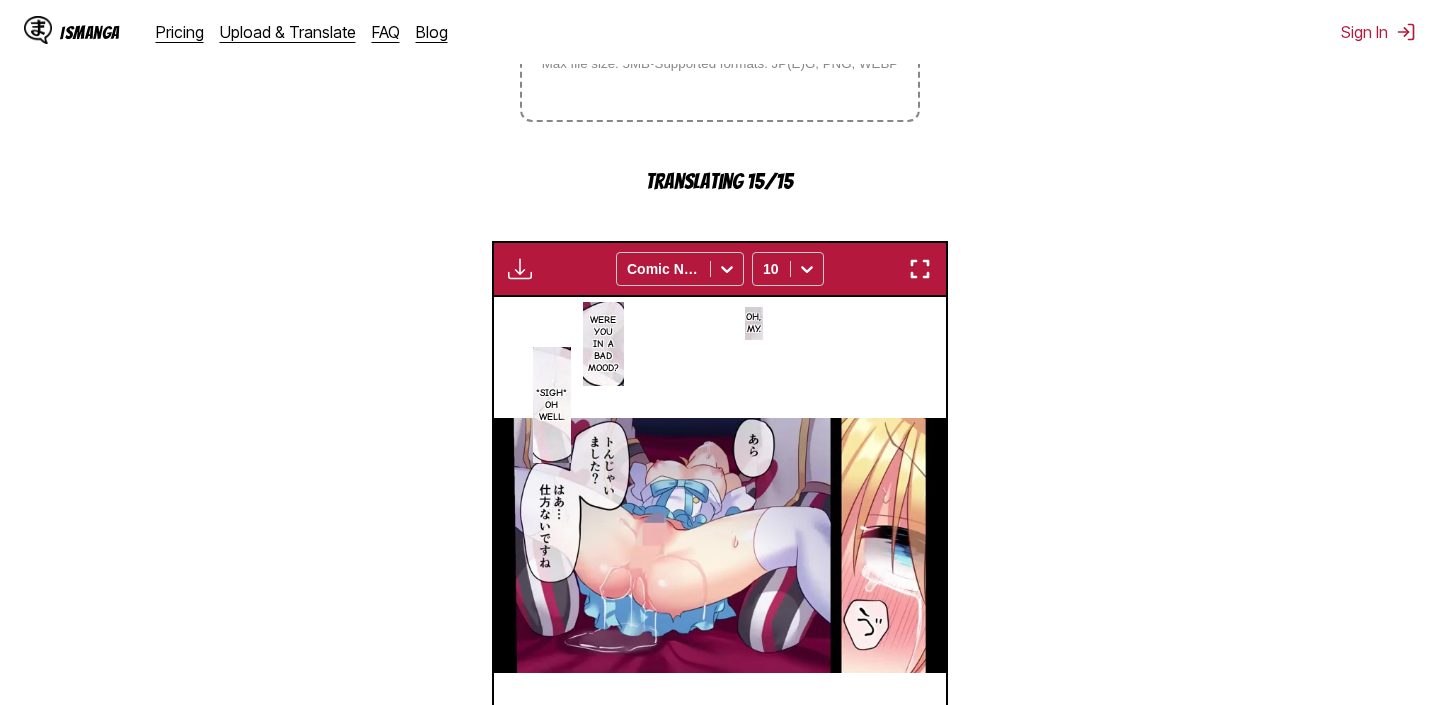 scroll, scrollTop: 563, scrollLeft: 0, axis: vertical 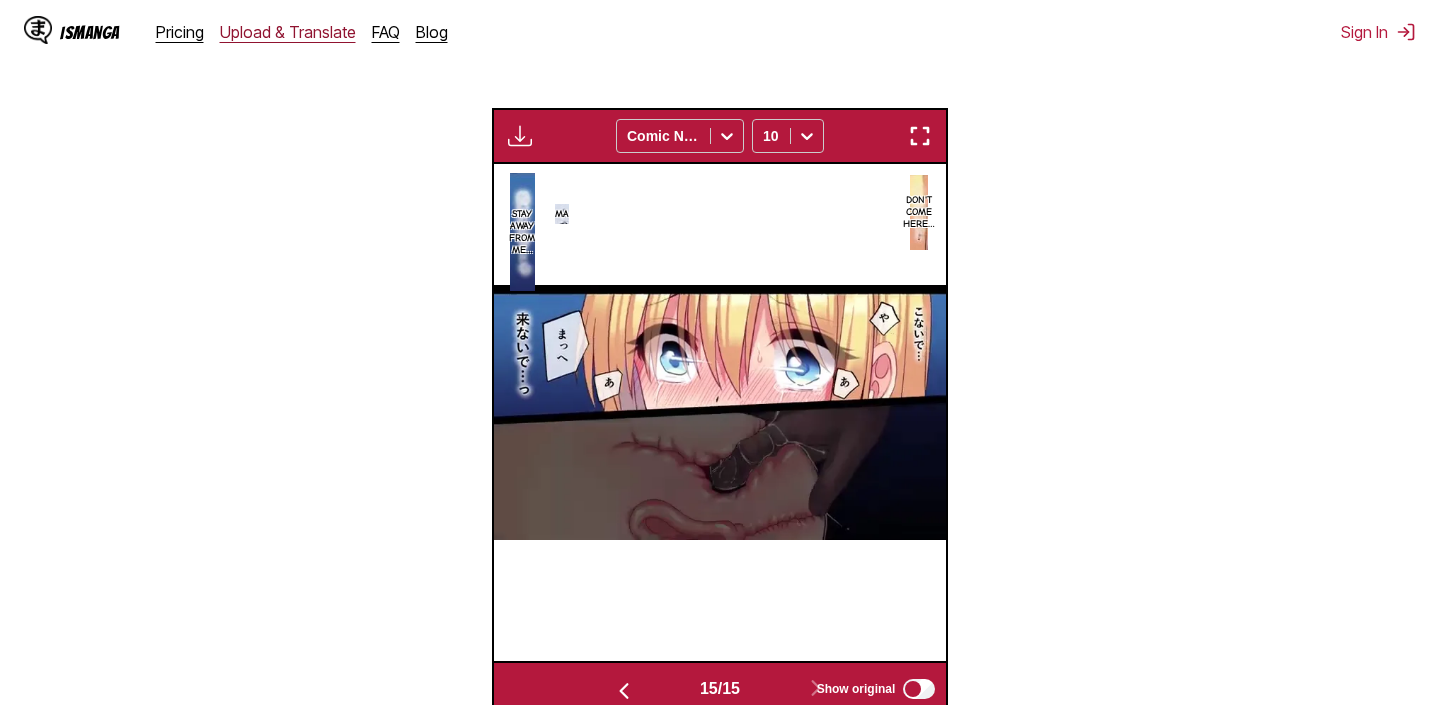click on "Upload & Translate" at bounding box center (288, 32) 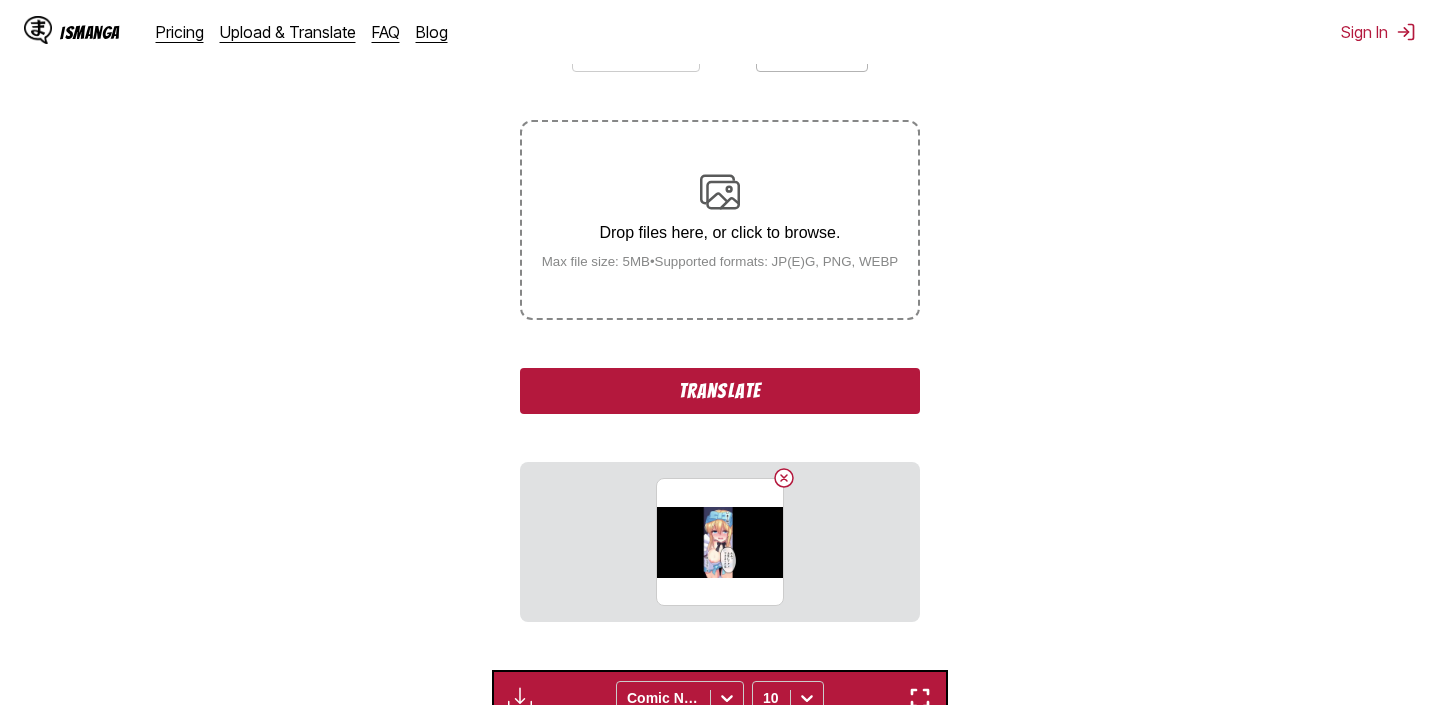 scroll, scrollTop: 307, scrollLeft: 0, axis: vertical 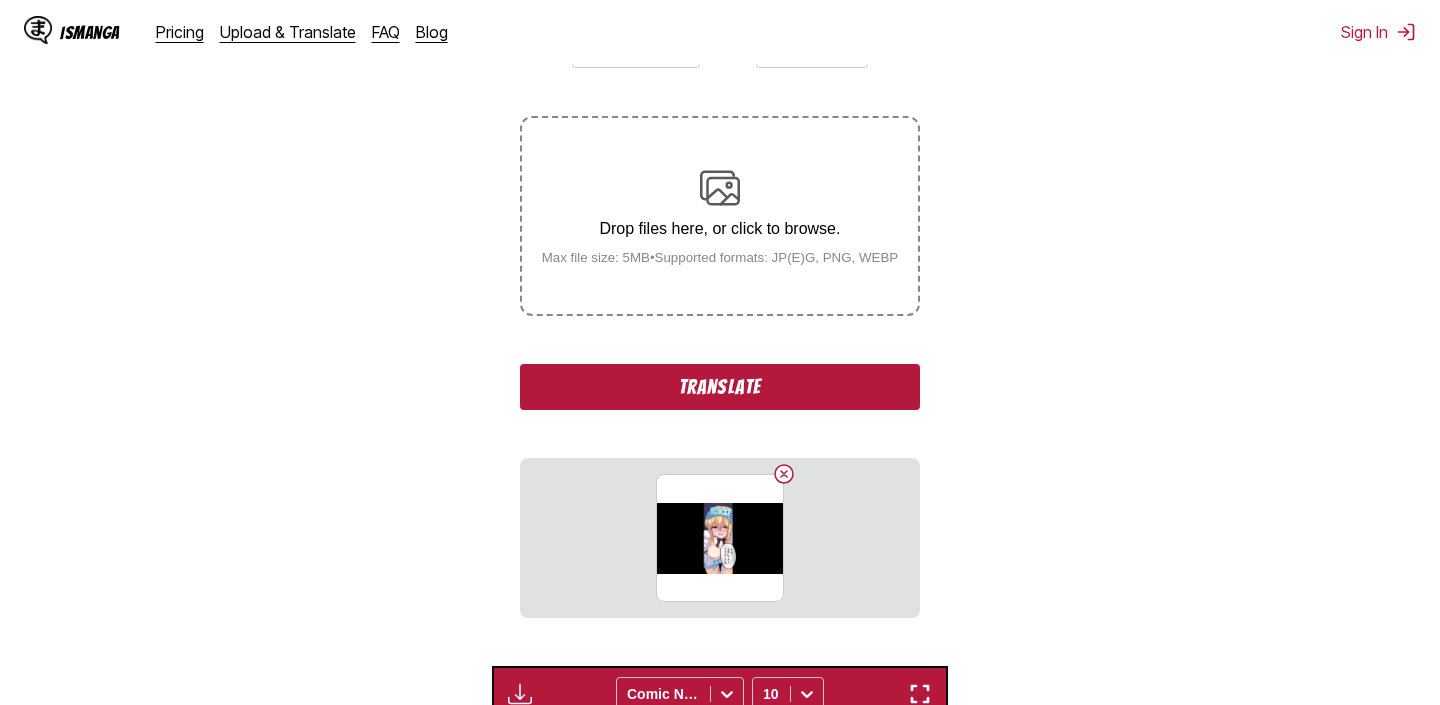 click on "Translate" at bounding box center [720, 387] 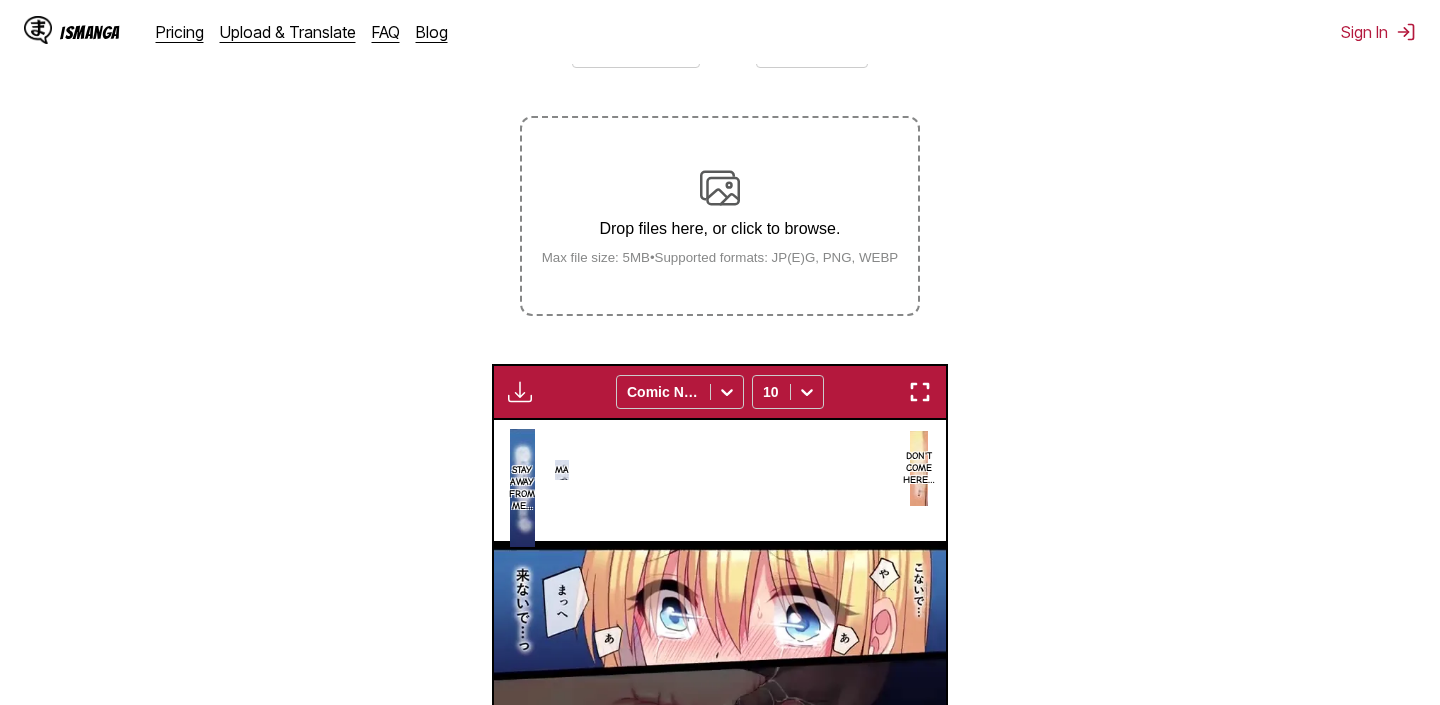 scroll, scrollTop: 487, scrollLeft: 0, axis: vertical 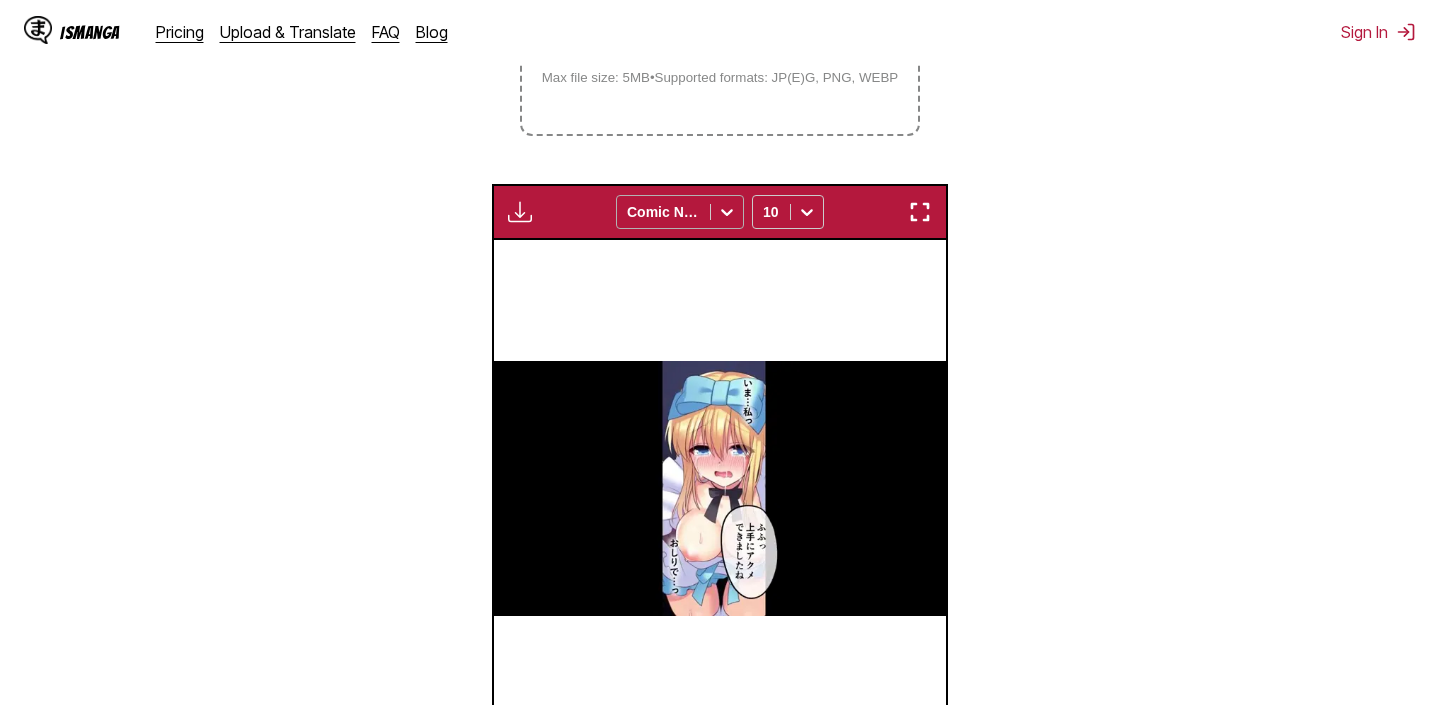 click 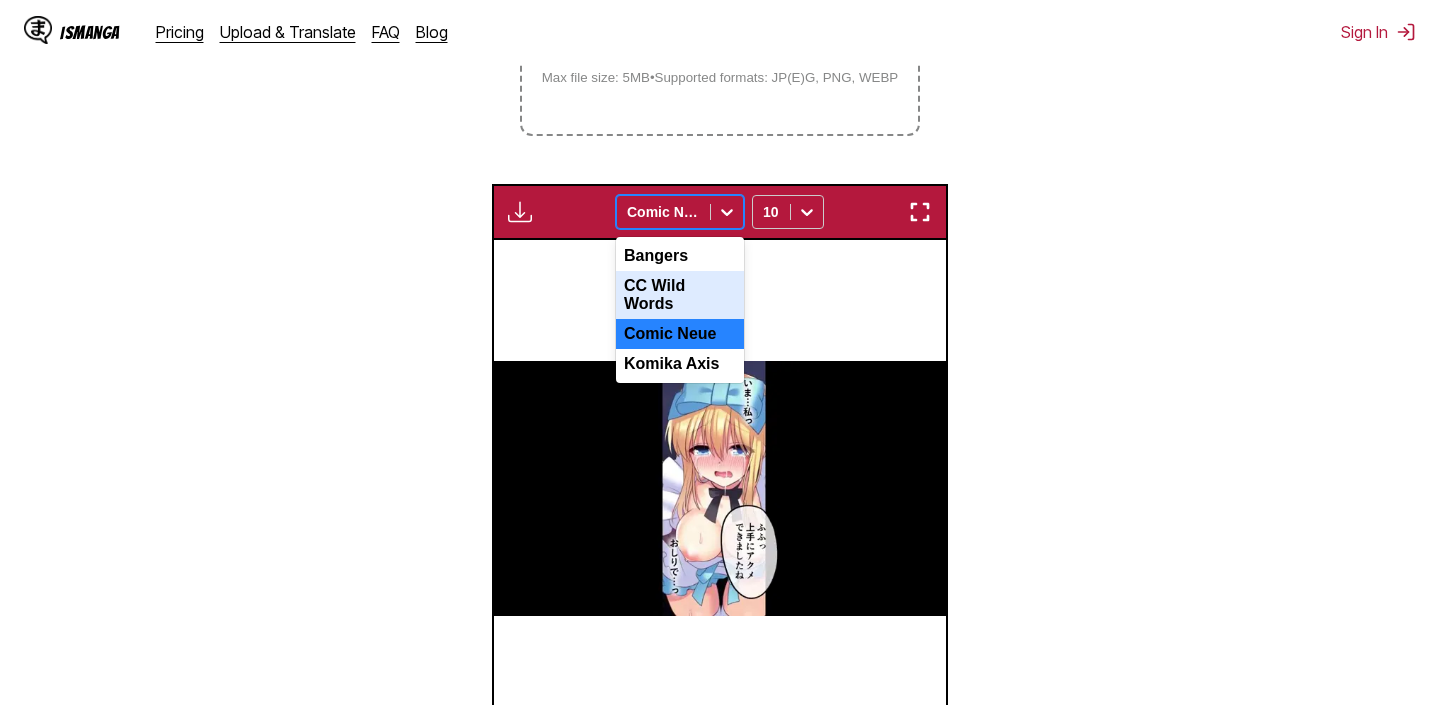 click on "CC Wild Words" at bounding box center (680, 295) 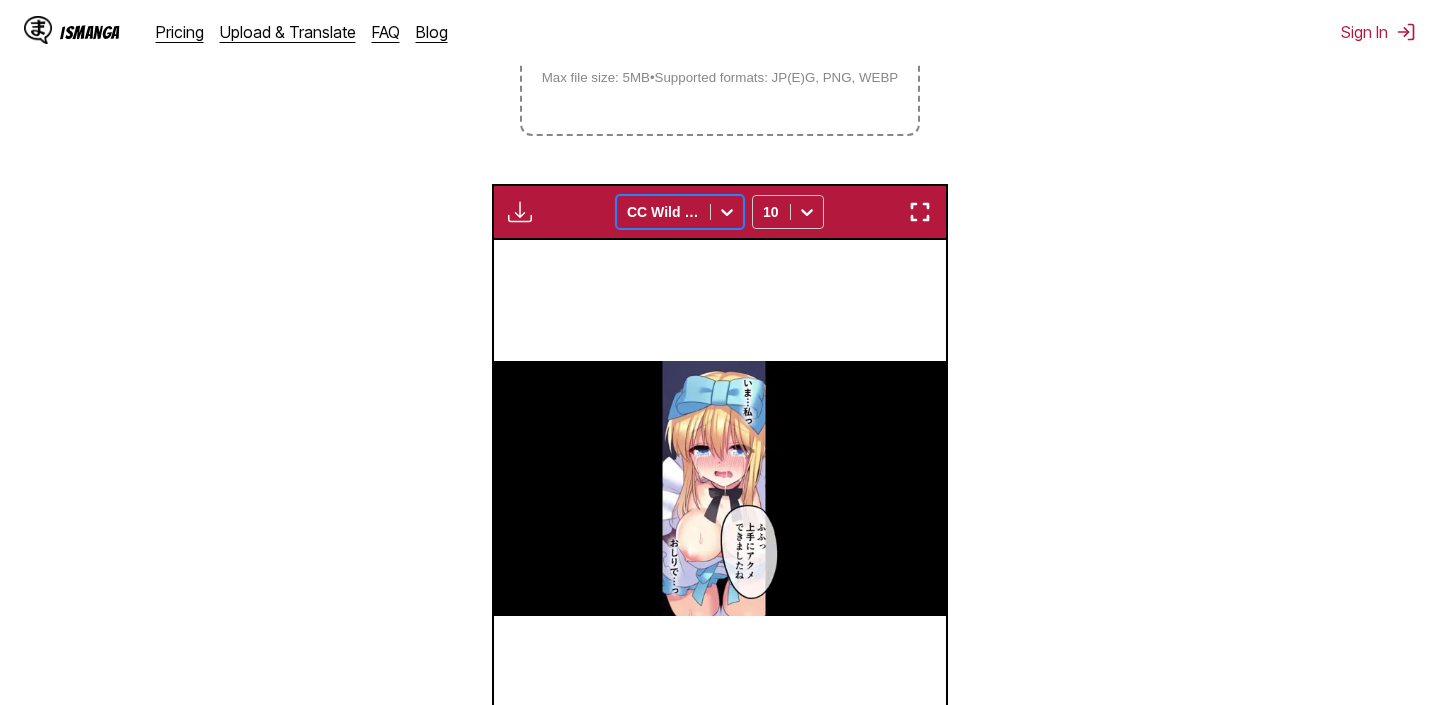 click 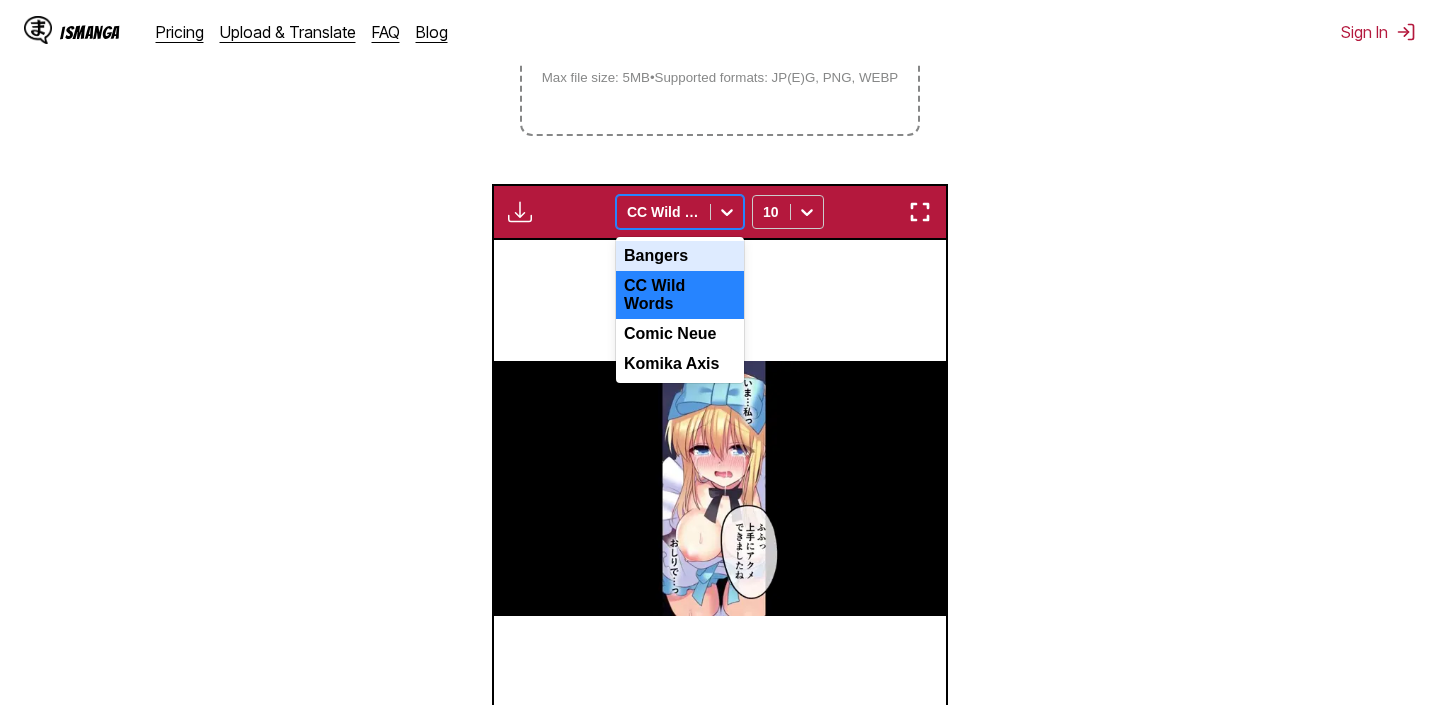 click on "Bangers" at bounding box center [680, 256] 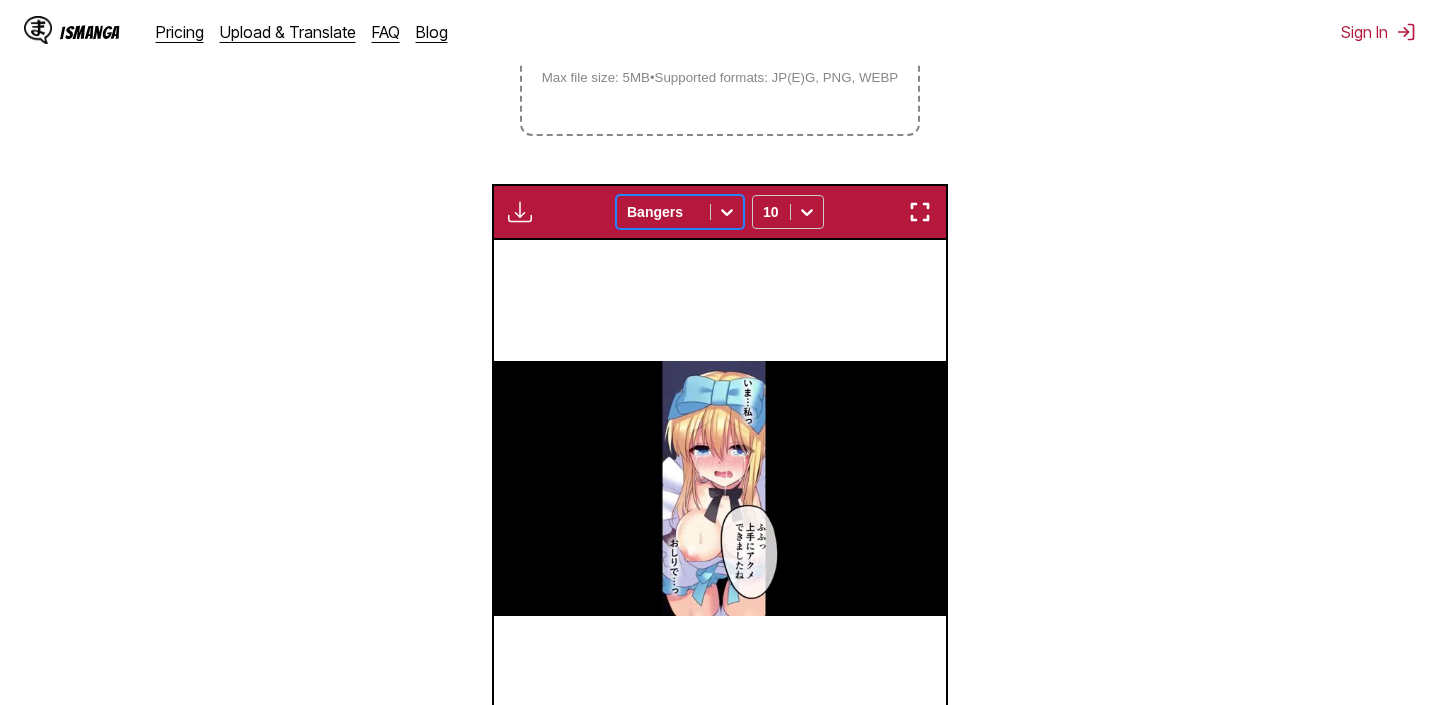 click 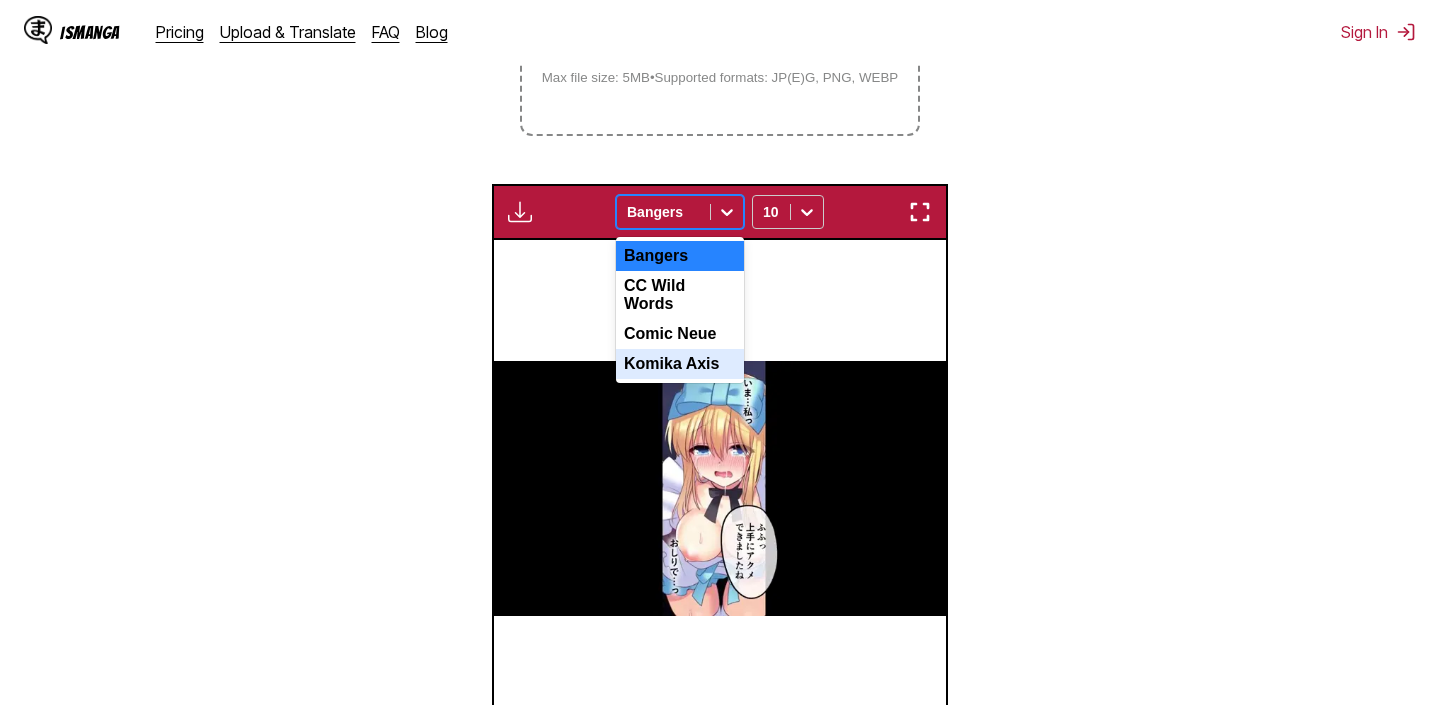 click on "Komika Axis" at bounding box center [680, 364] 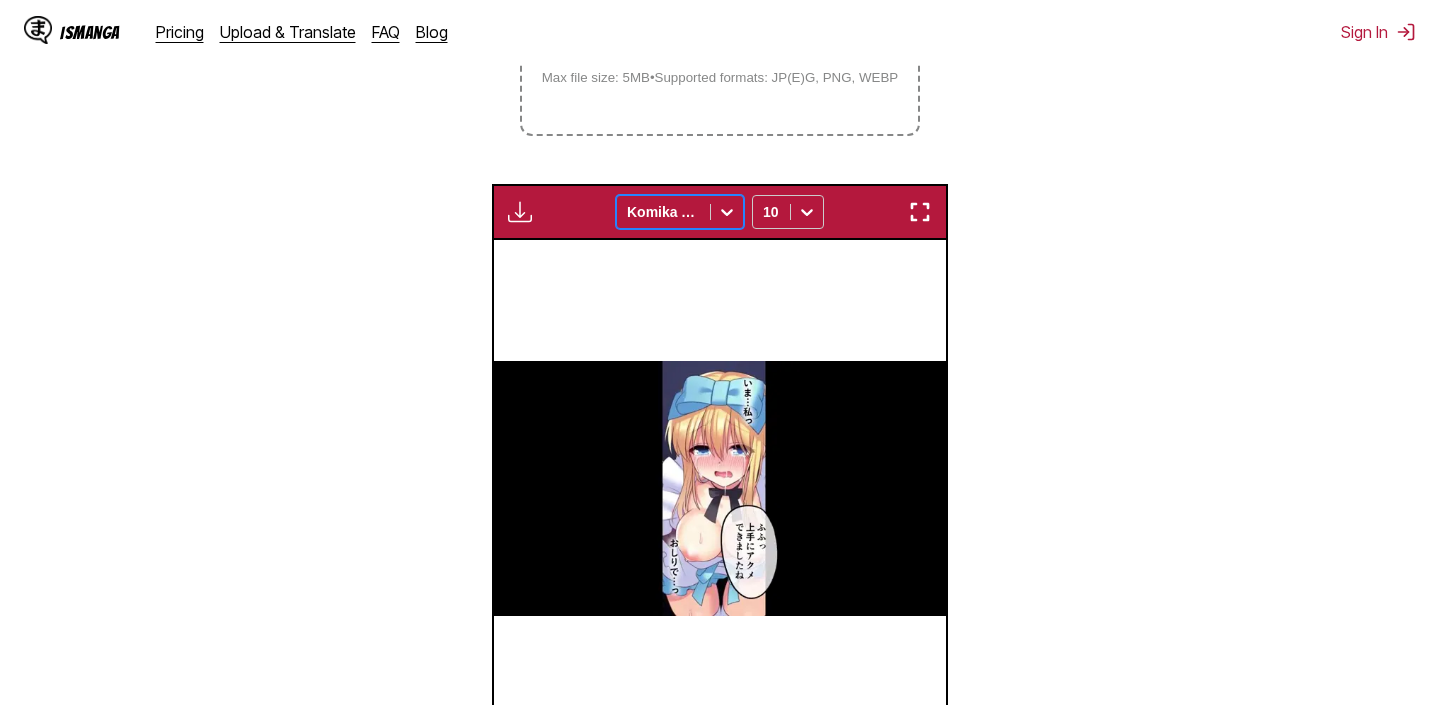 click at bounding box center [727, 212] 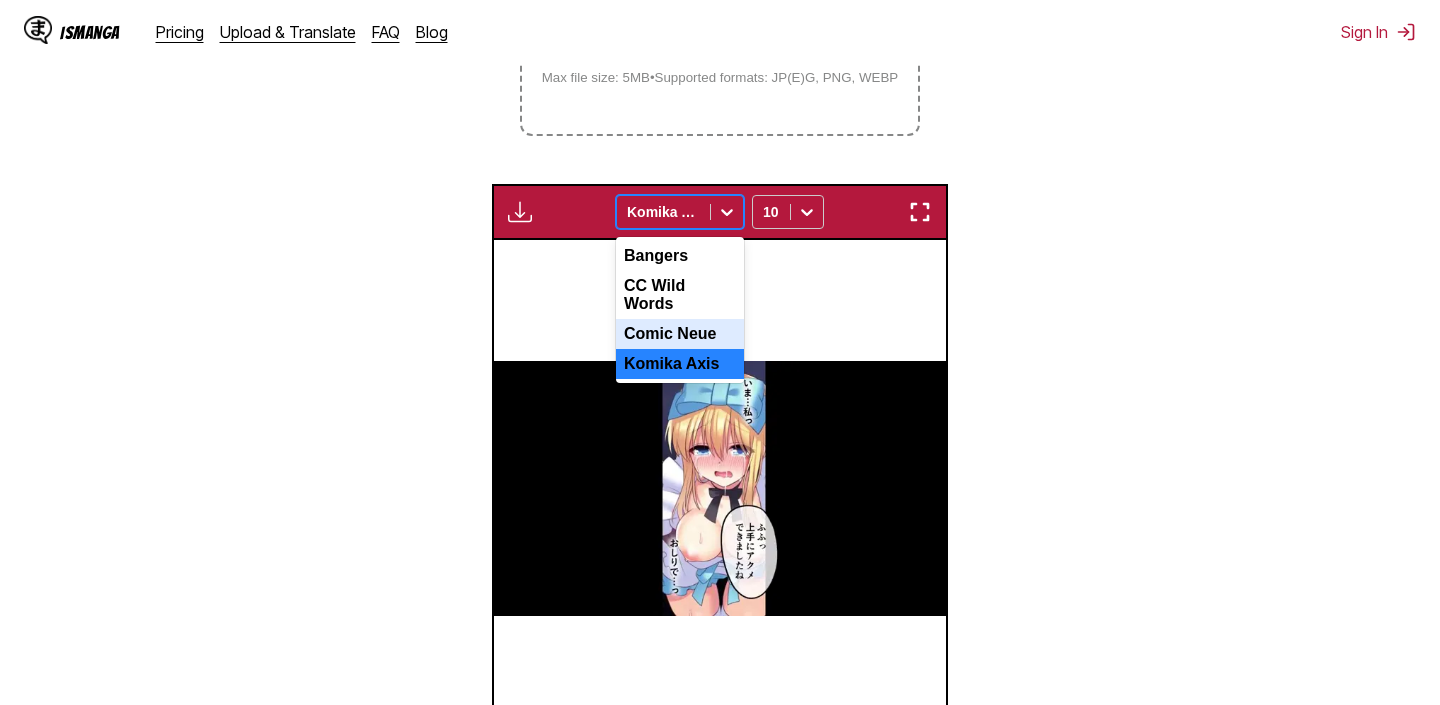 click on "Comic Neue" at bounding box center (680, 334) 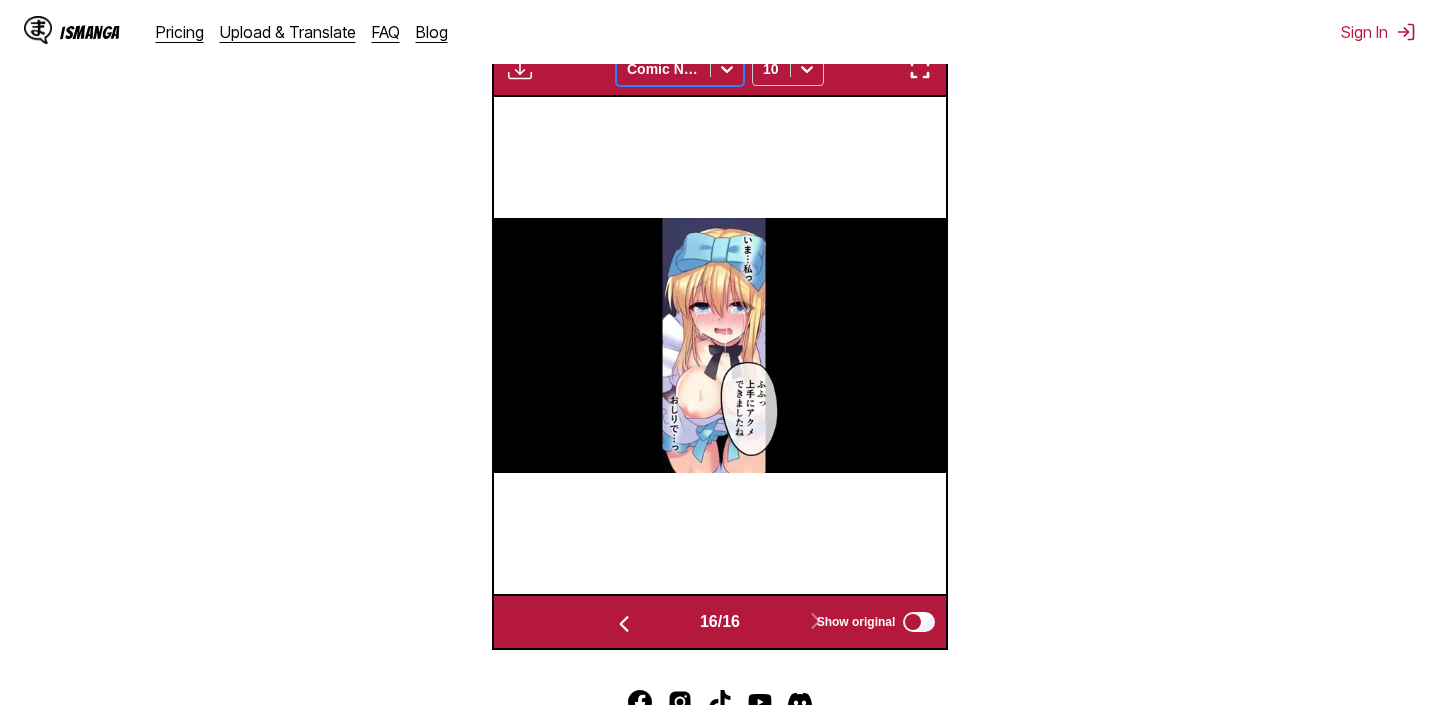 scroll, scrollTop: 633, scrollLeft: 0, axis: vertical 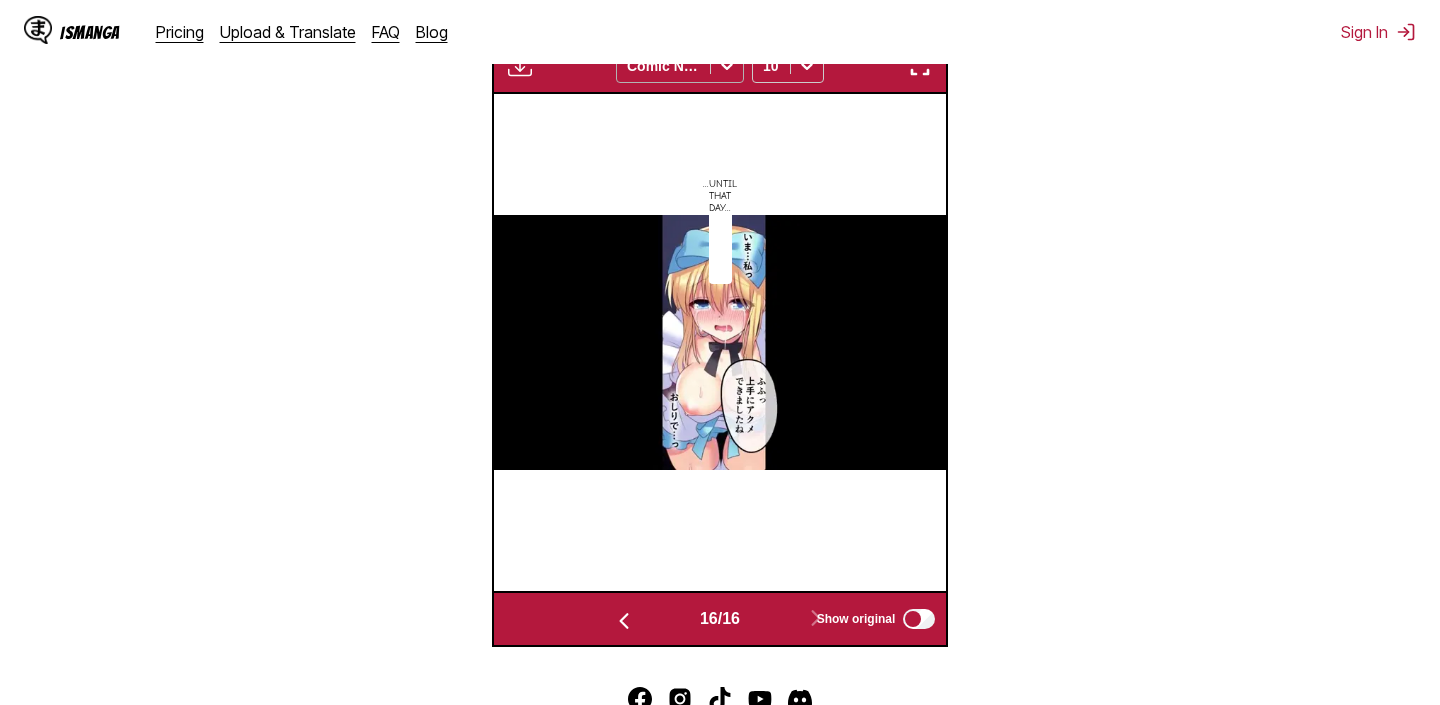 click 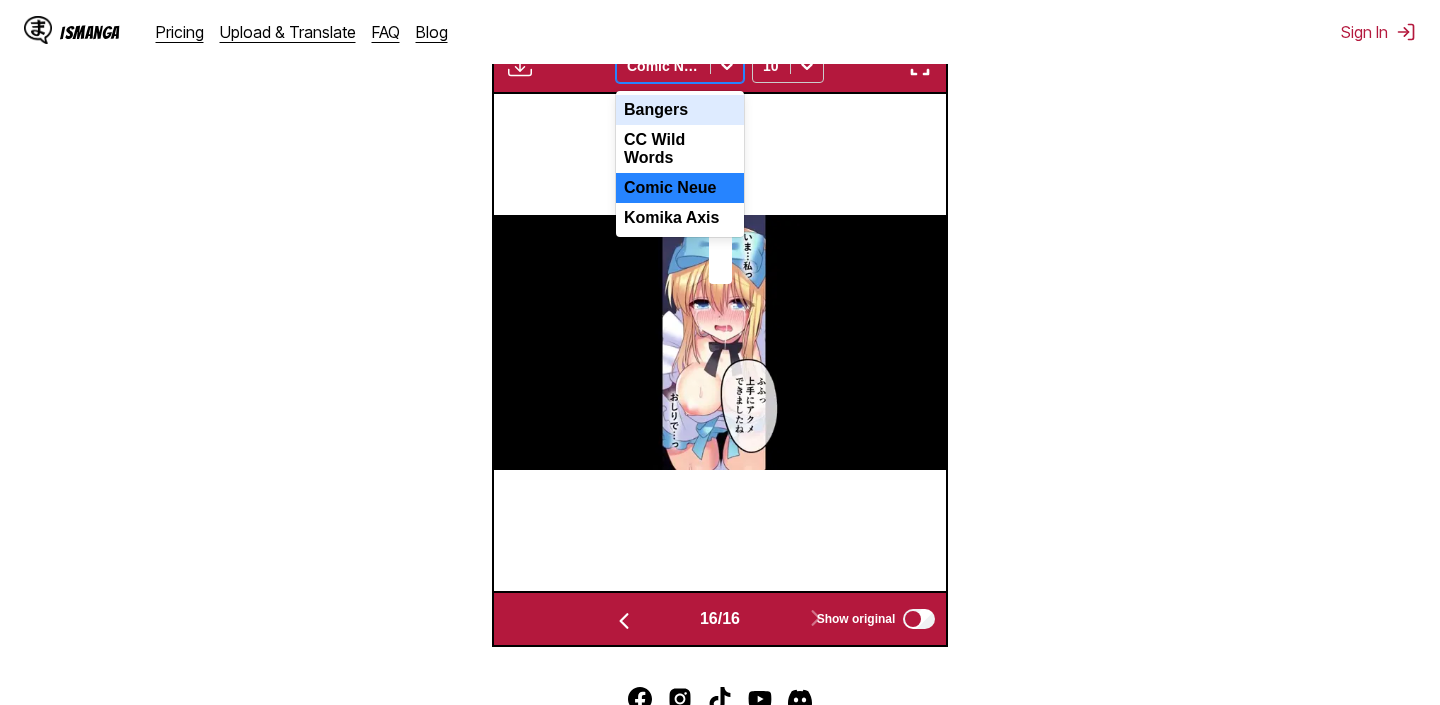 click on "Bangers" at bounding box center (680, 110) 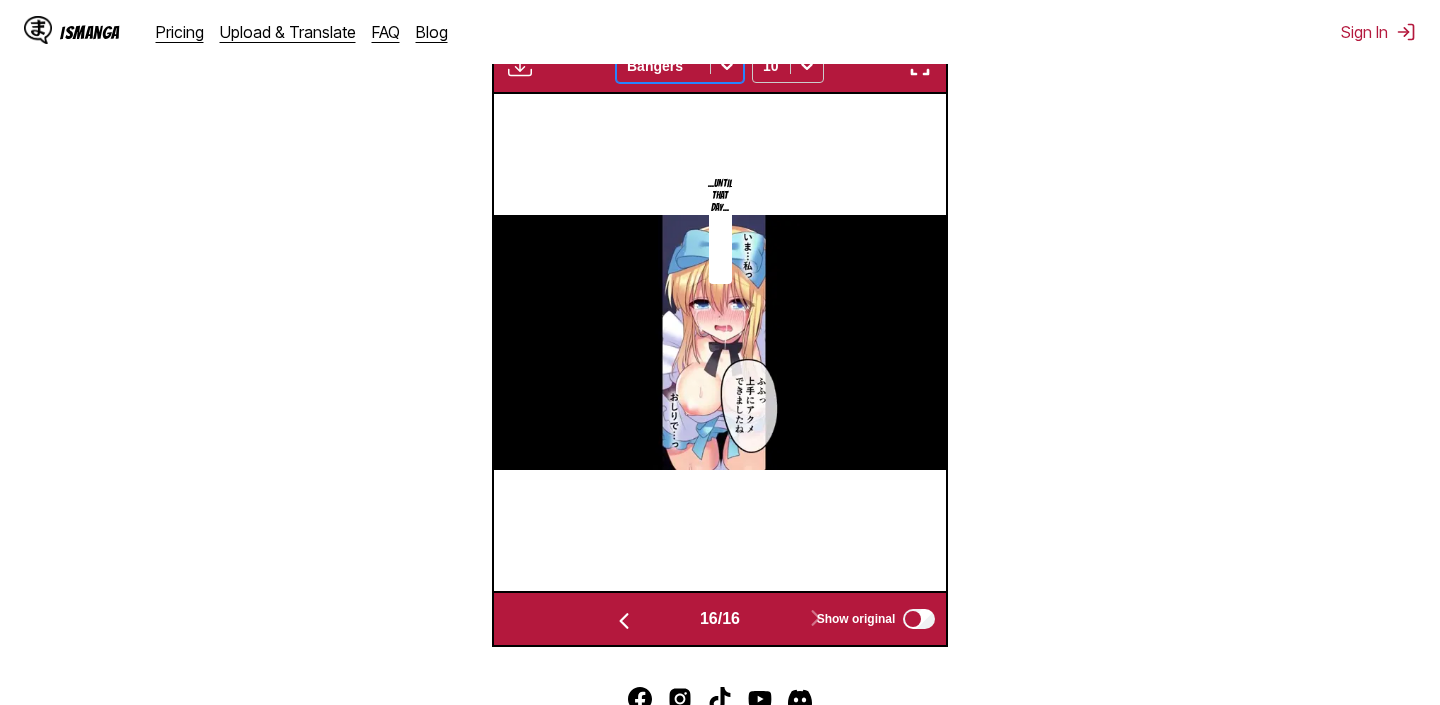 click 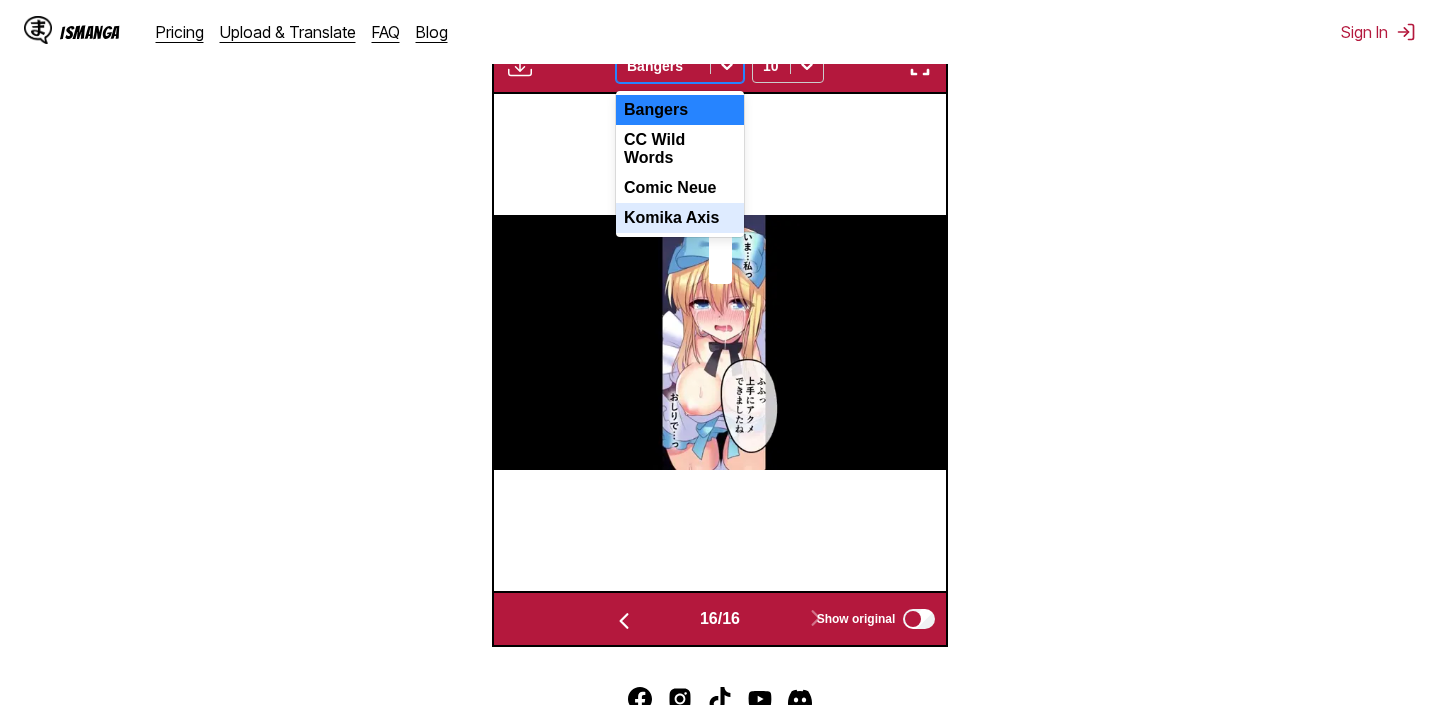 click on "Komika Axis" at bounding box center [680, 218] 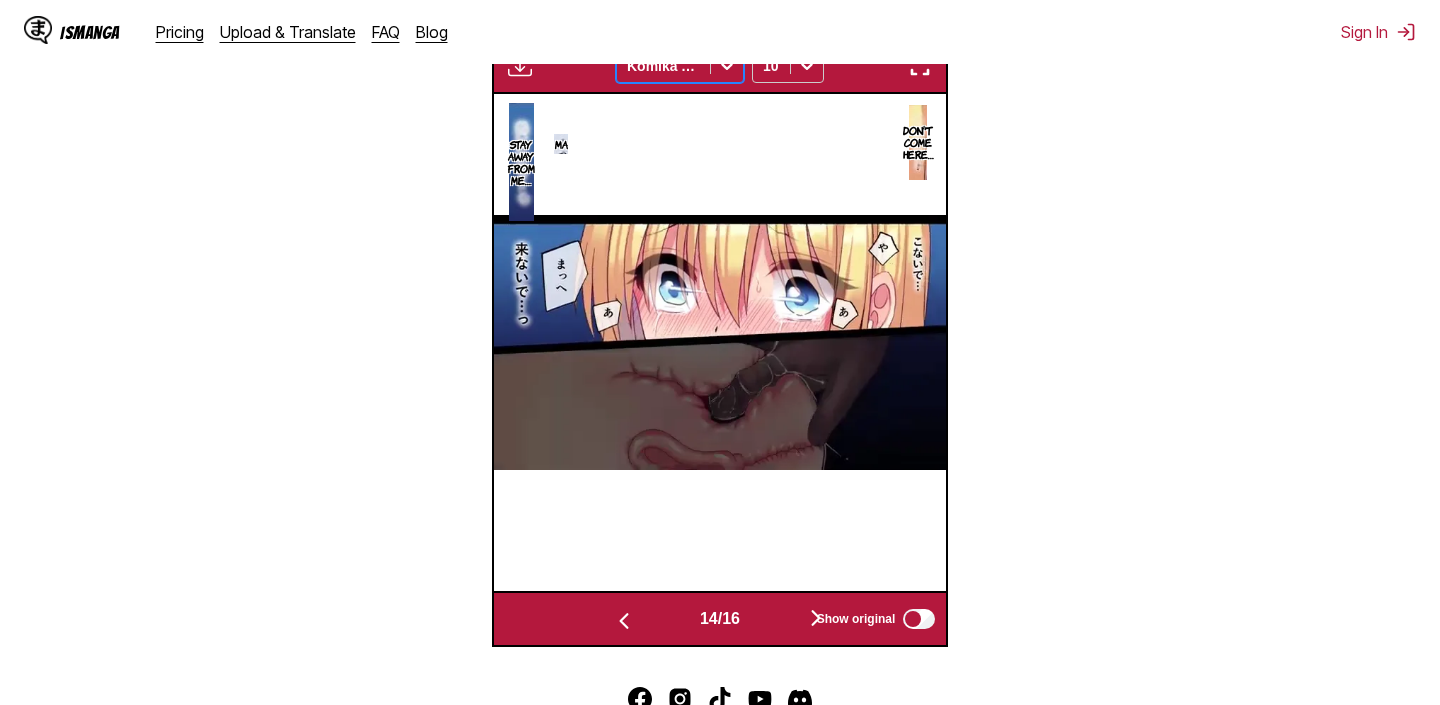 scroll, scrollTop: 0, scrollLeft: 5886, axis: horizontal 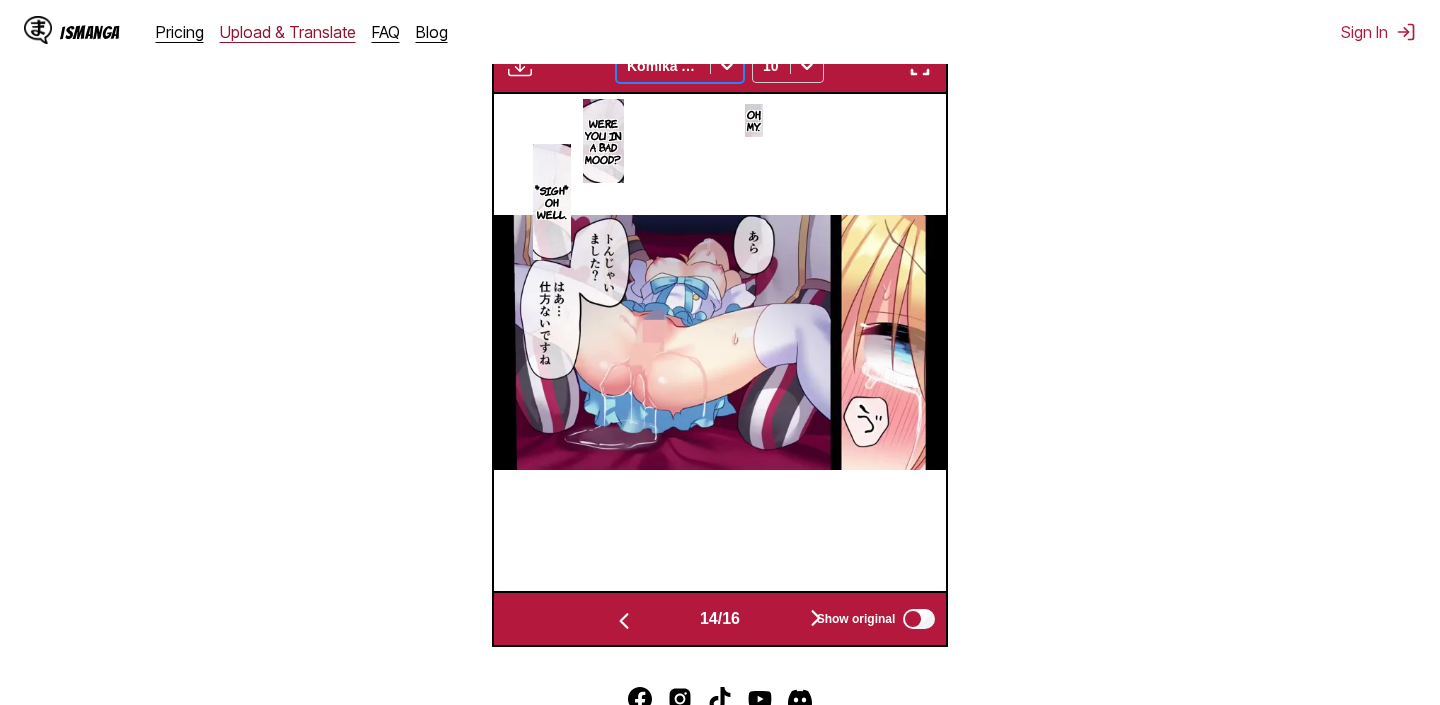click on "Upload & Translate" at bounding box center (288, 32) 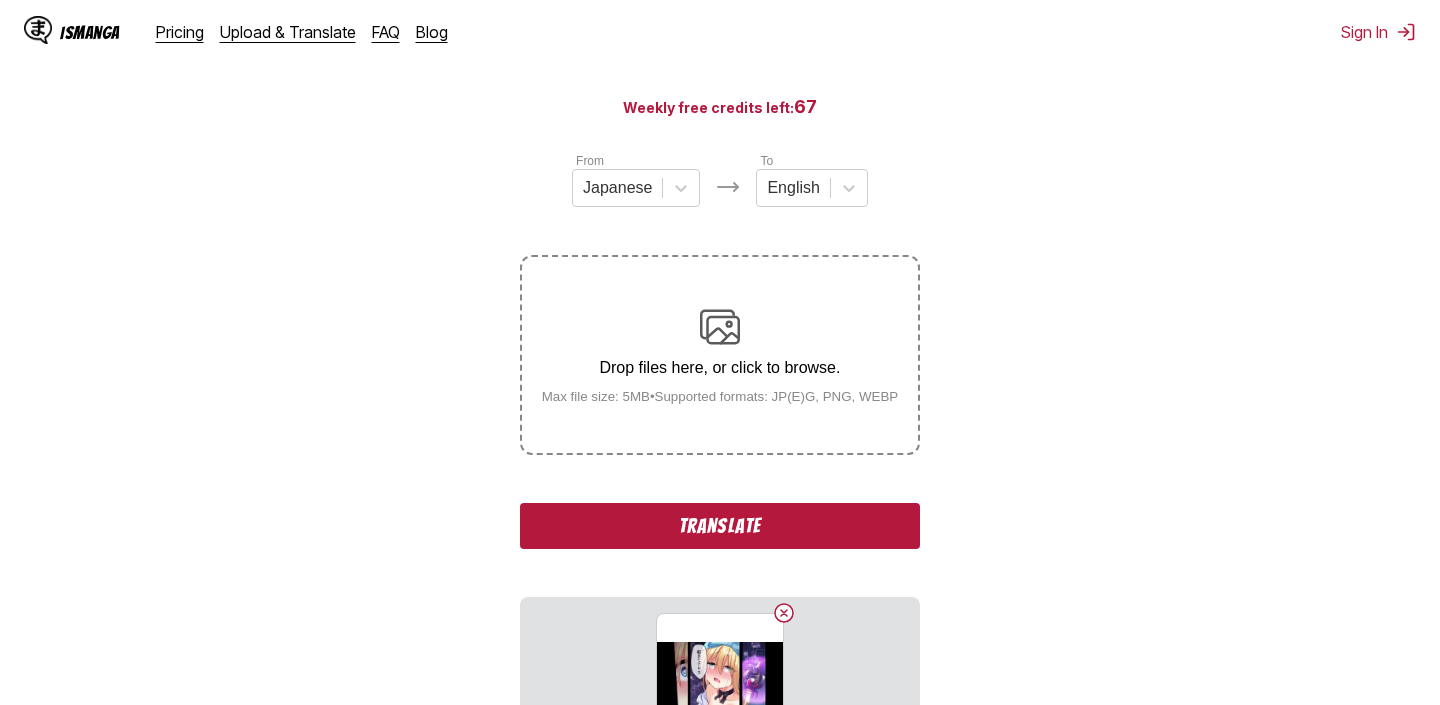 scroll, scrollTop: 254, scrollLeft: 0, axis: vertical 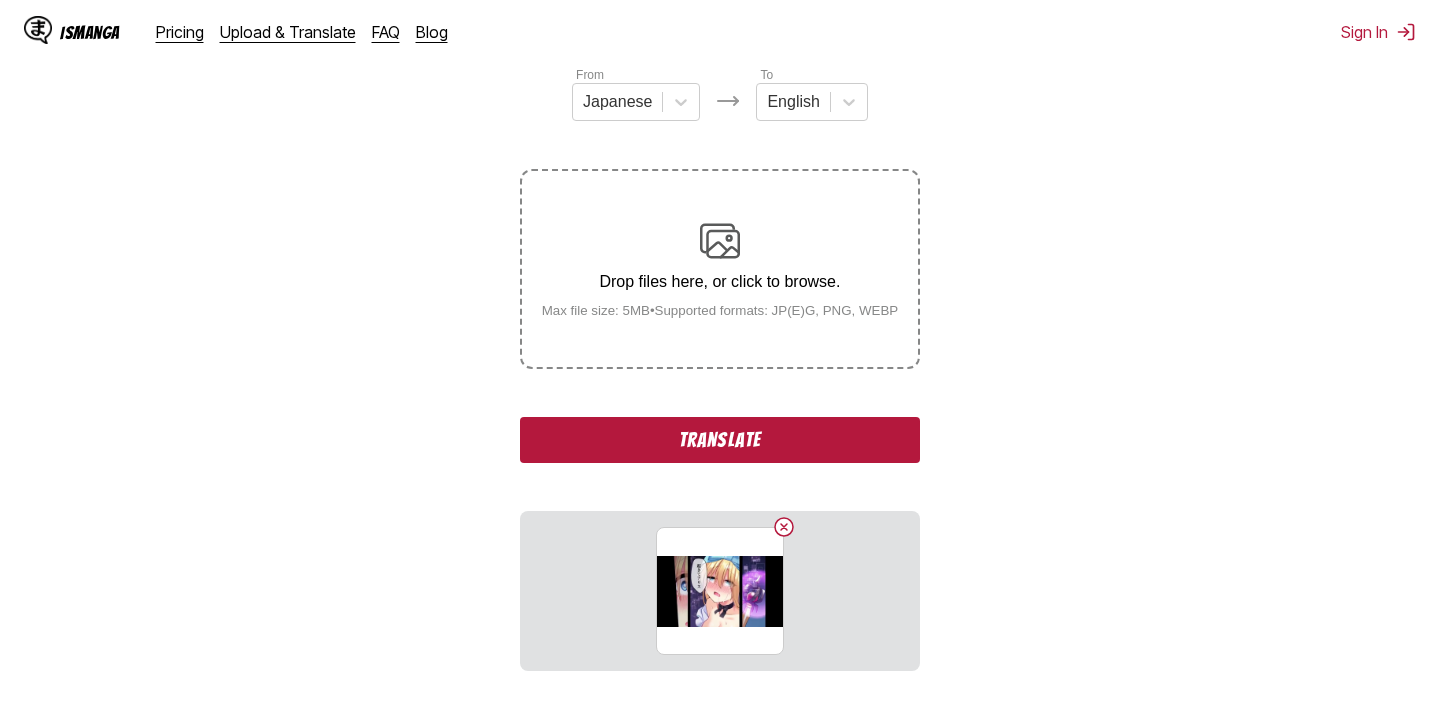 click on "Translate" at bounding box center [720, 440] 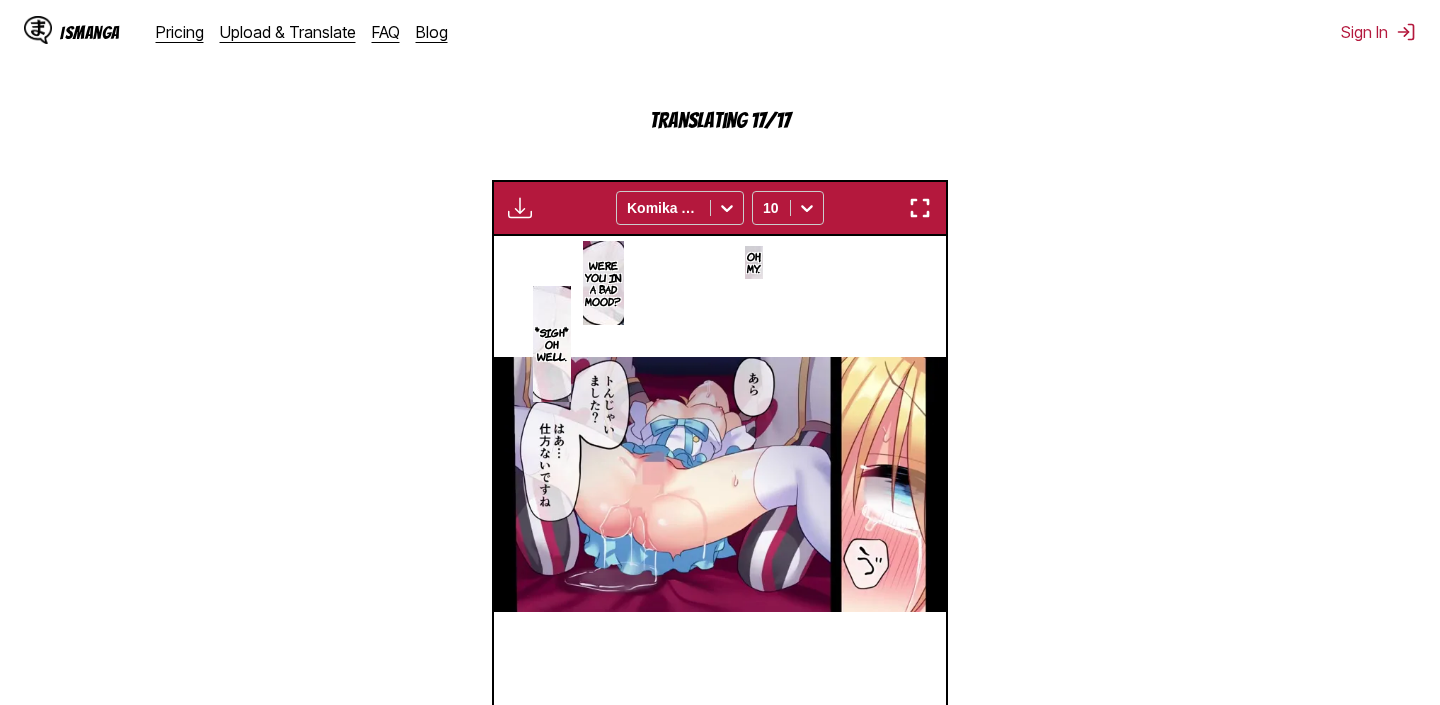 scroll, scrollTop: 573, scrollLeft: 0, axis: vertical 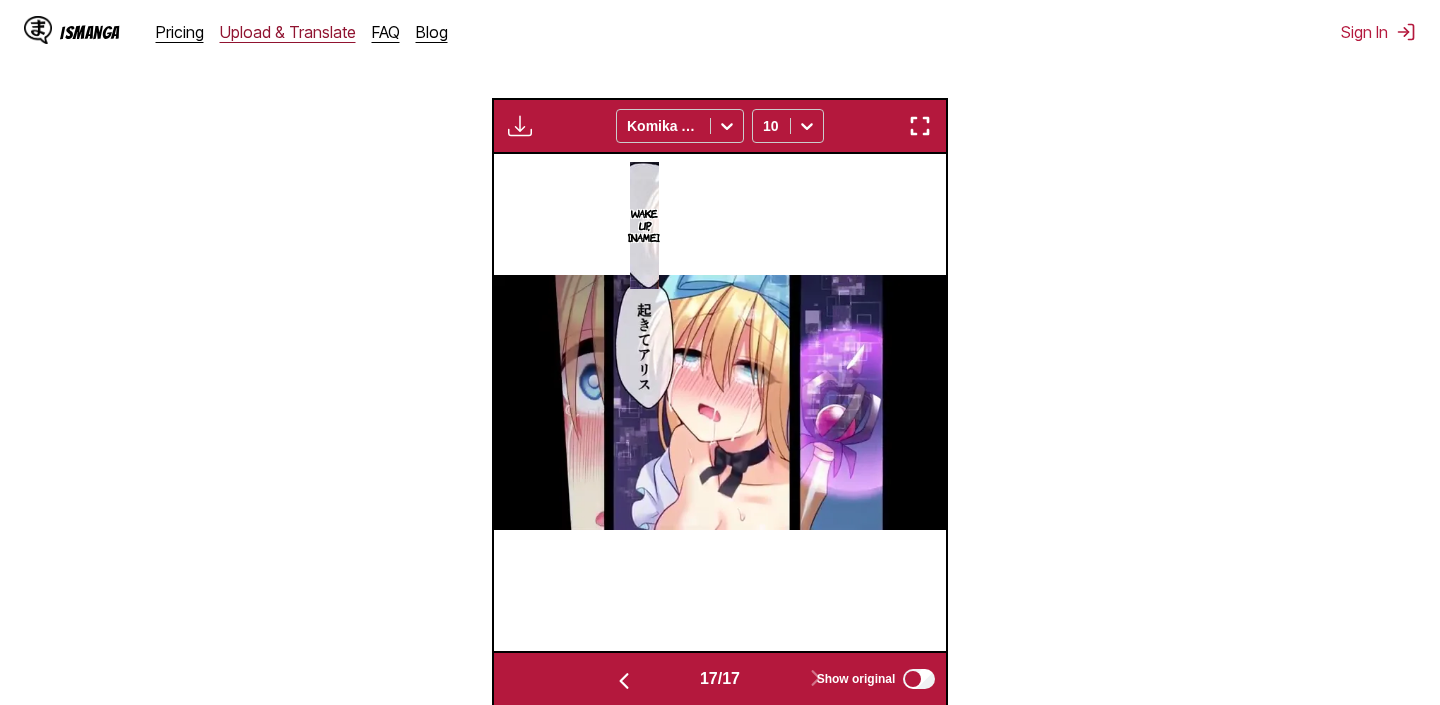 click on "Upload & Translate" at bounding box center [288, 32] 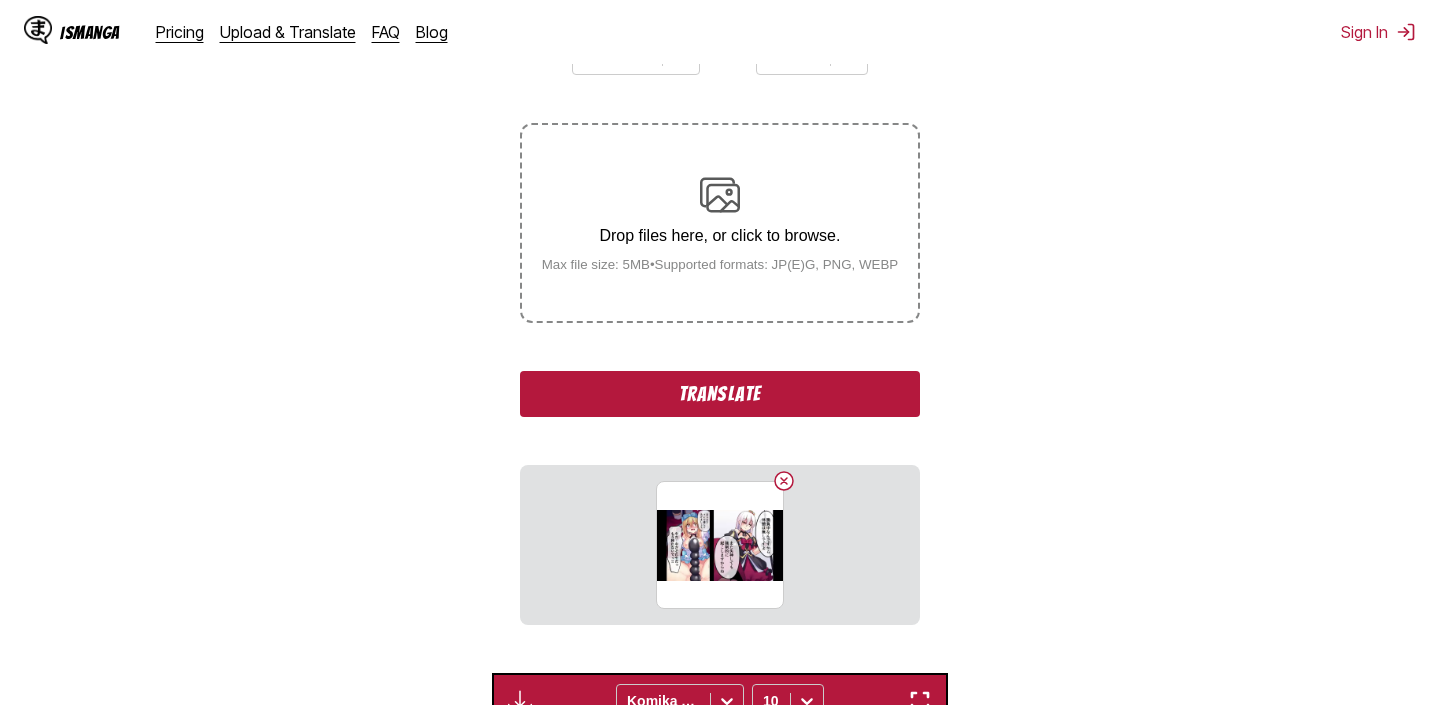scroll, scrollTop: 301, scrollLeft: 0, axis: vertical 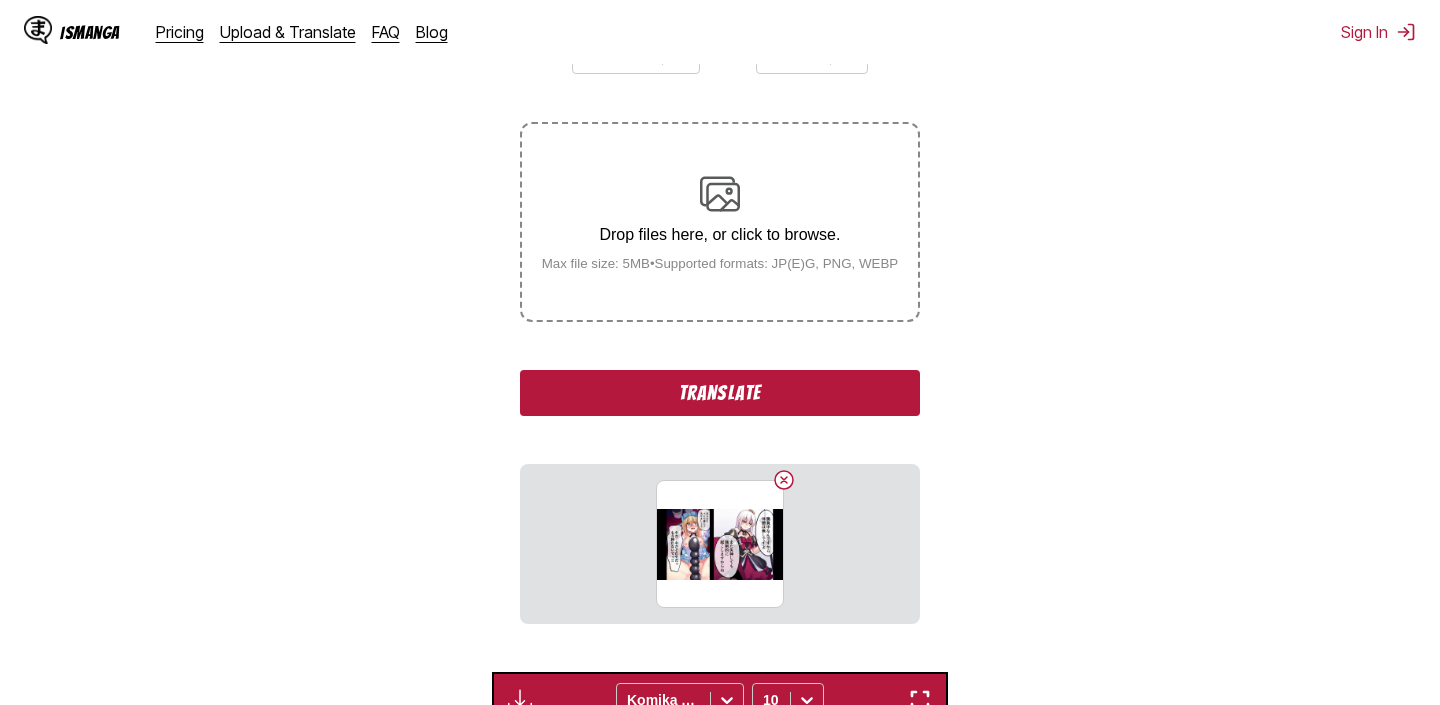 click on "Translate" at bounding box center (720, 393) 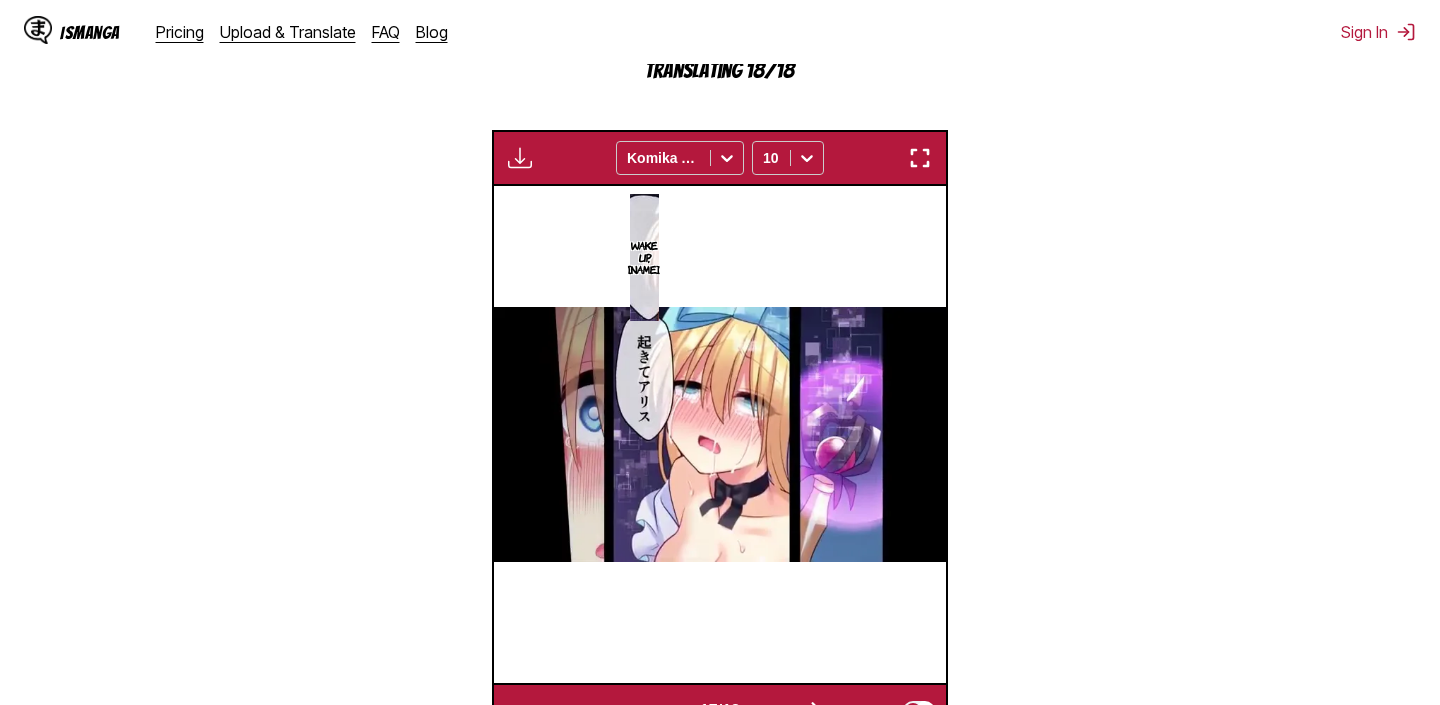 scroll, scrollTop: 620, scrollLeft: 0, axis: vertical 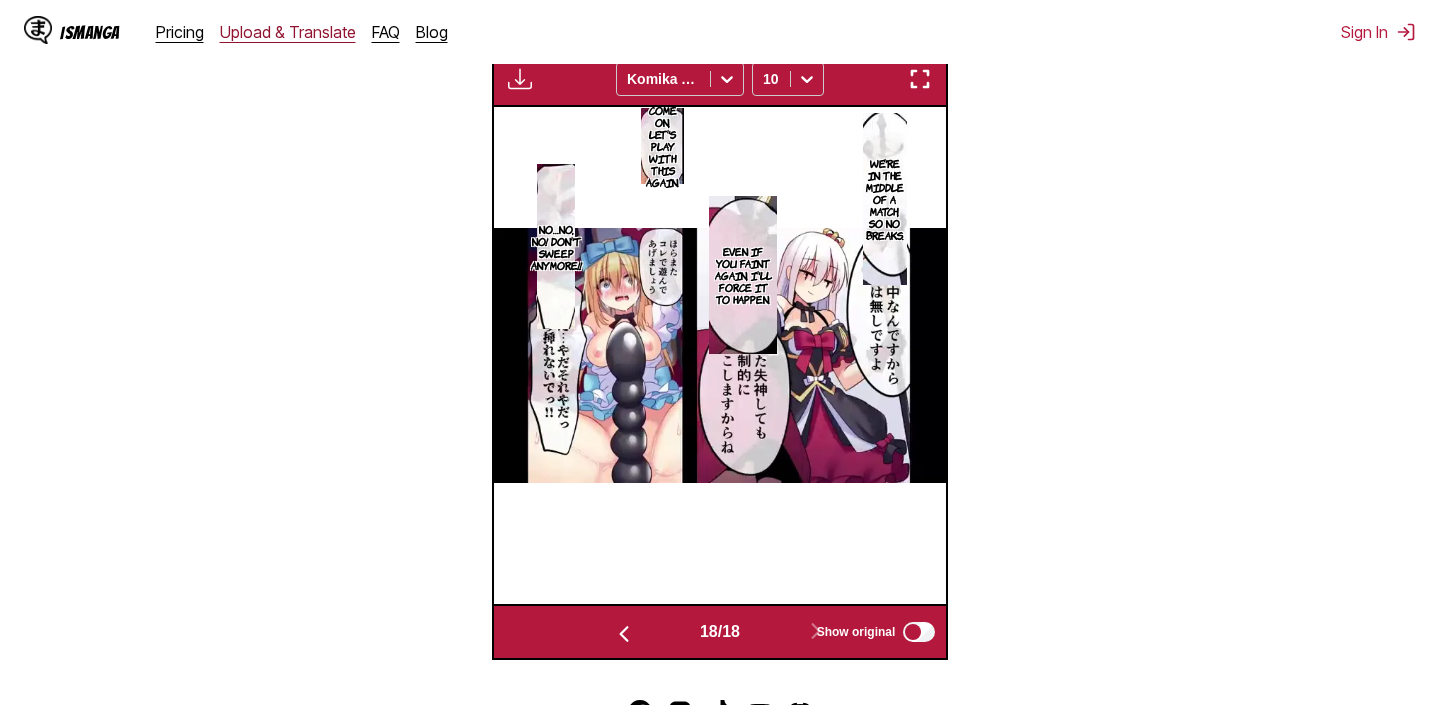 click on "Upload & Translate" at bounding box center (288, 32) 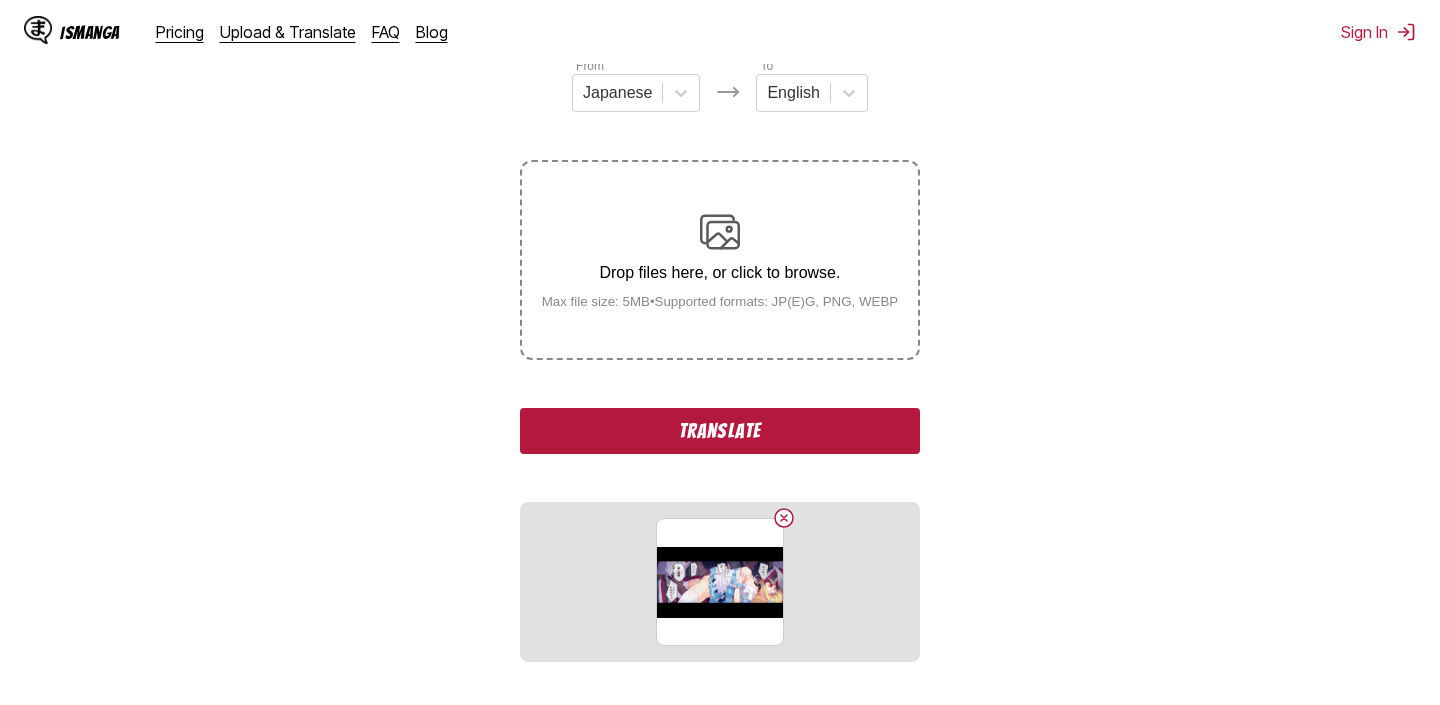 scroll, scrollTop: 265, scrollLeft: 0, axis: vertical 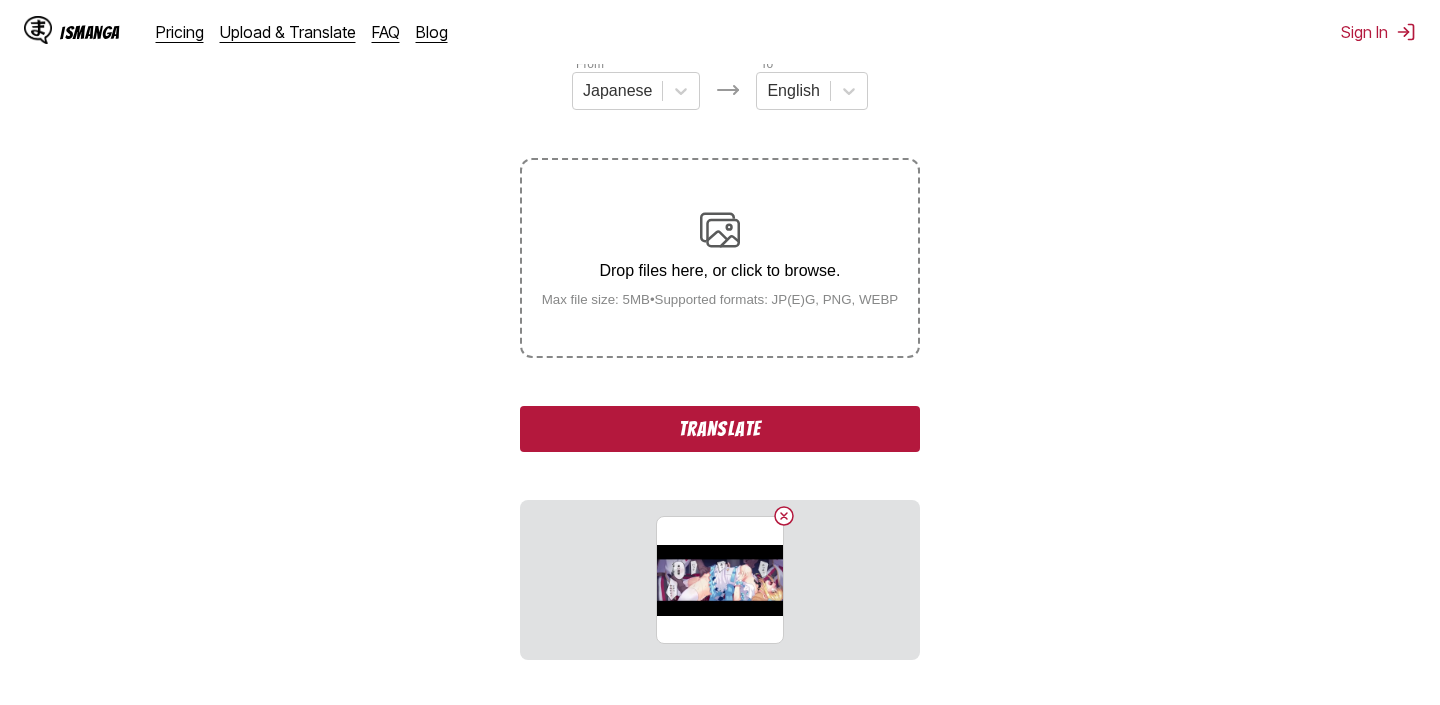 click on "Translate" at bounding box center [720, 429] 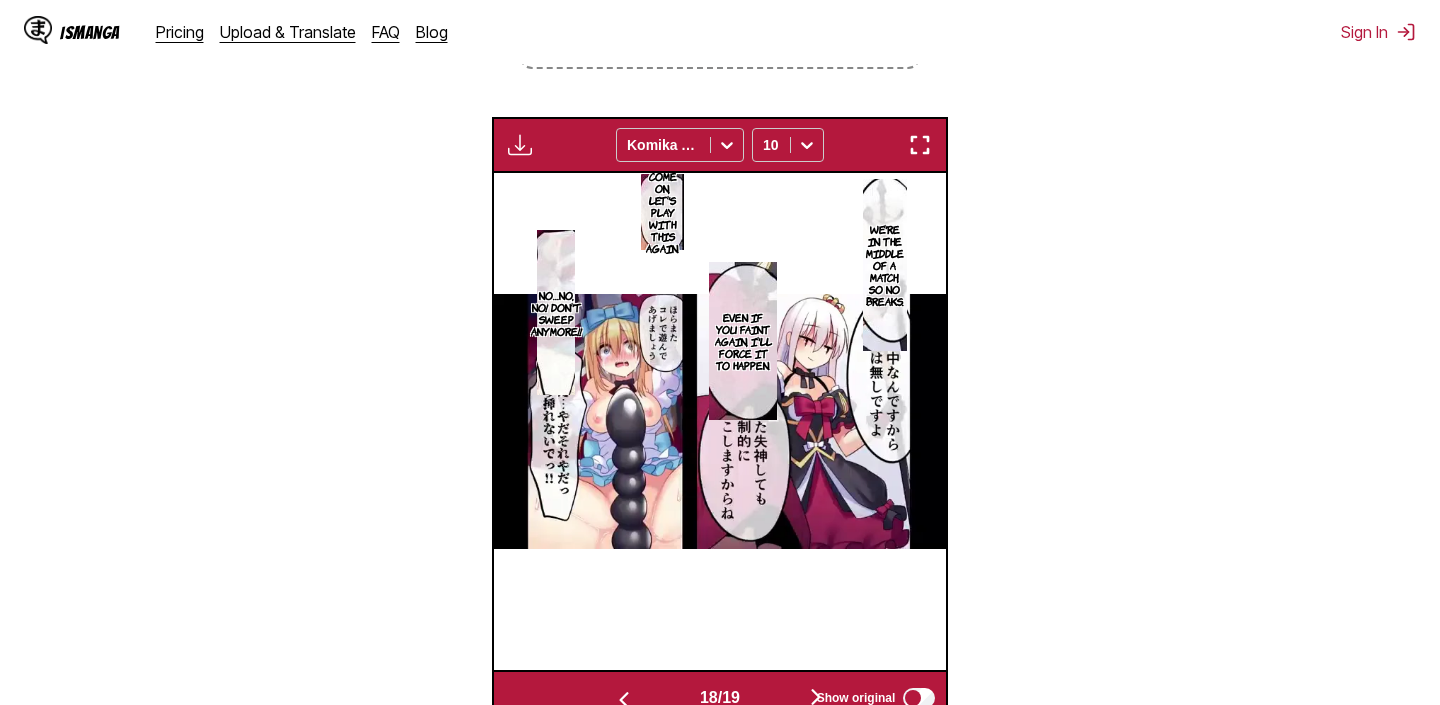 scroll, scrollTop: 555, scrollLeft: 0, axis: vertical 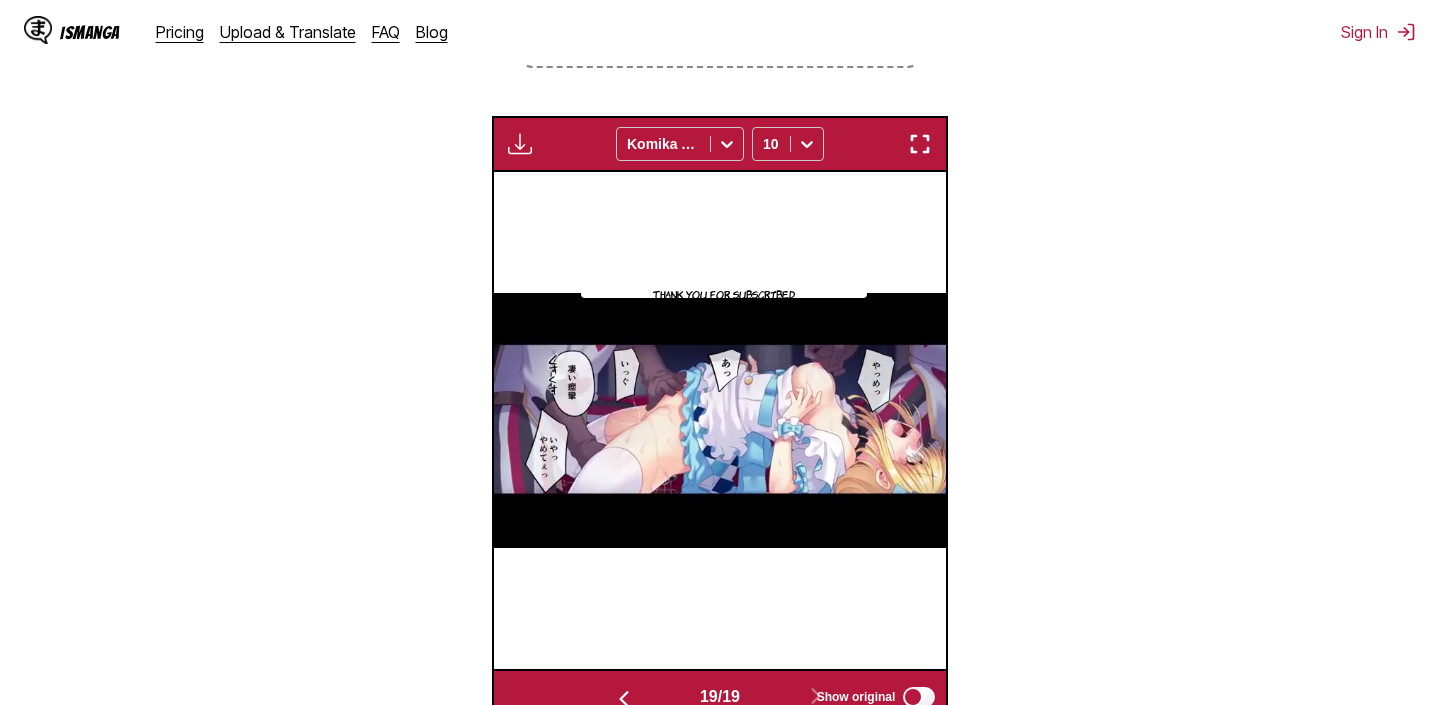 click at bounding box center [720, 420] 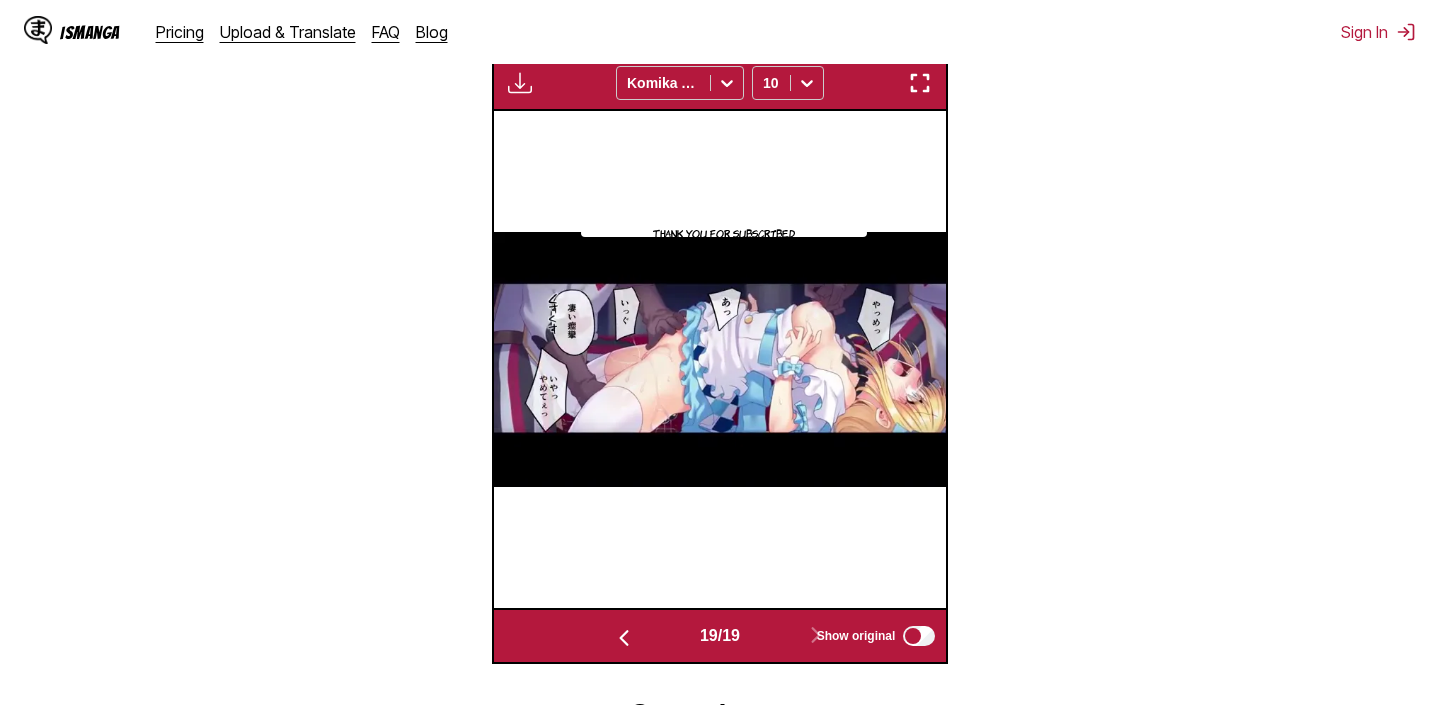 scroll, scrollTop: 621, scrollLeft: 0, axis: vertical 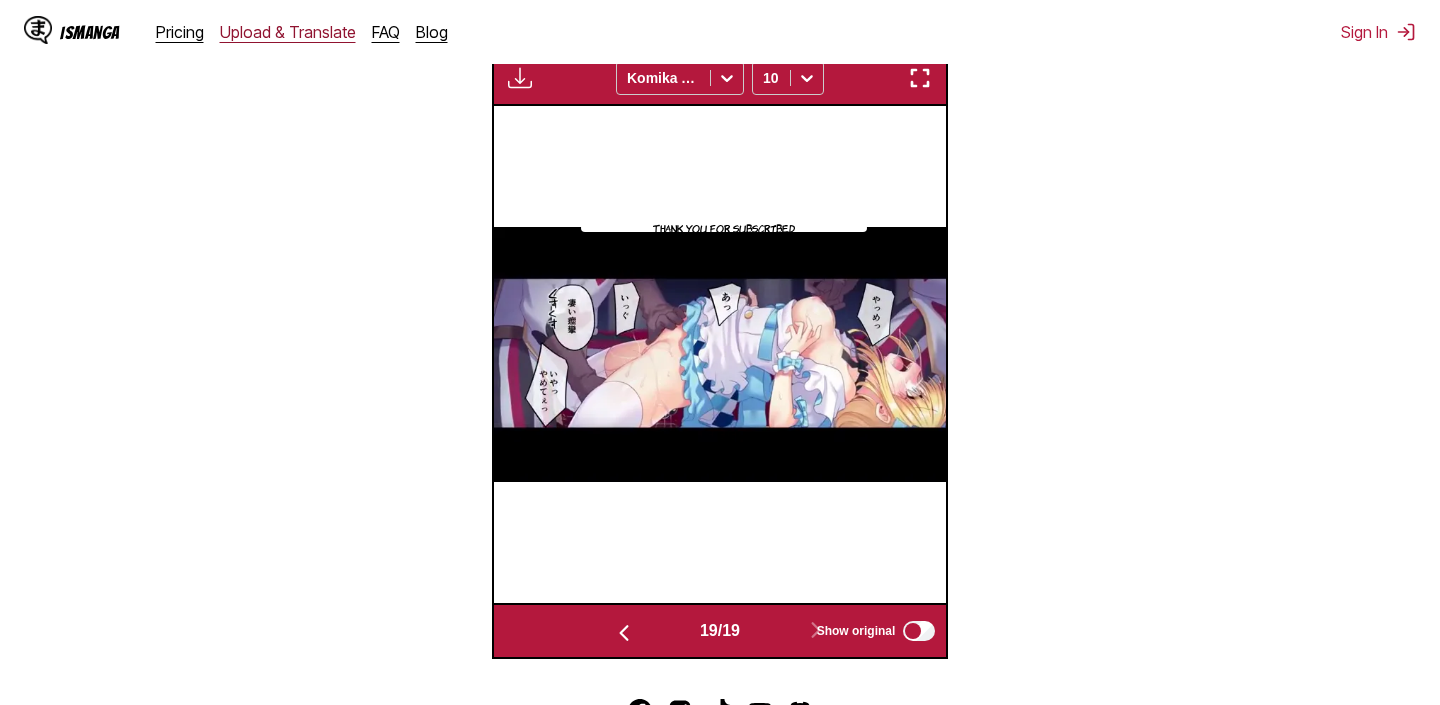 click on "Upload & Translate" at bounding box center (288, 32) 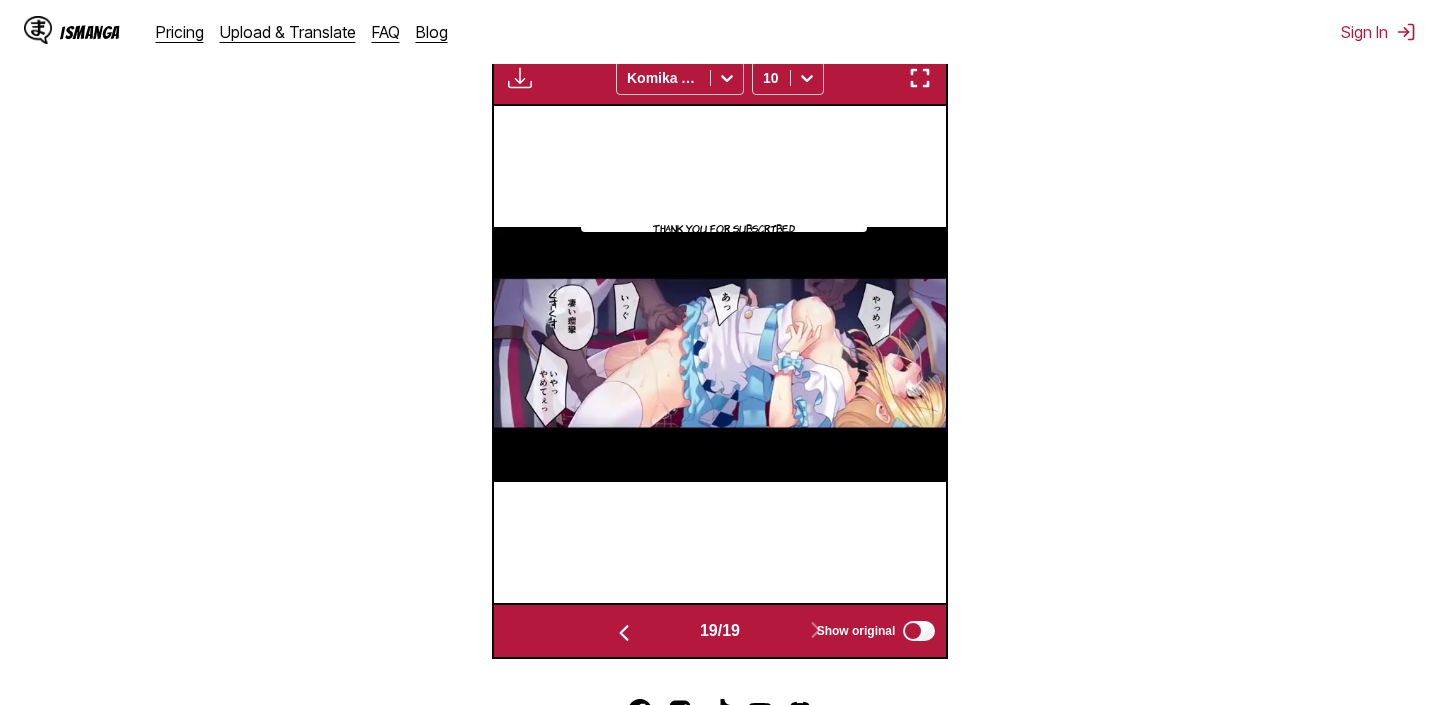 scroll, scrollTop: 0, scrollLeft: 0, axis: both 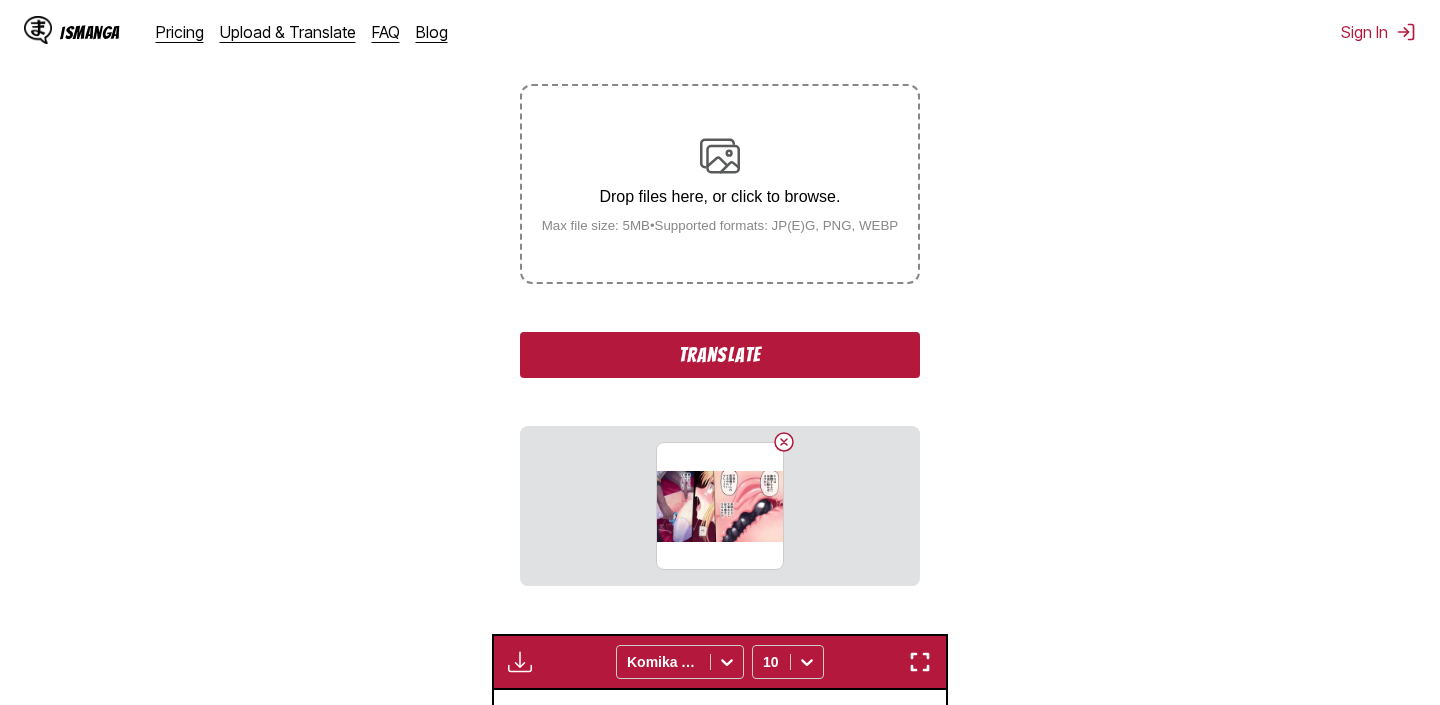 click on "Translate" at bounding box center [720, 355] 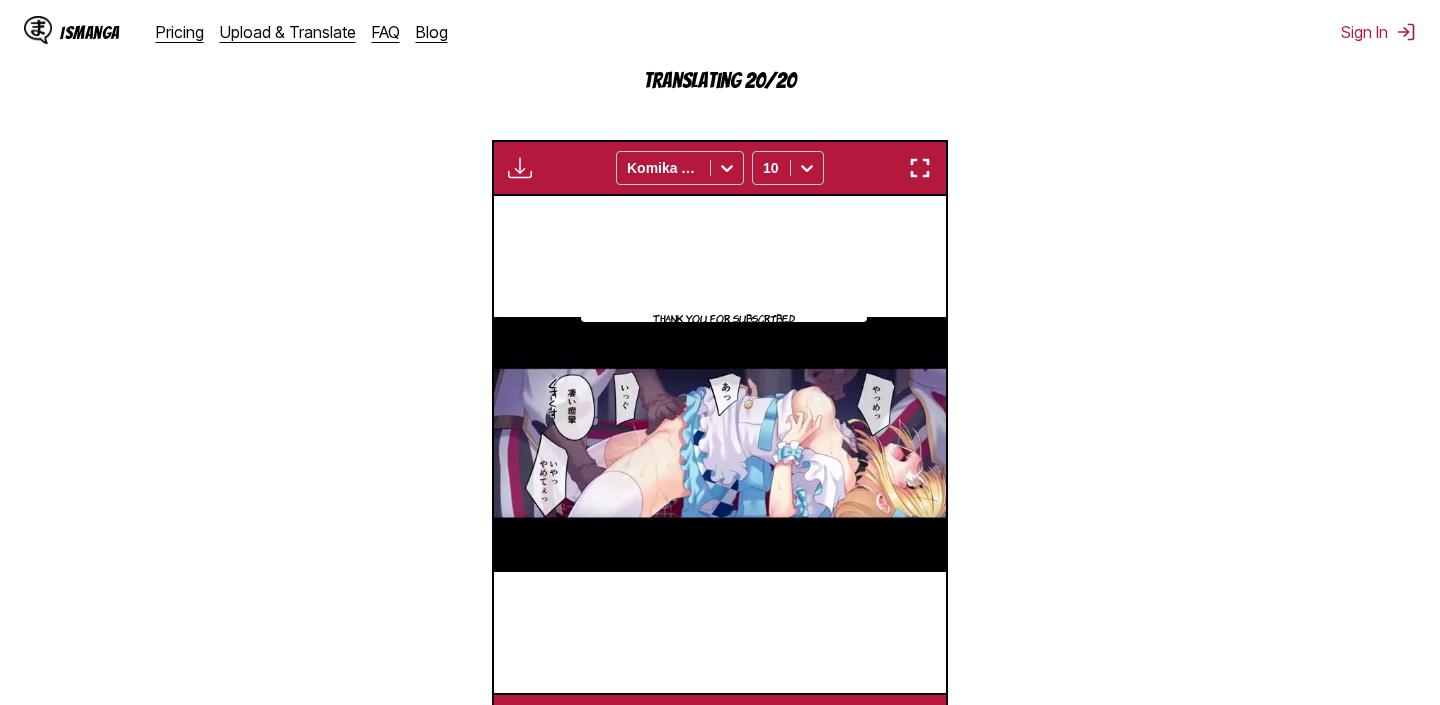scroll, scrollTop: 609, scrollLeft: 0, axis: vertical 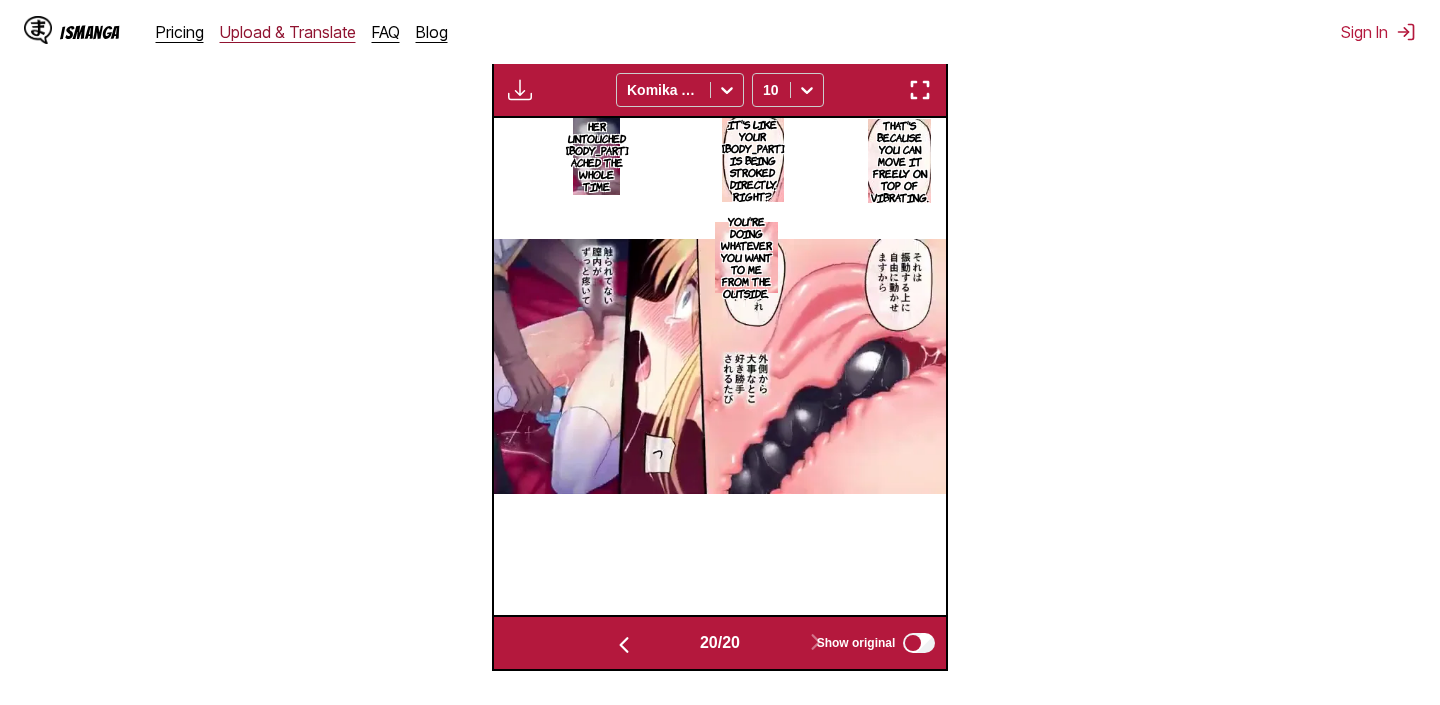 click on "Upload & Translate" at bounding box center (288, 32) 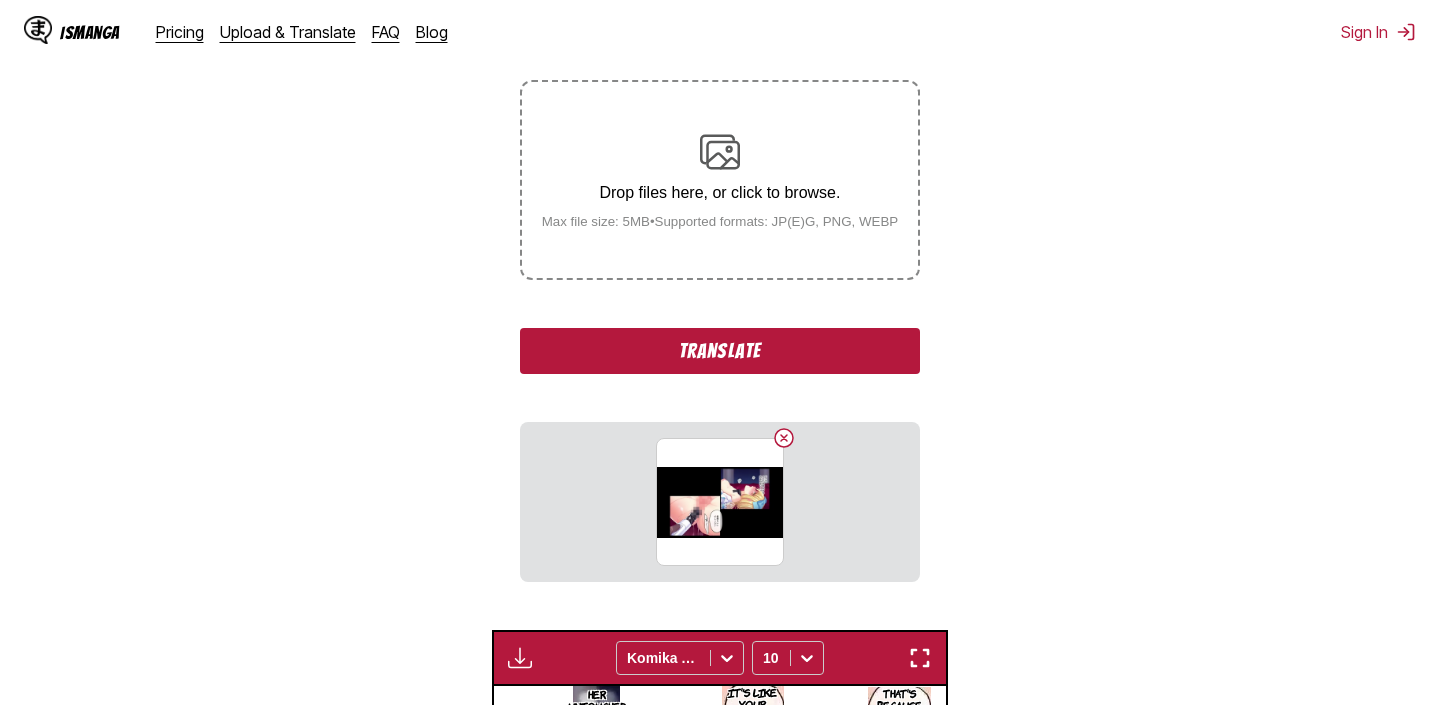 scroll, scrollTop: 344, scrollLeft: 0, axis: vertical 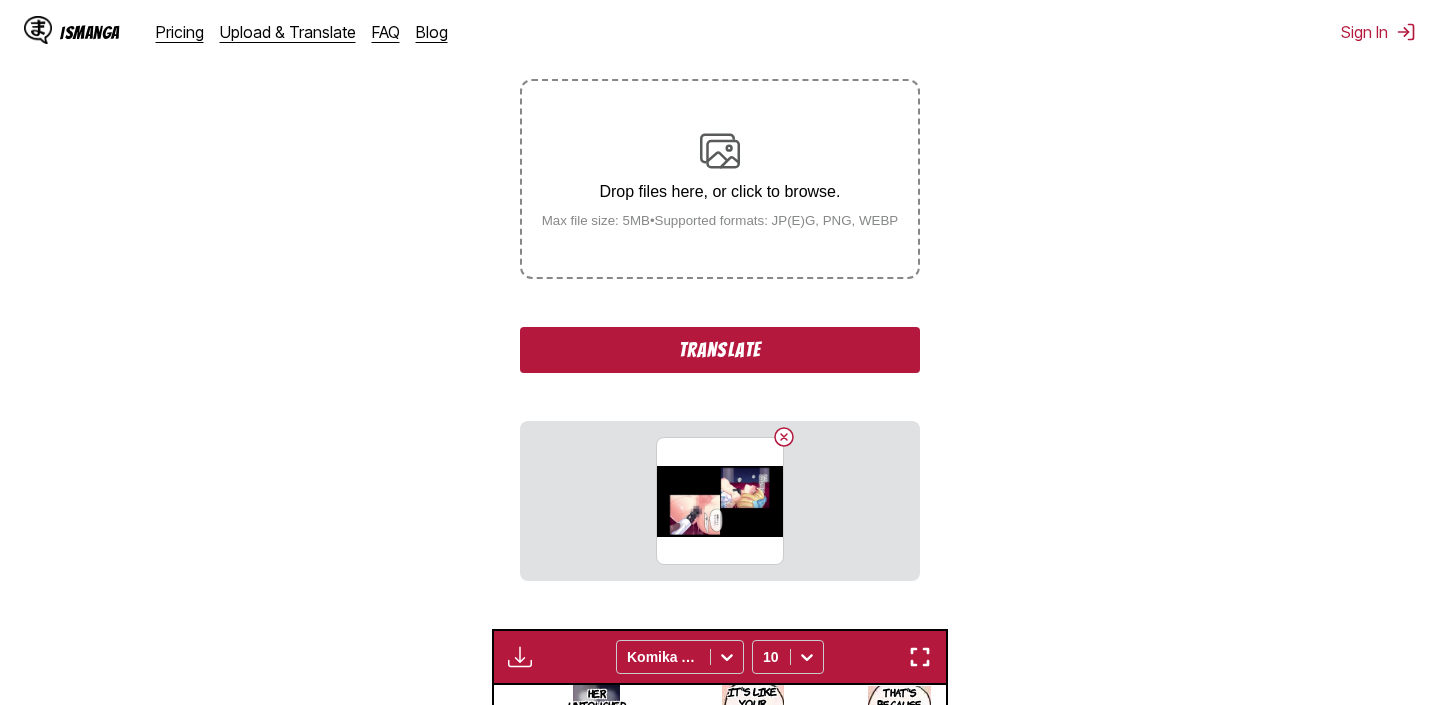 click on "Translate" at bounding box center (720, 350) 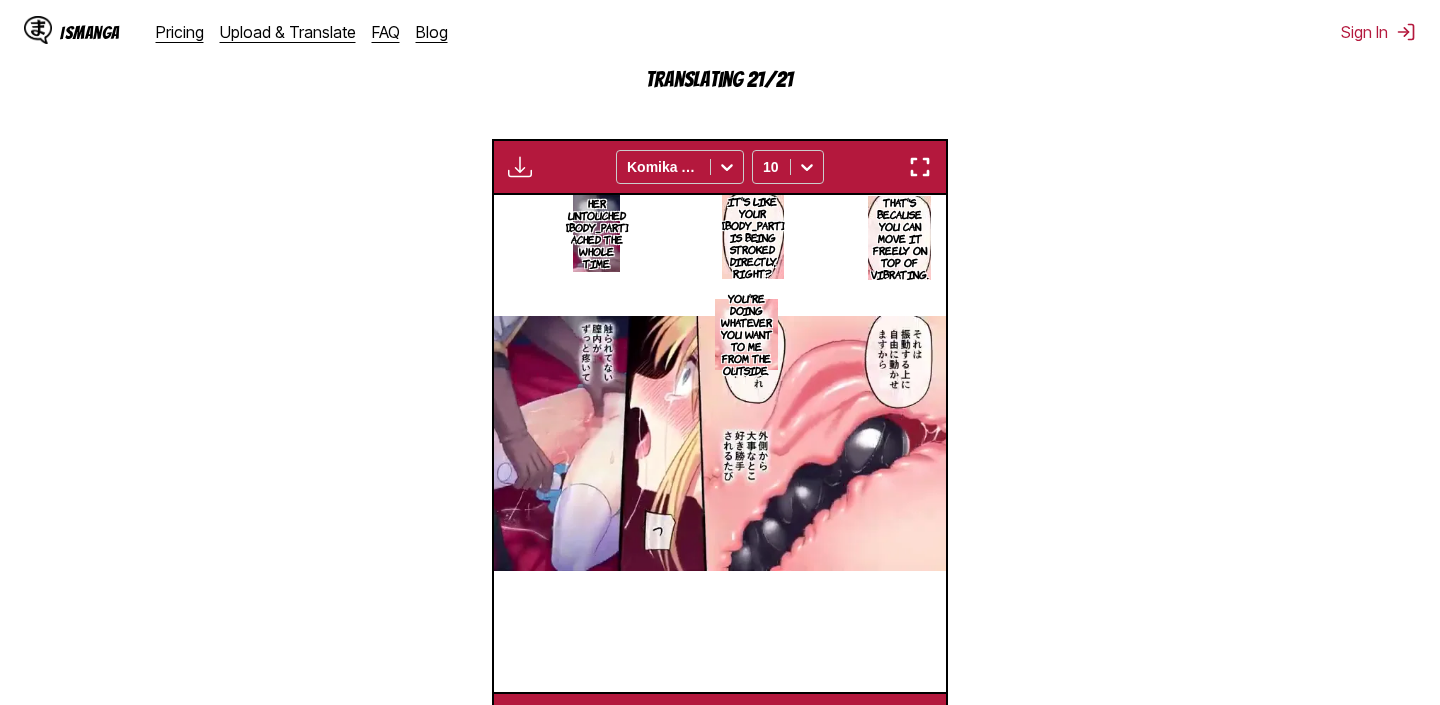 scroll, scrollTop: 671, scrollLeft: 0, axis: vertical 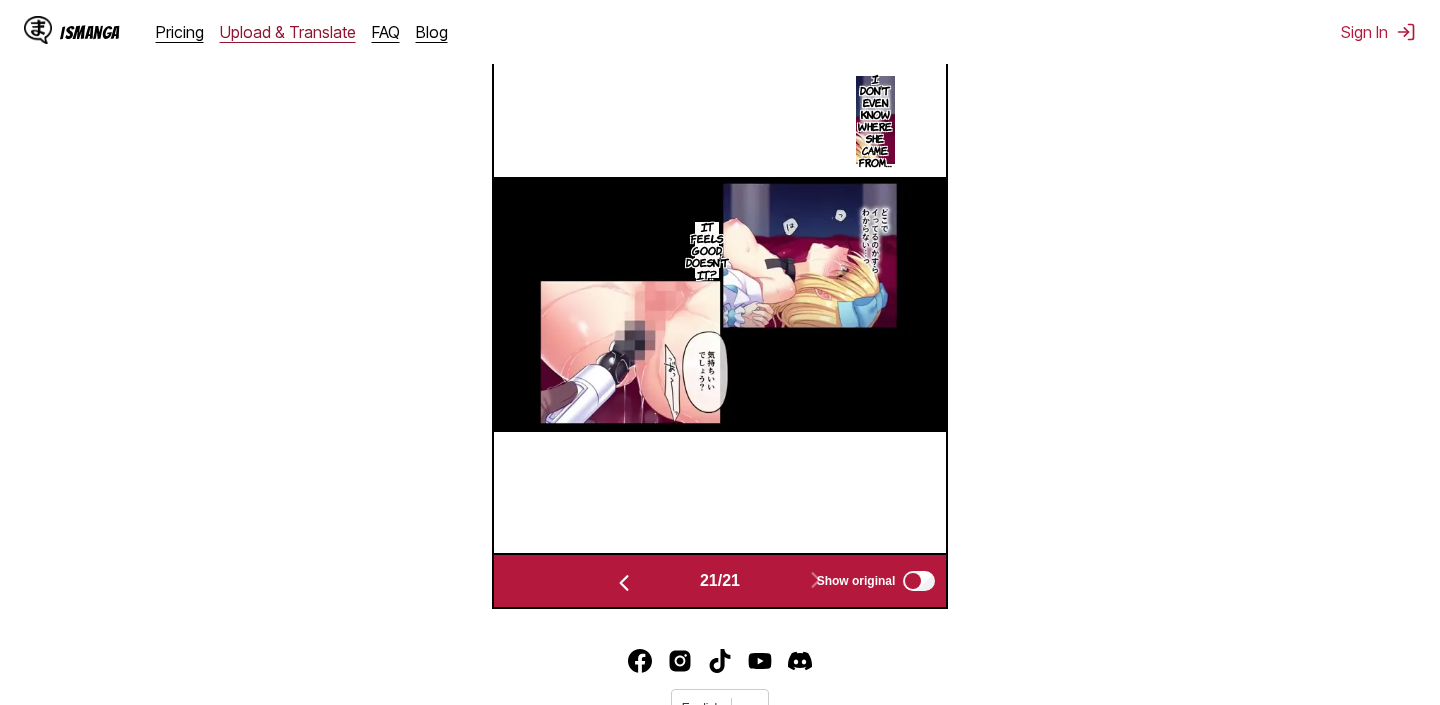 click on "Upload & Translate" at bounding box center [288, 32] 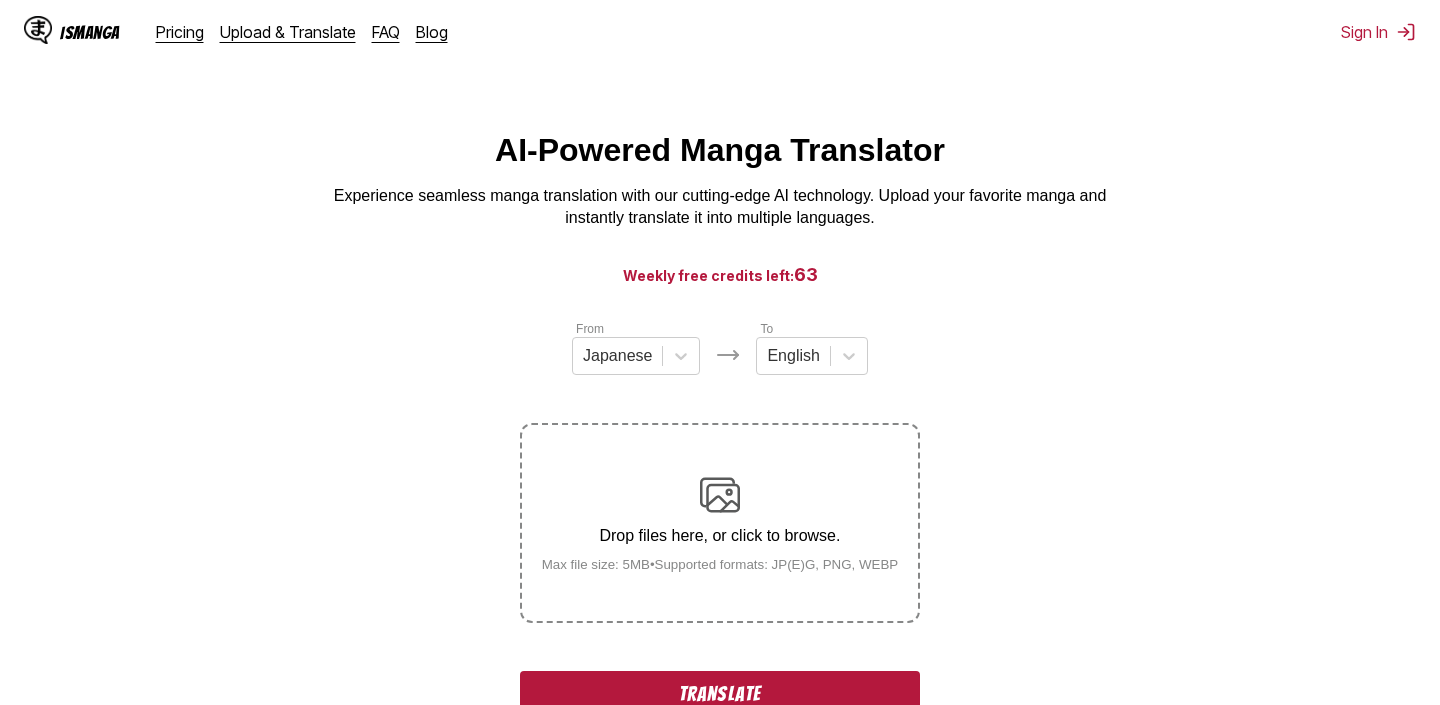 scroll, scrollTop: 373, scrollLeft: 0, axis: vertical 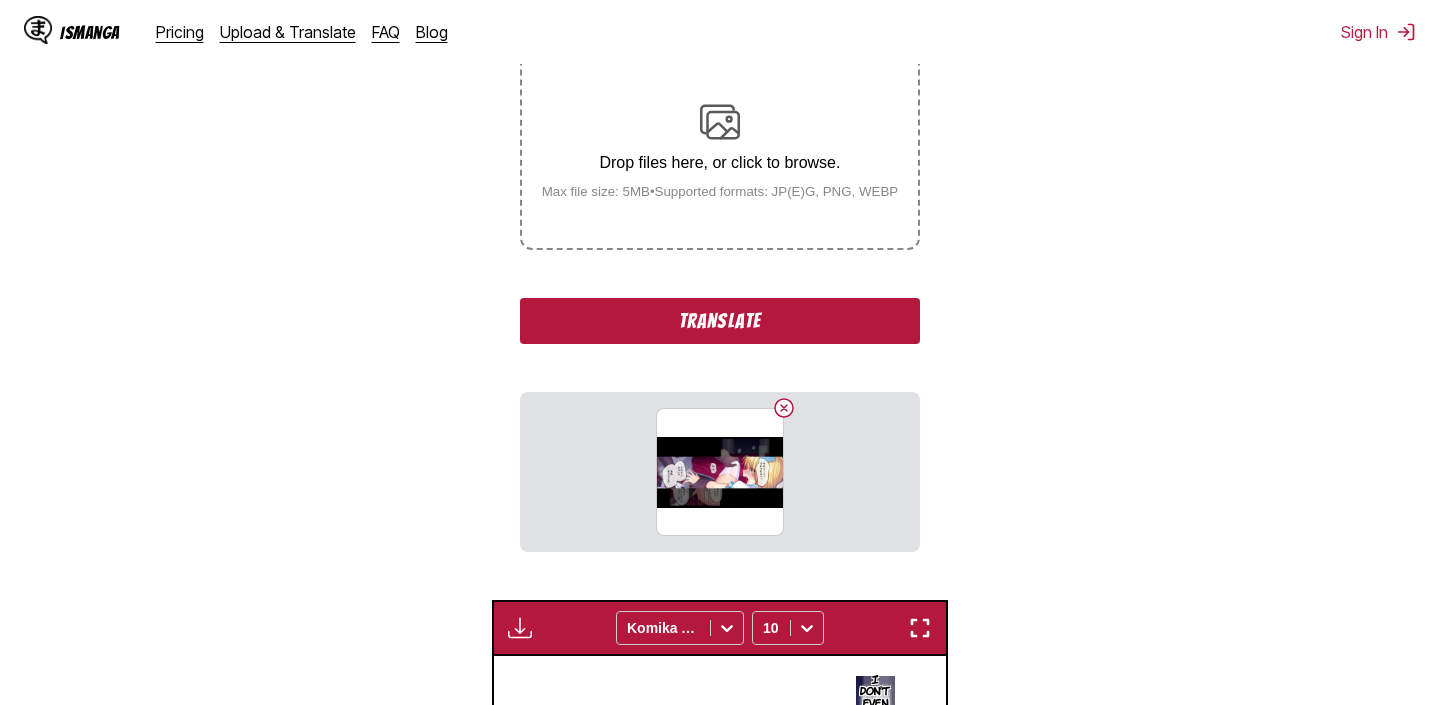 click on "Translate" at bounding box center (720, 321) 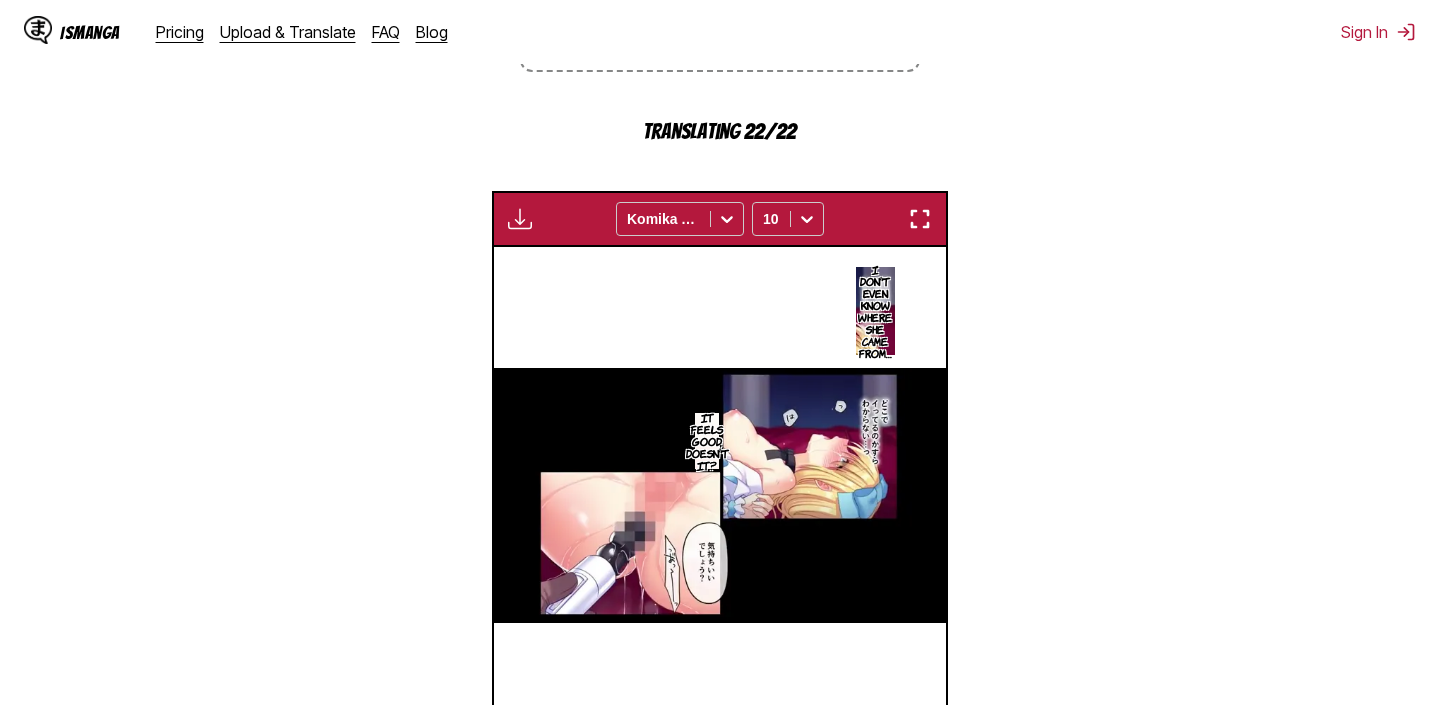 scroll, scrollTop: 585, scrollLeft: 0, axis: vertical 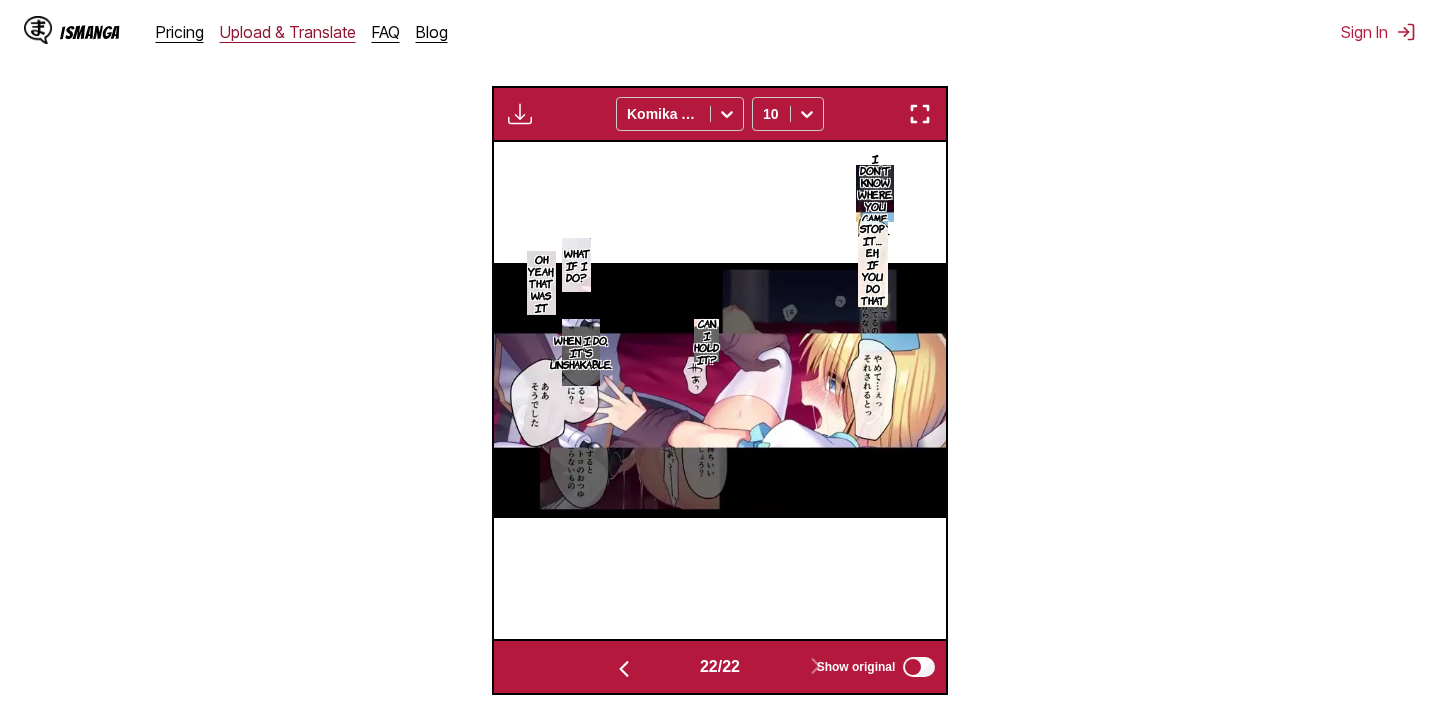 click on "Upload & Translate" at bounding box center (288, 32) 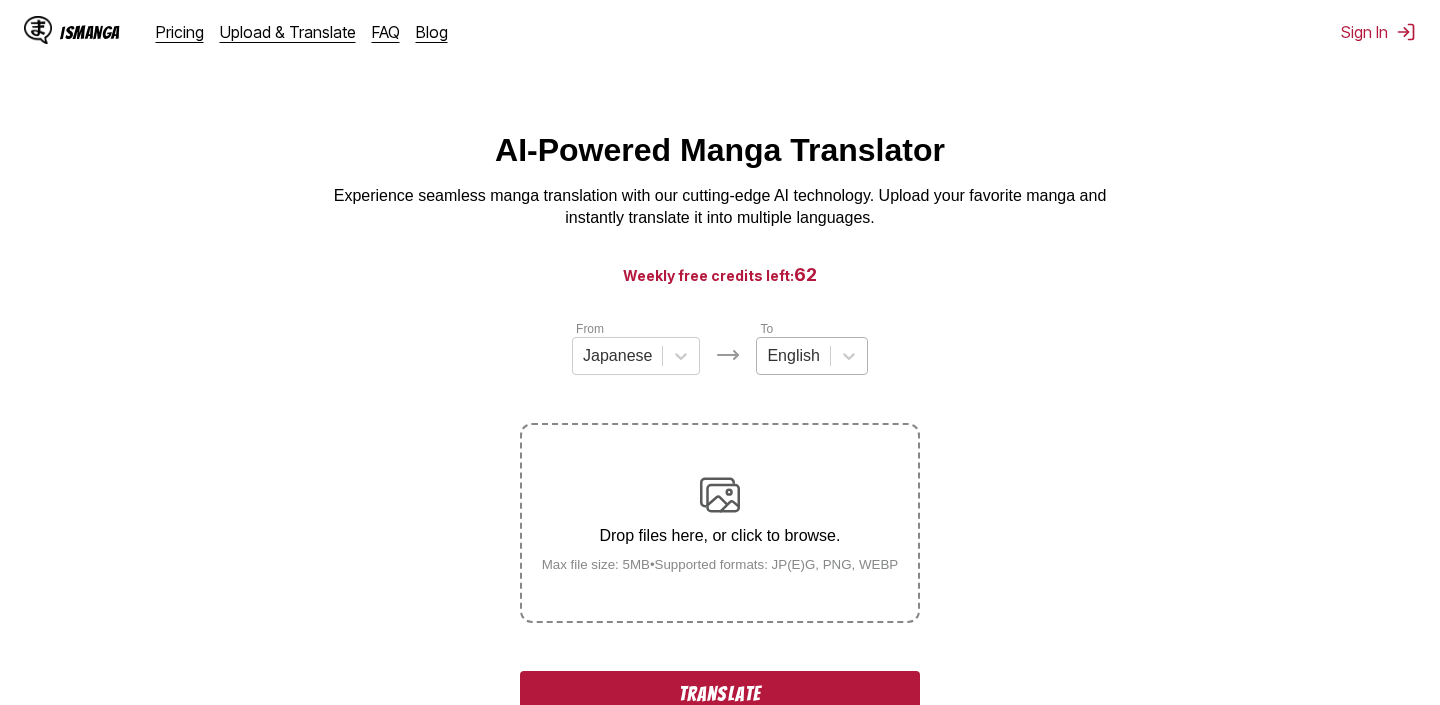 scroll, scrollTop: 264, scrollLeft: 0, axis: vertical 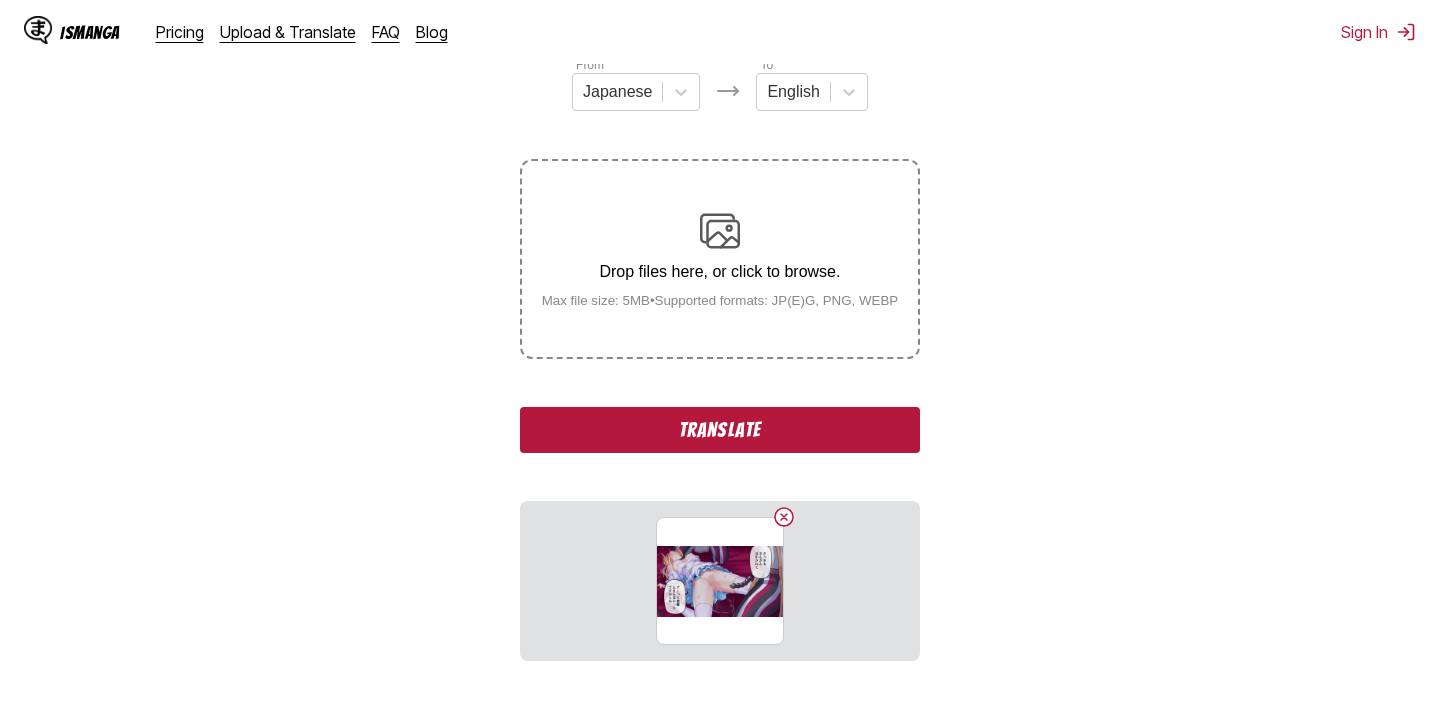 click on "Translate" at bounding box center (720, 430) 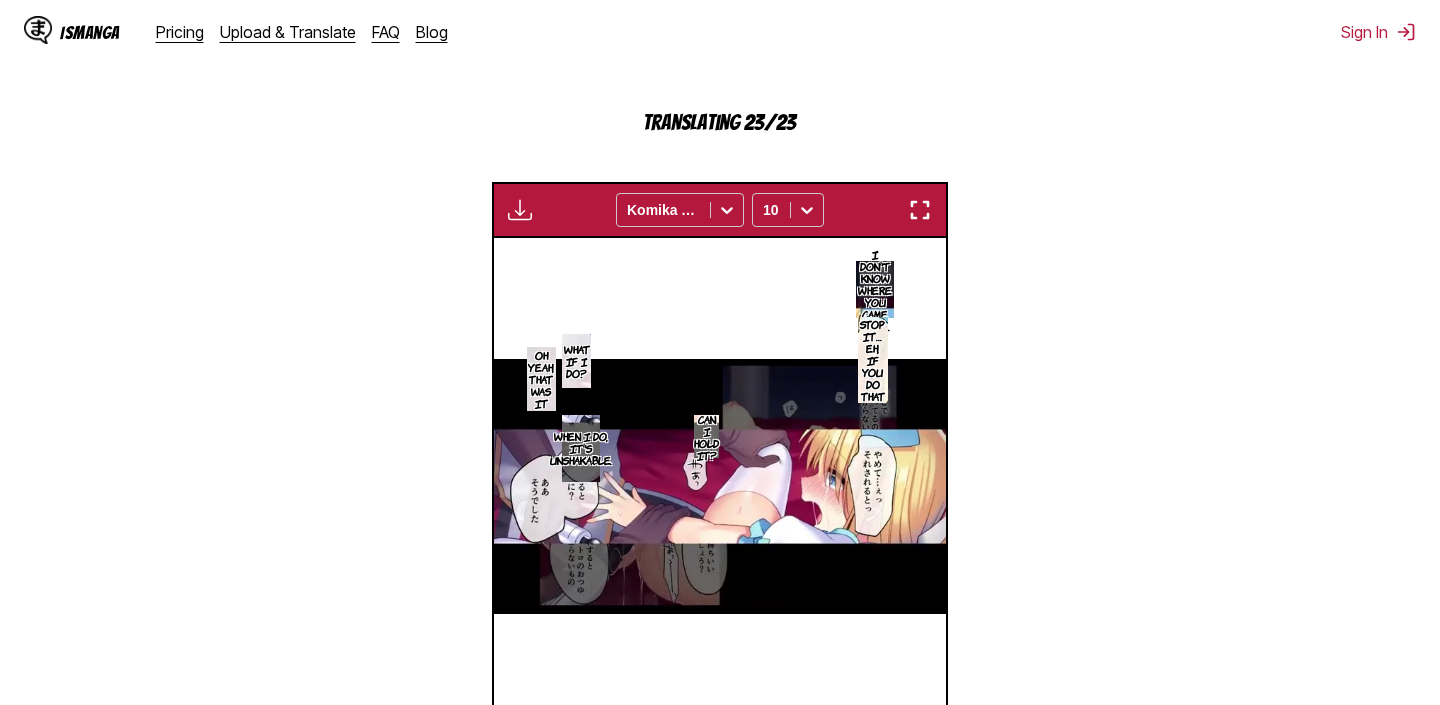 scroll, scrollTop: 562, scrollLeft: 0, axis: vertical 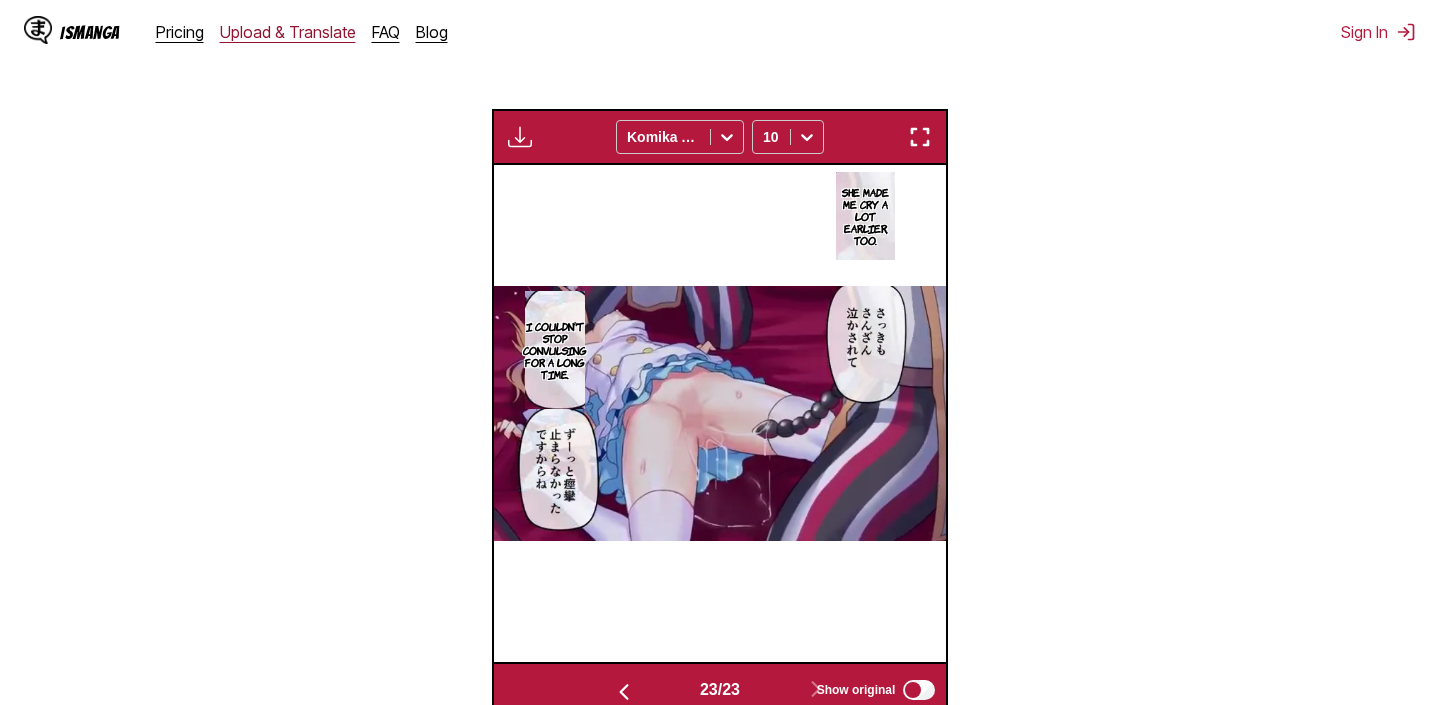 click on "Upload & Translate" at bounding box center (288, 32) 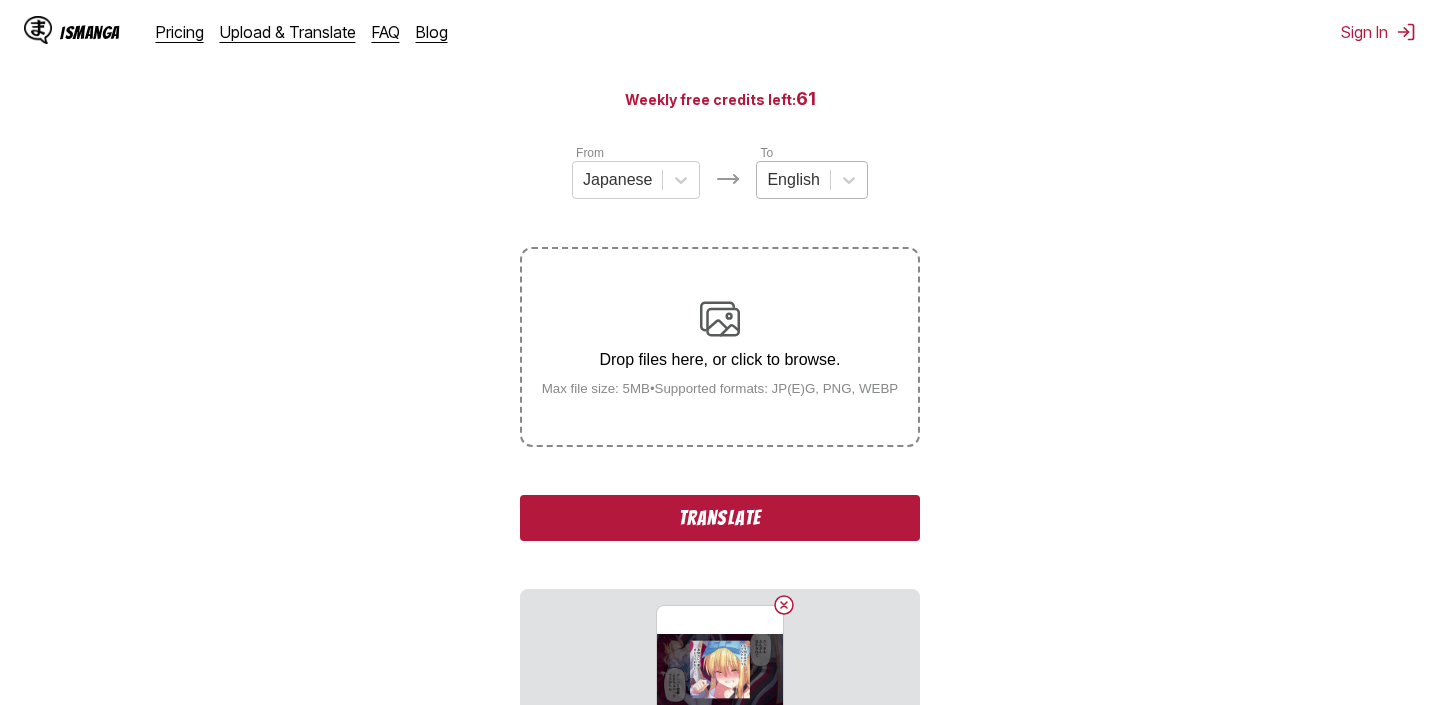 scroll, scrollTop: 177, scrollLeft: 0, axis: vertical 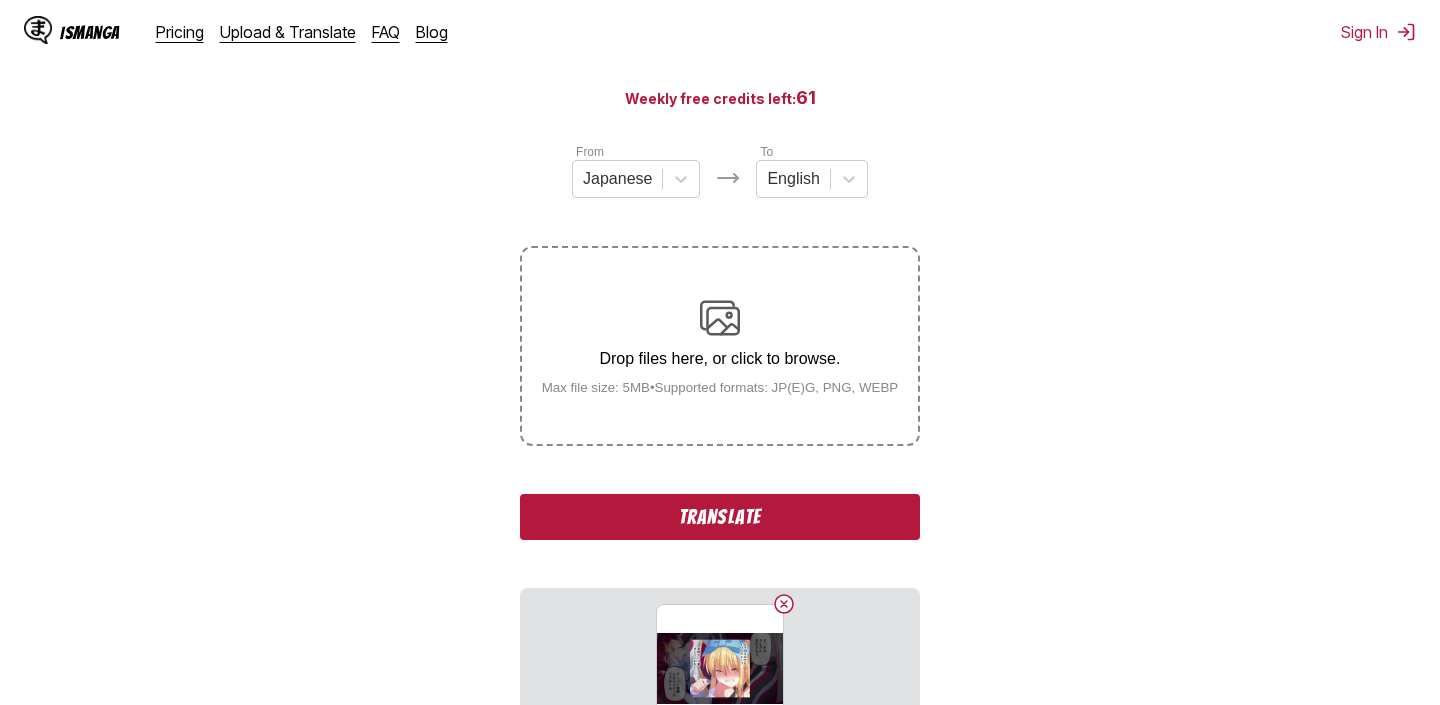 click on "Translate" at bounding box center [720, 517] 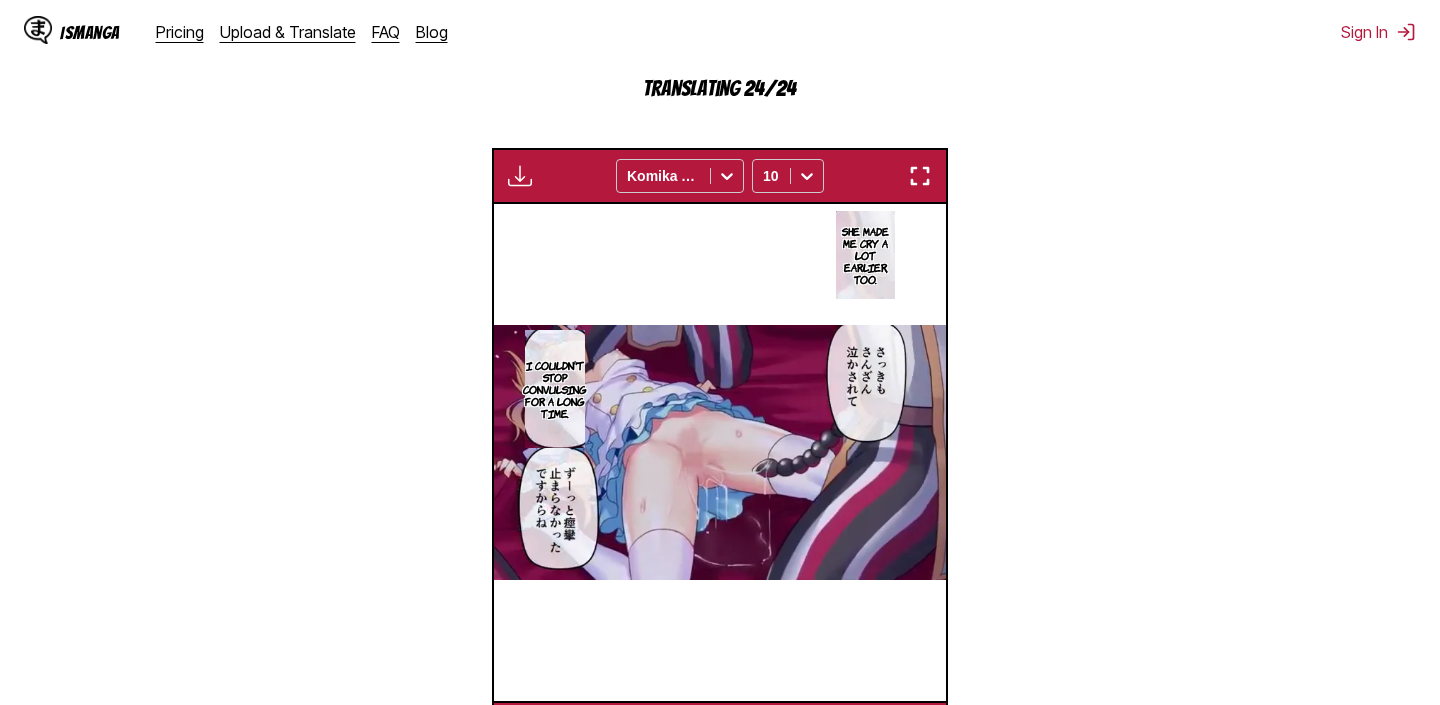 scroll, scrollTop: 592, scrollLeft: 0, axis: vertical 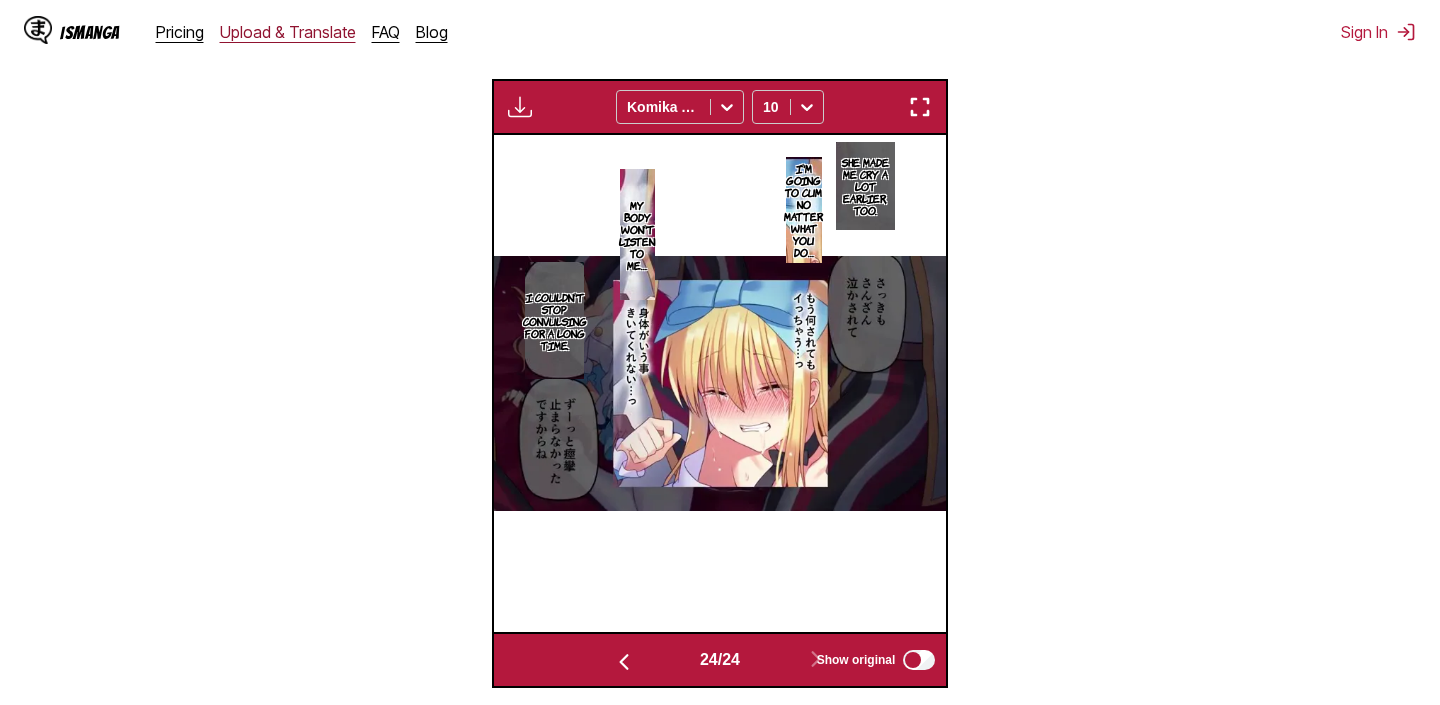 click on "Upload & Translate" at bounding box center (288, 32) 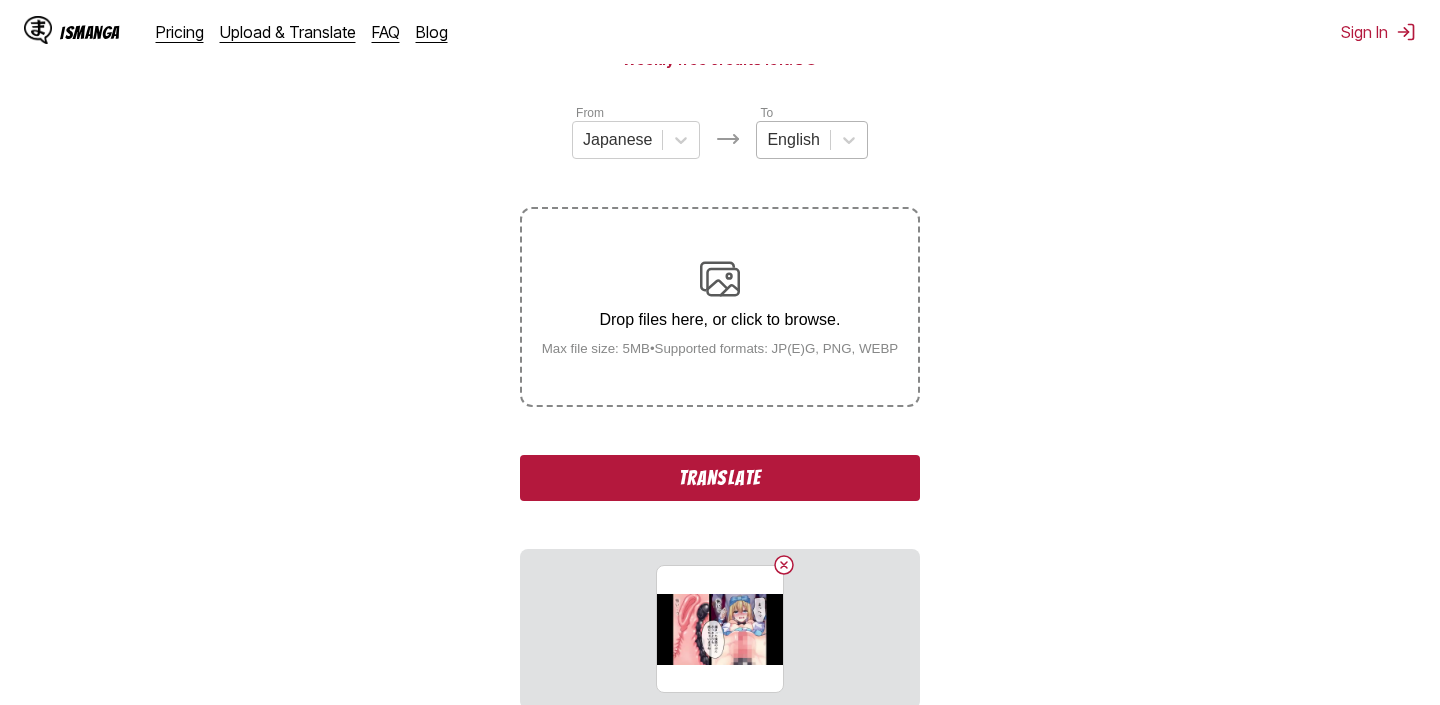 scroll, scrollTop: 218, scrollLeft: 0, axis: vertical 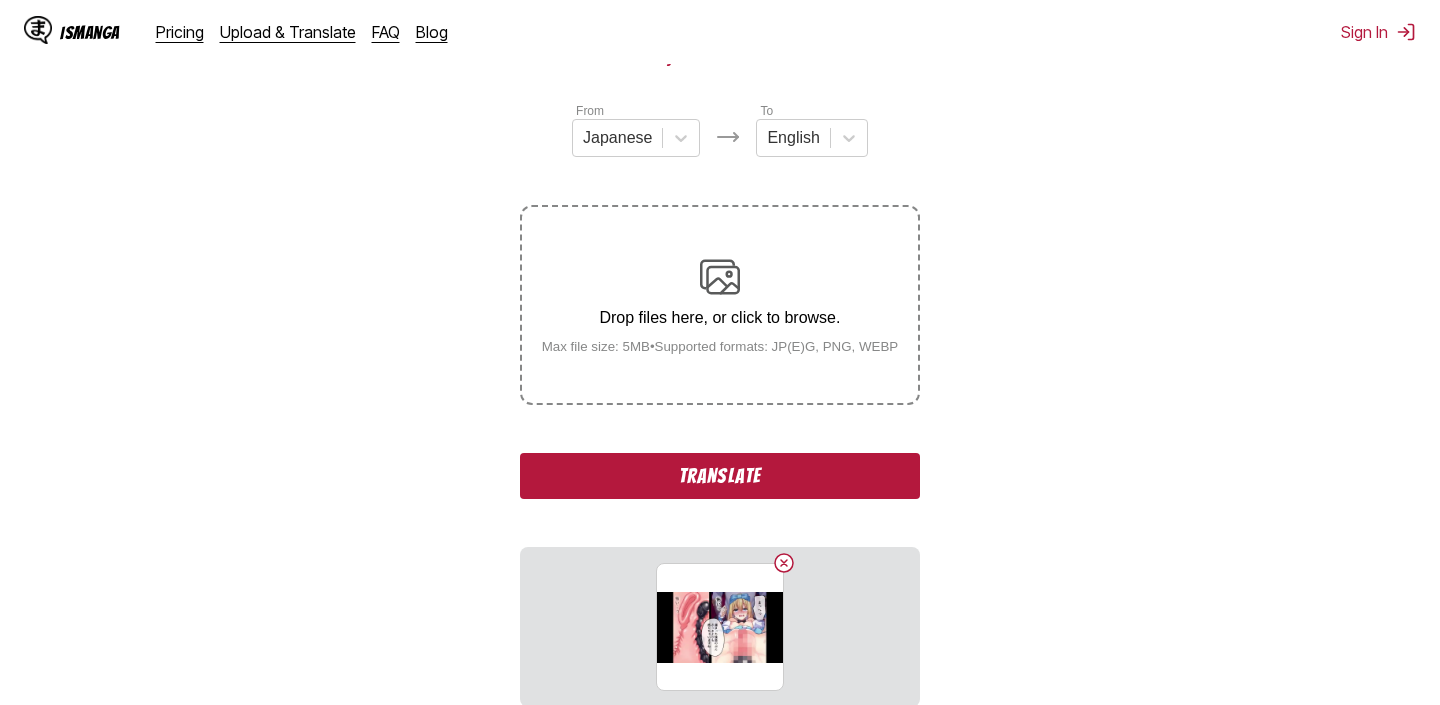 click on "Translate" at bounding box center (720, 476) 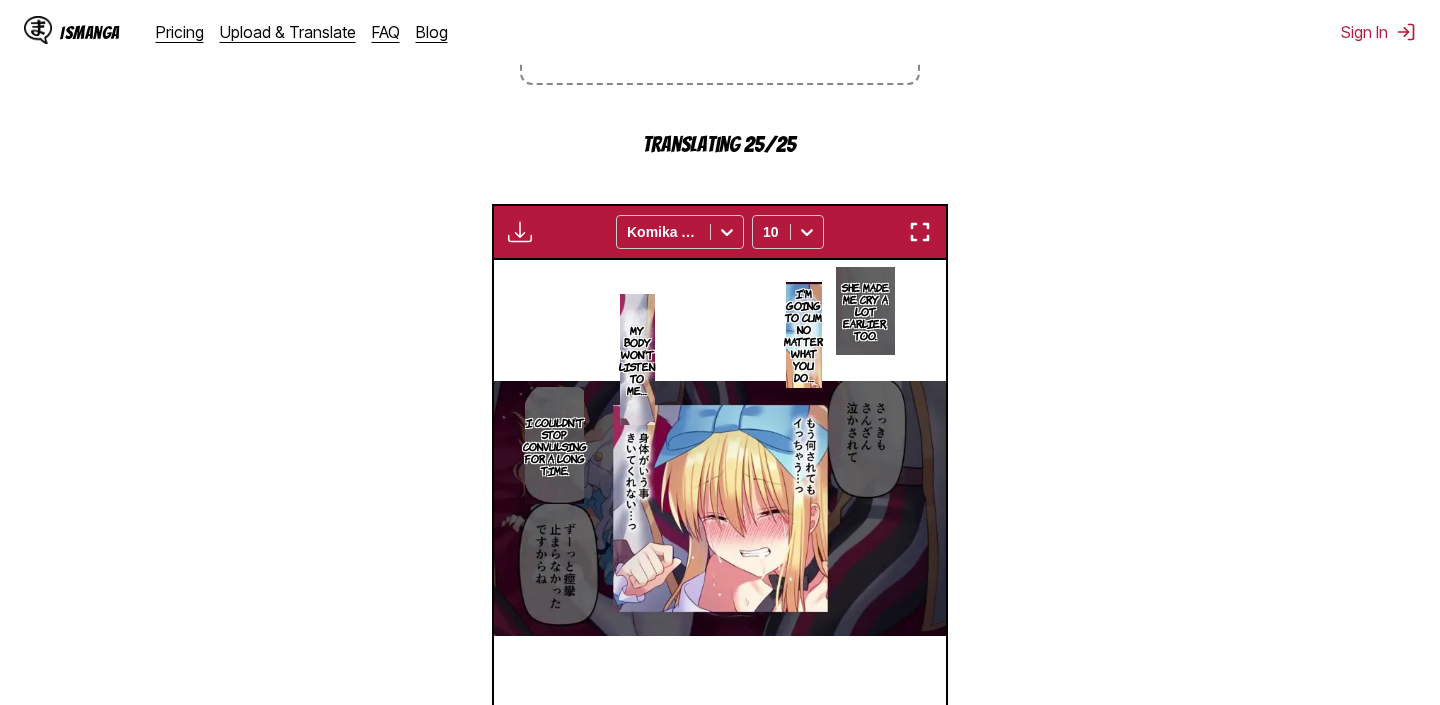 scroll, scrollTop: 542, scrollLeft: 0, axis: vertical 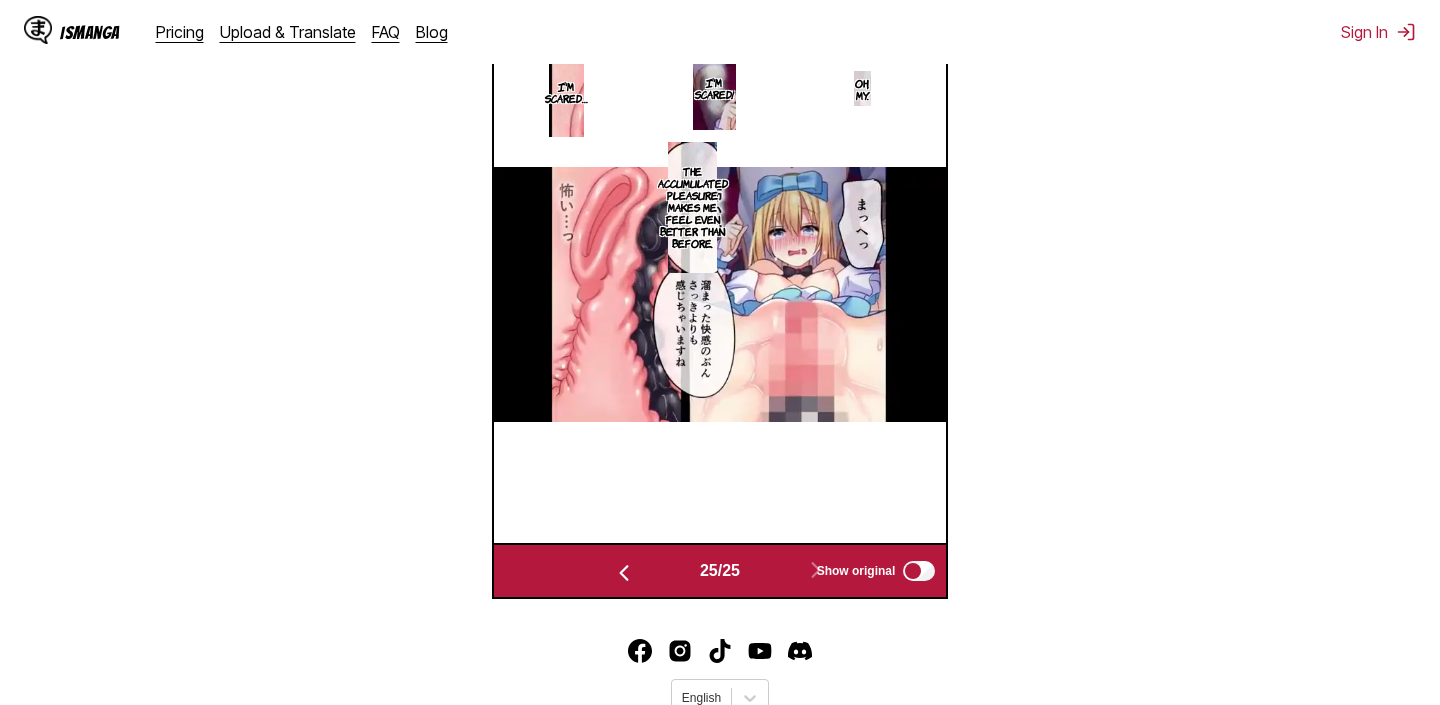 click on "IsManga  Pricing Upload & Translate FAQ Blog" at bounding box center (244, 32) 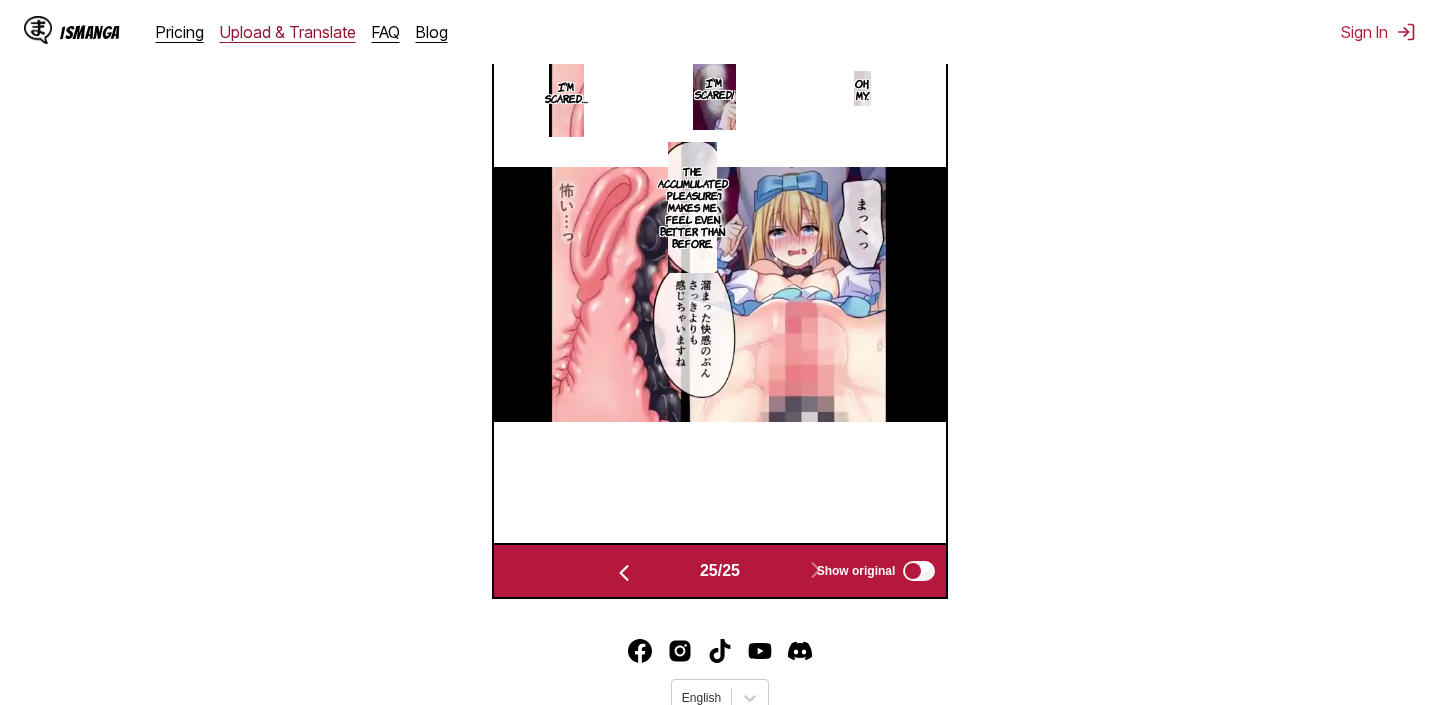 click on "Upload & Translate" at bounding box center [288, 32] 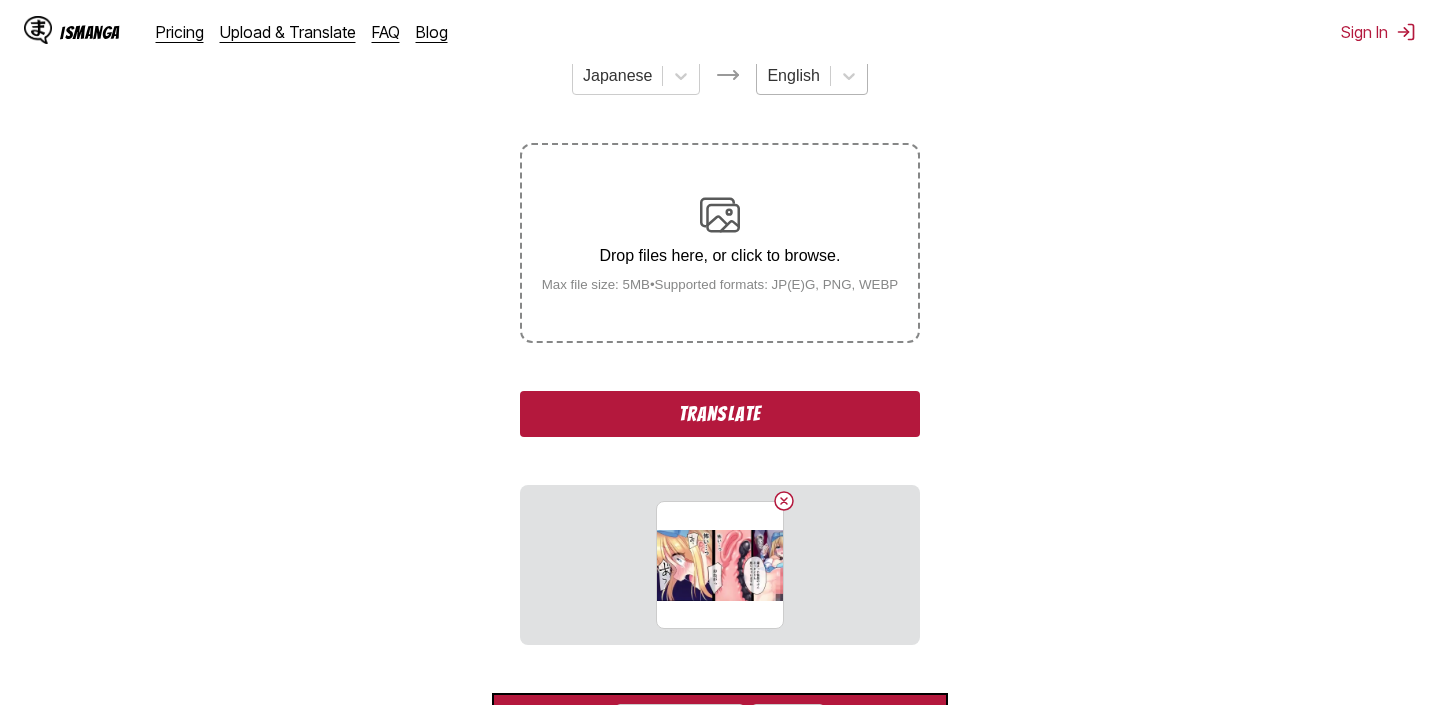 scroll, scrollTop: 281, scrollLeft: 0, axis: vertical 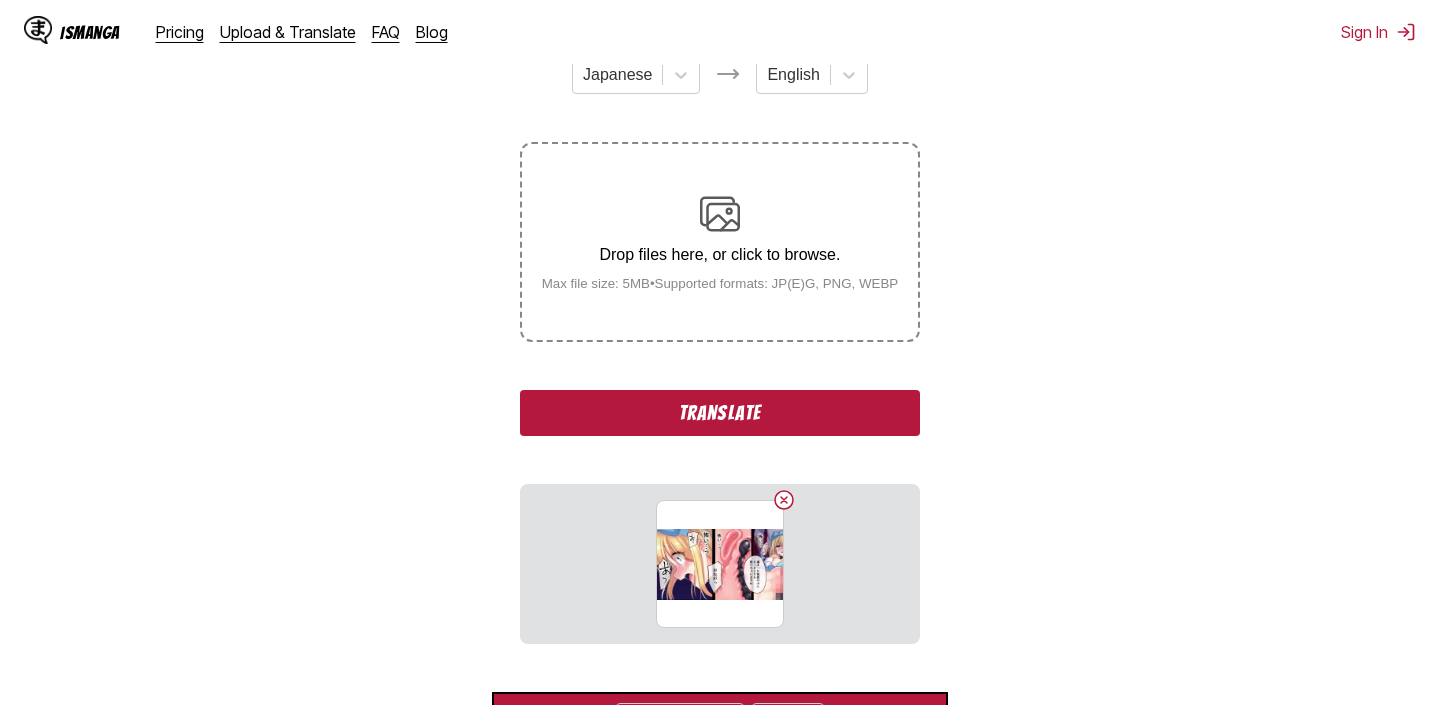click on "Translate" at bounding box center [720, 413] 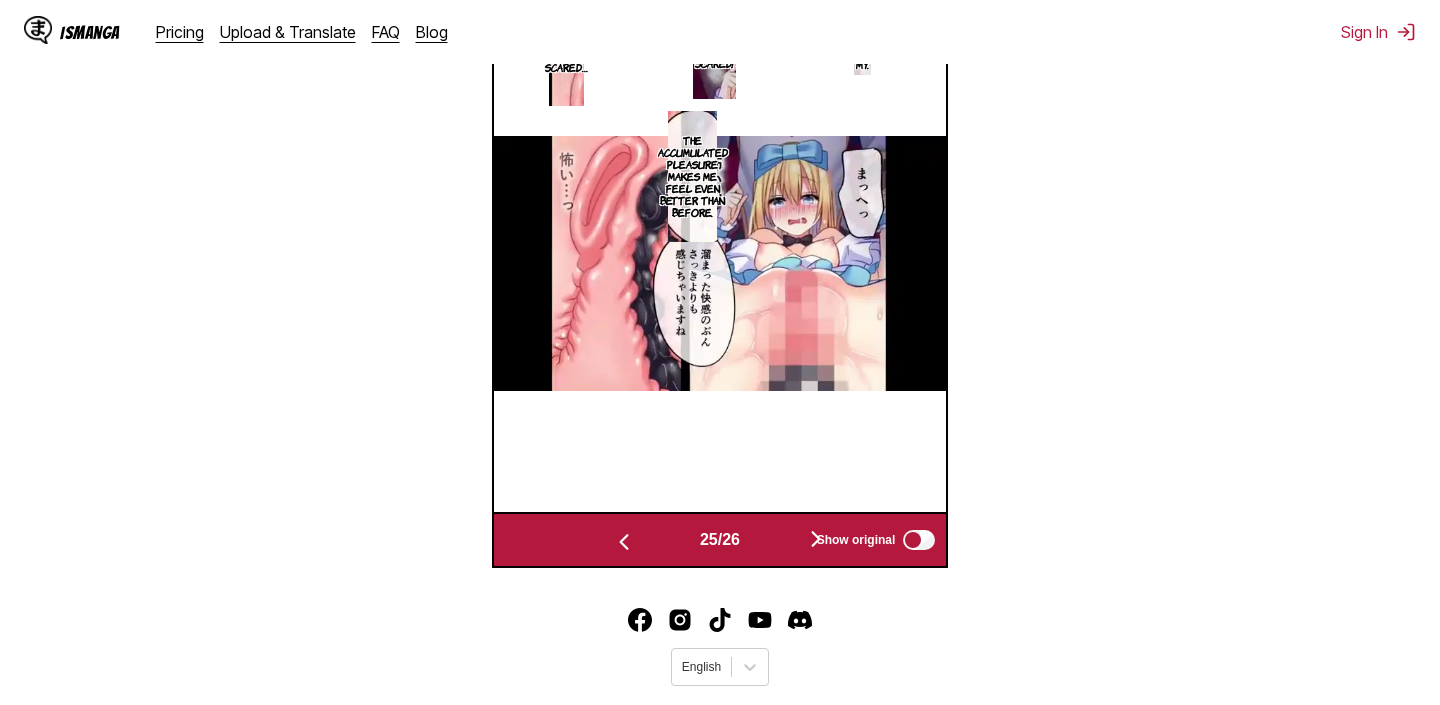 scroll, scrollTop: 853, scrollLeft: 0, axis: vertical 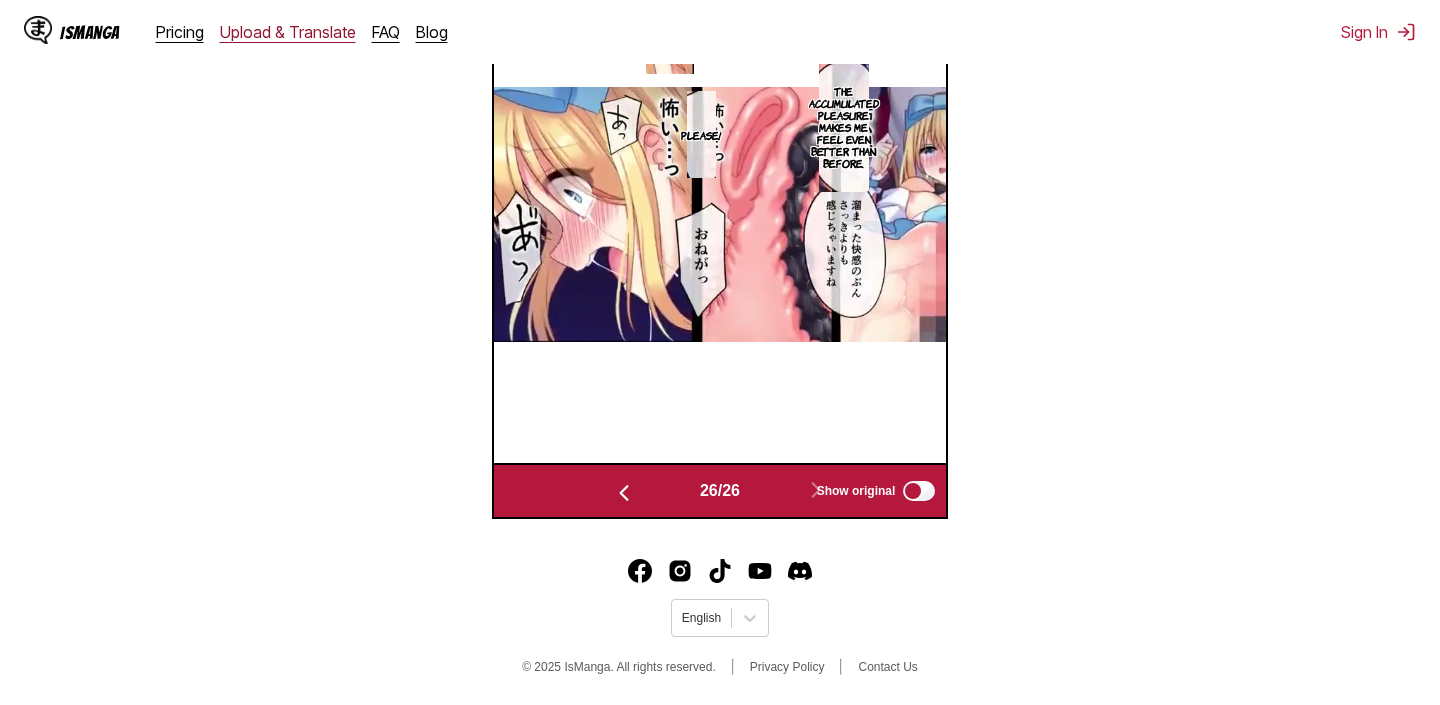 click on "Upload & Translate" at bounding box center [288, 32] 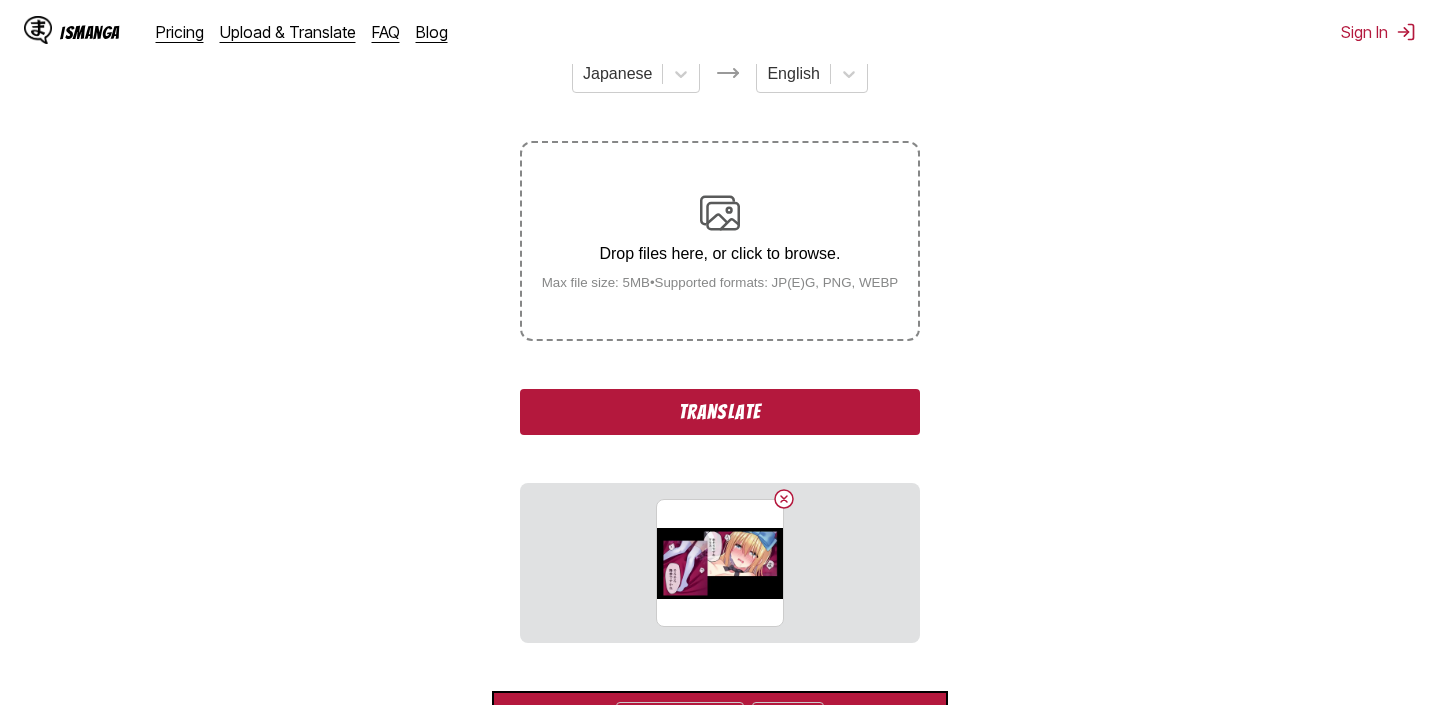 scroll, scrollTop: 296, scrollLeft: 0, axis: vertical 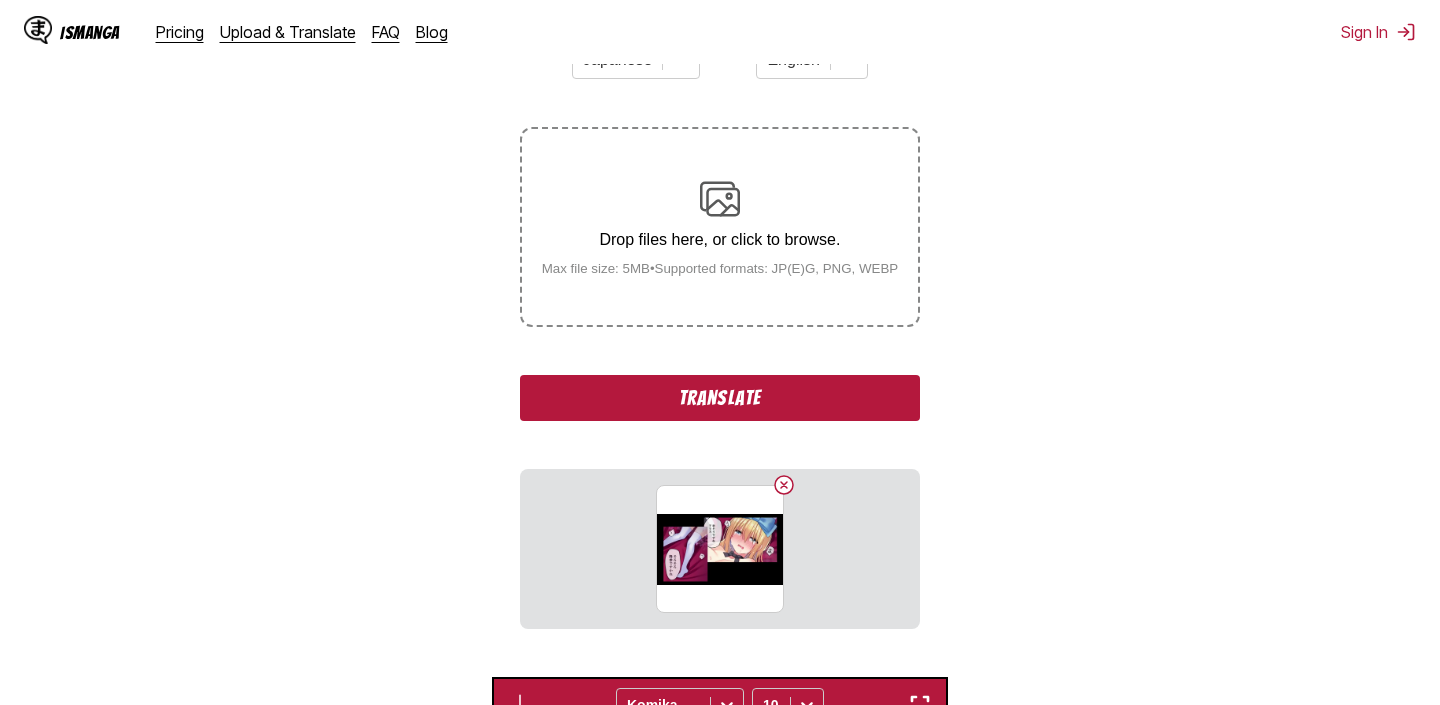 click on "Translate" at bounding box center [720, 398] 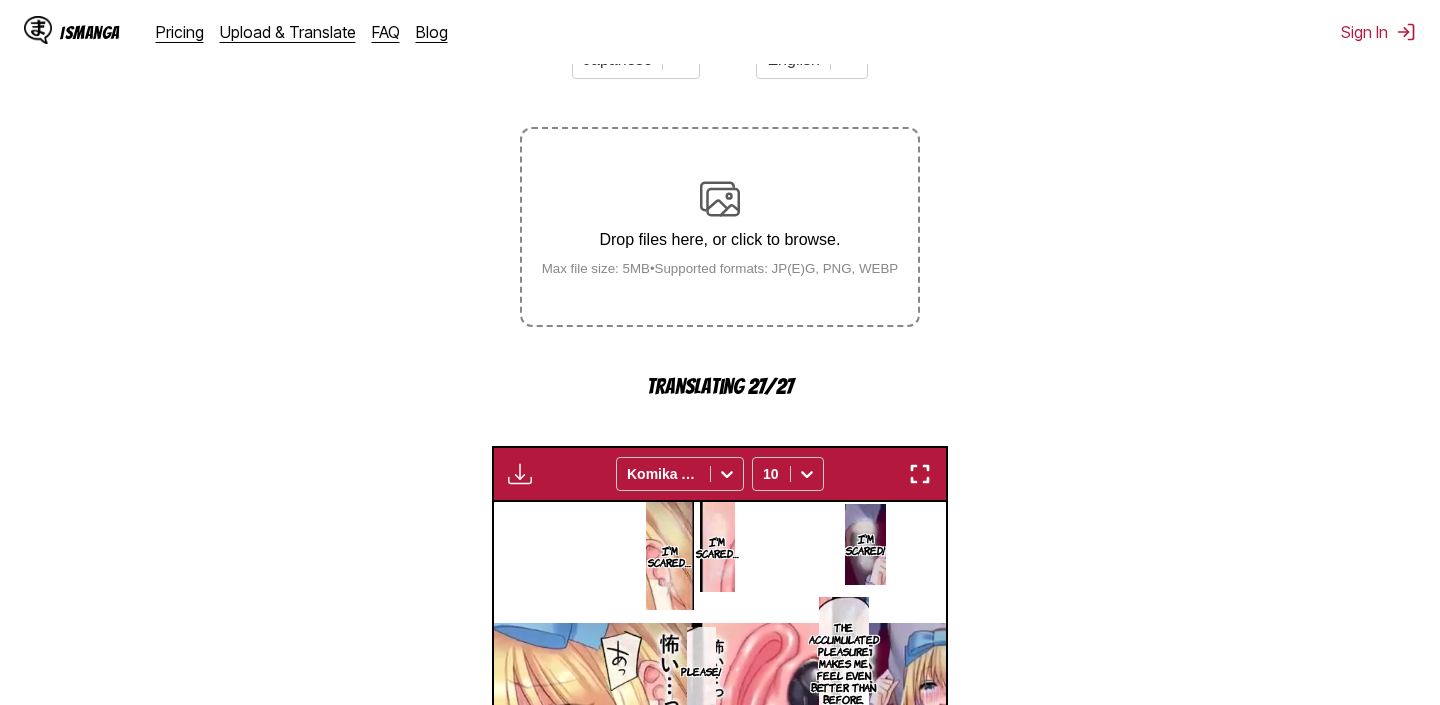 scroll, scrollTop: 489, scrollLeft: 0, axis: vertical 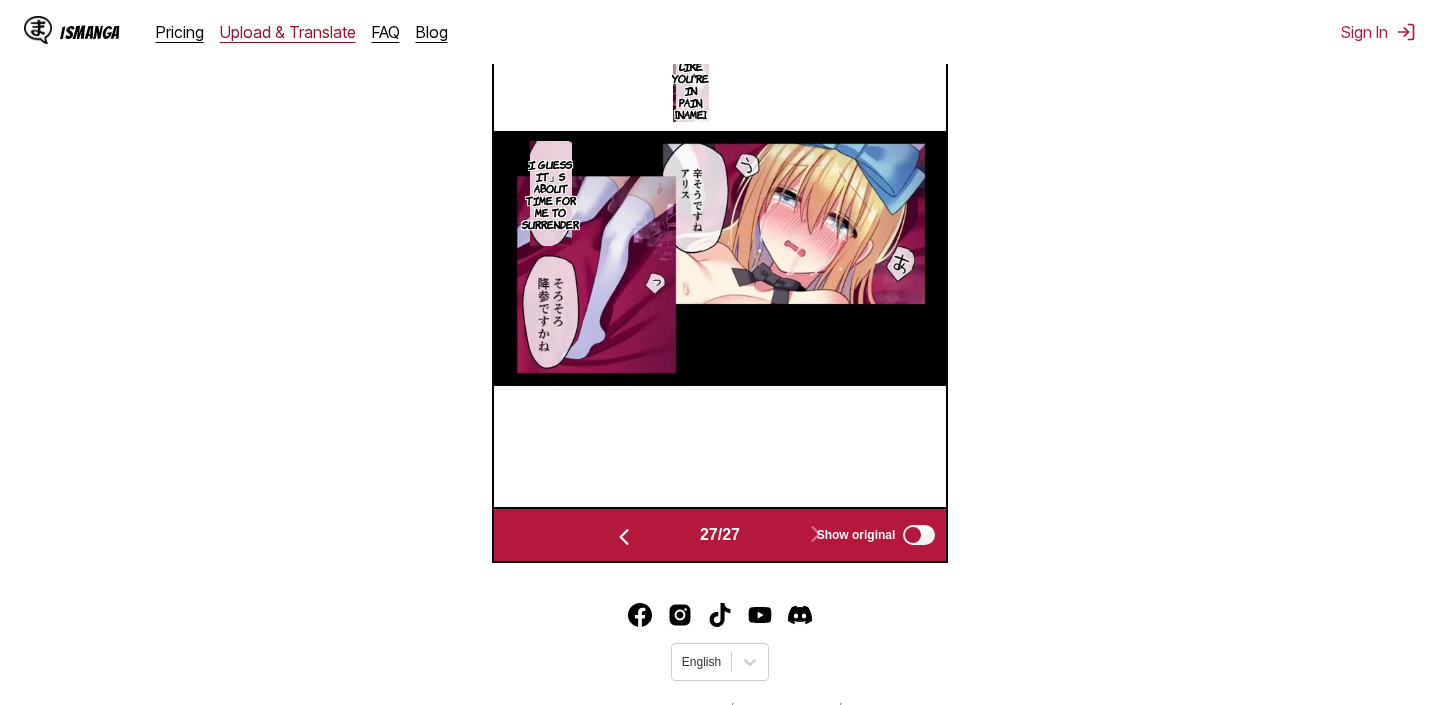 click on "Upload & Translate" at bounding box center (288, 32) 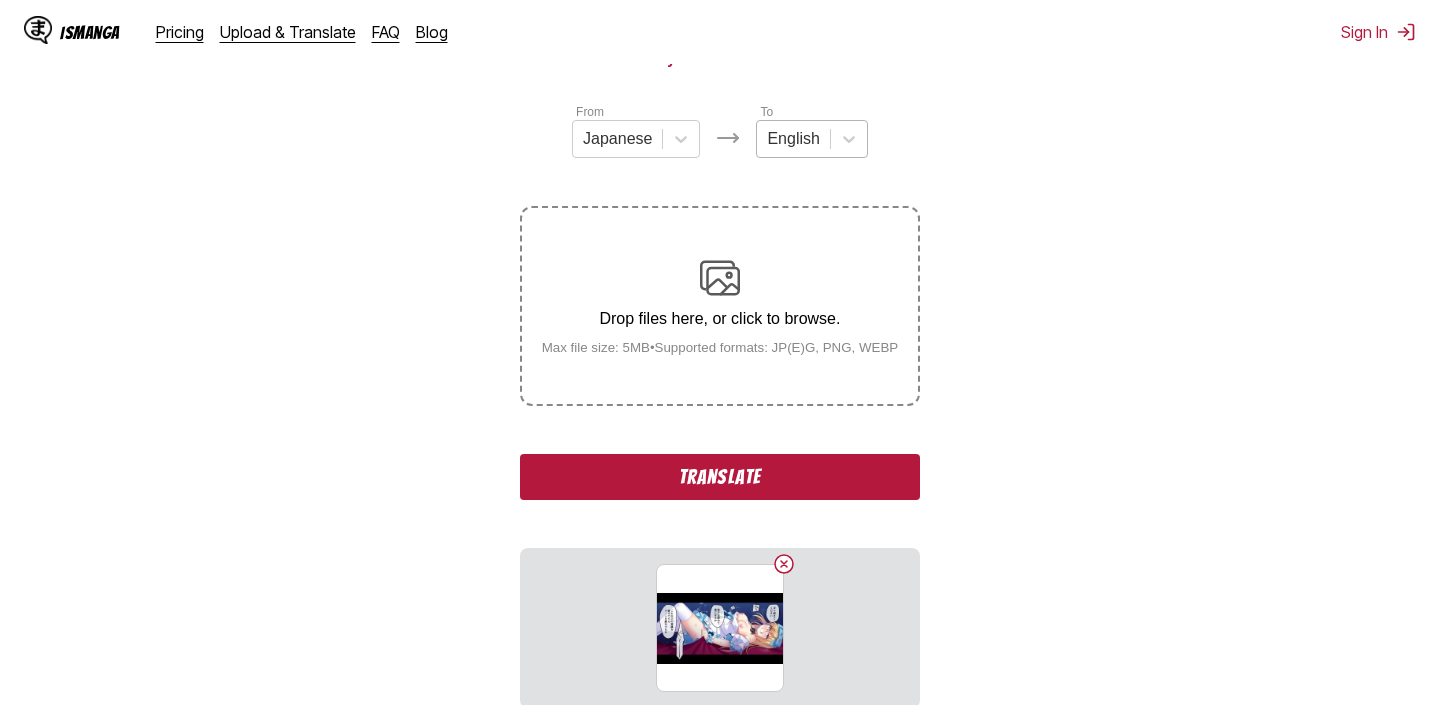 scroll, scrollTop: 219, scrollLeft: 0, axis: vertical 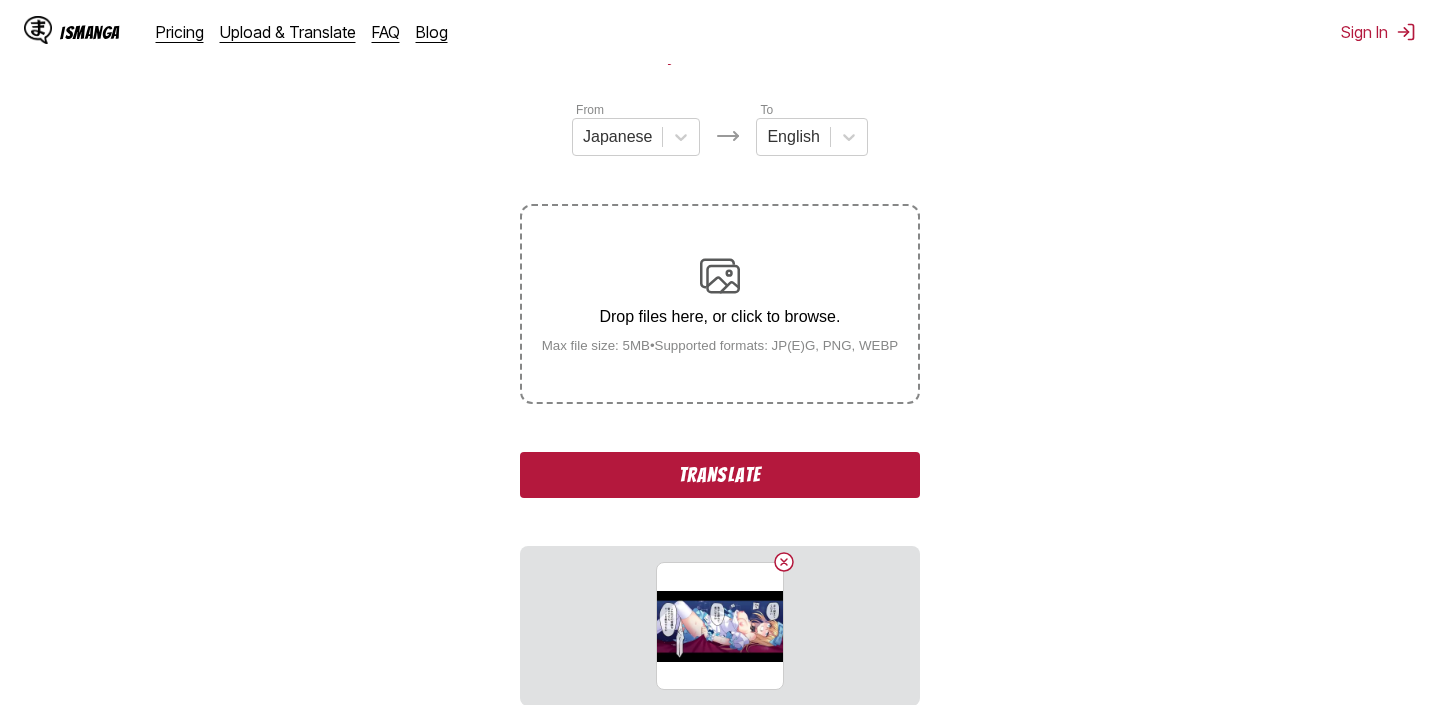 click on "Translate" at bounding box center (720, 475) 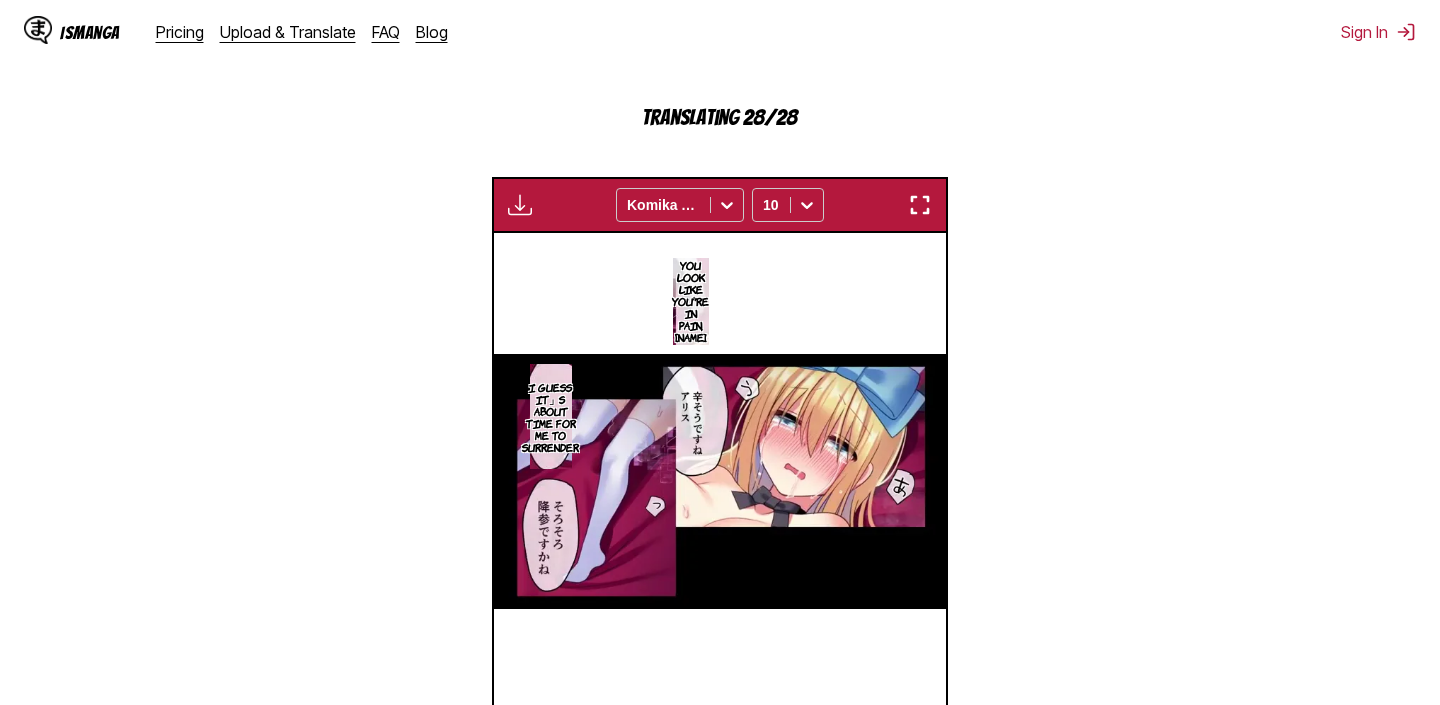 scroll, scrollTop: 609, scrollLeft: 0, axis: vertical 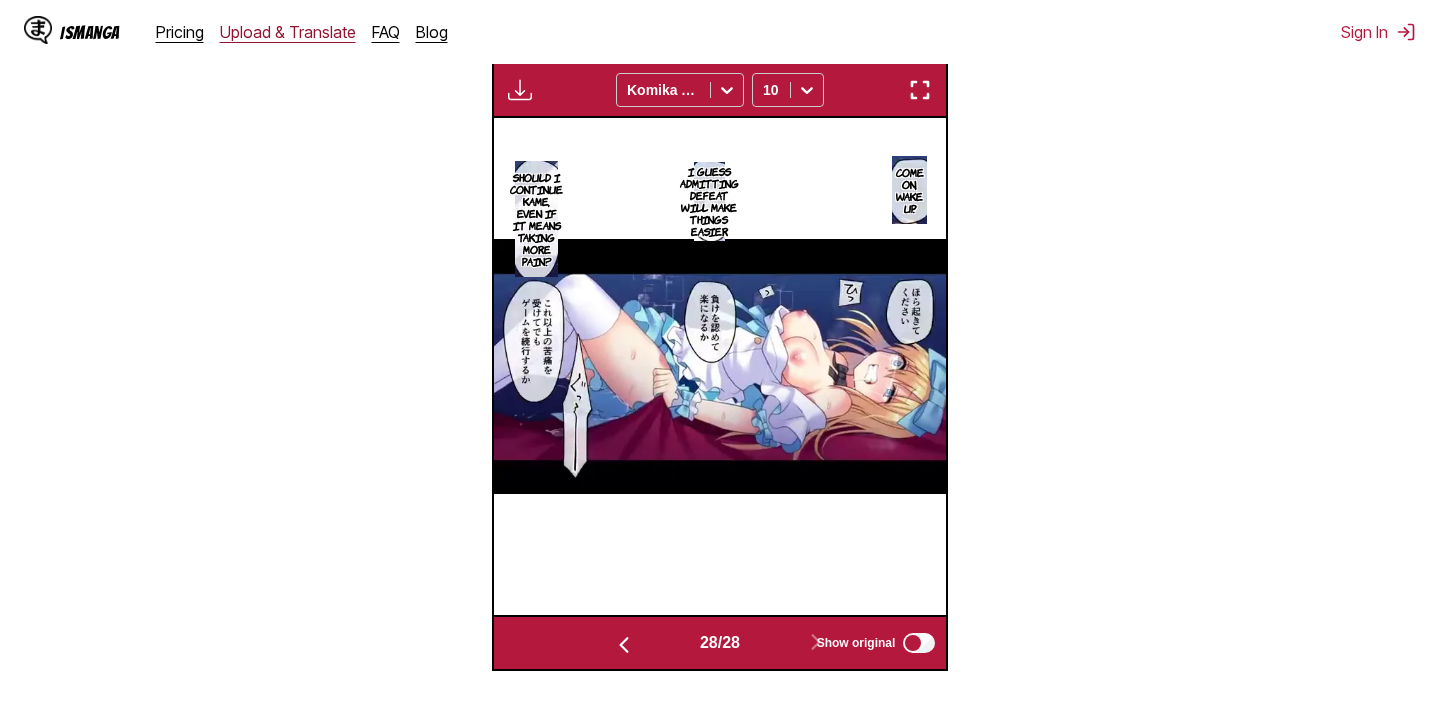 click on "Upload & Translate" at bounding box center (288, 32) 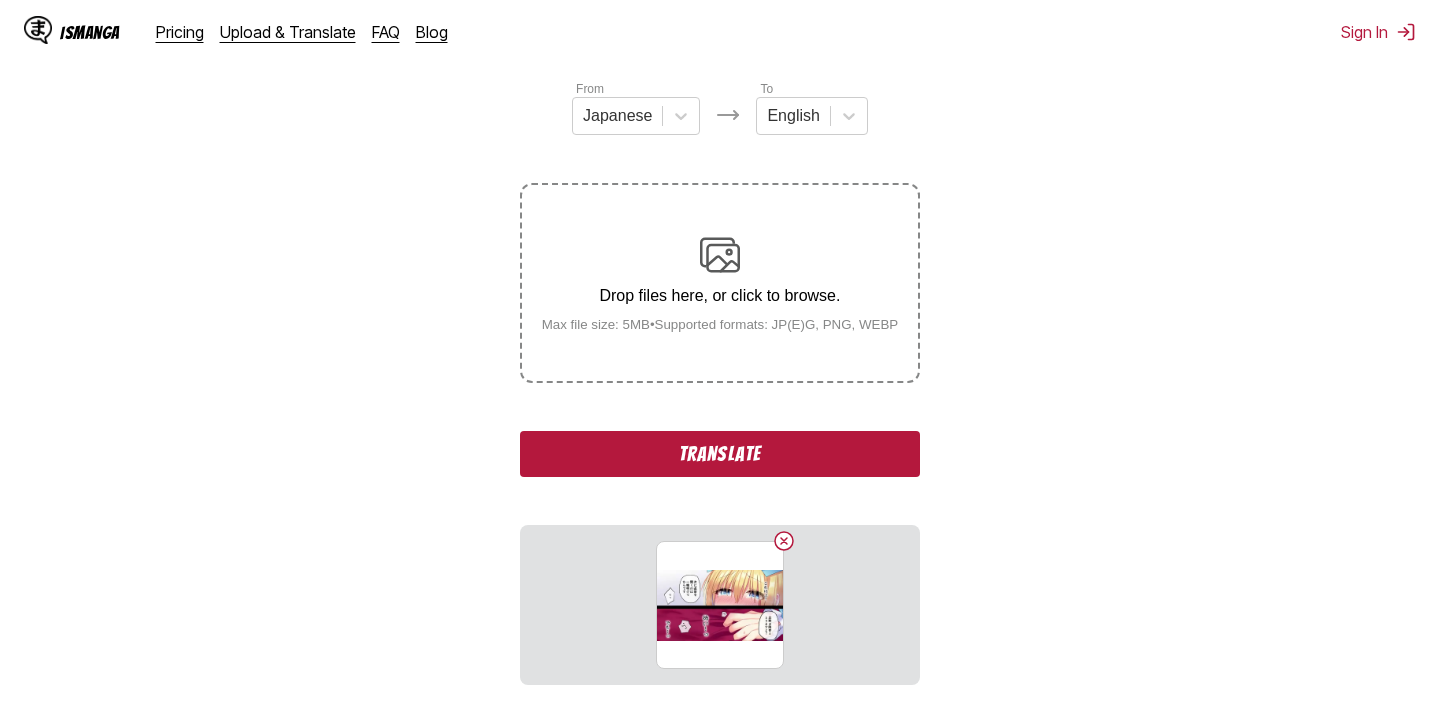 scroll, scrollTop: 308, scrollLeft: 0, axis: vertical 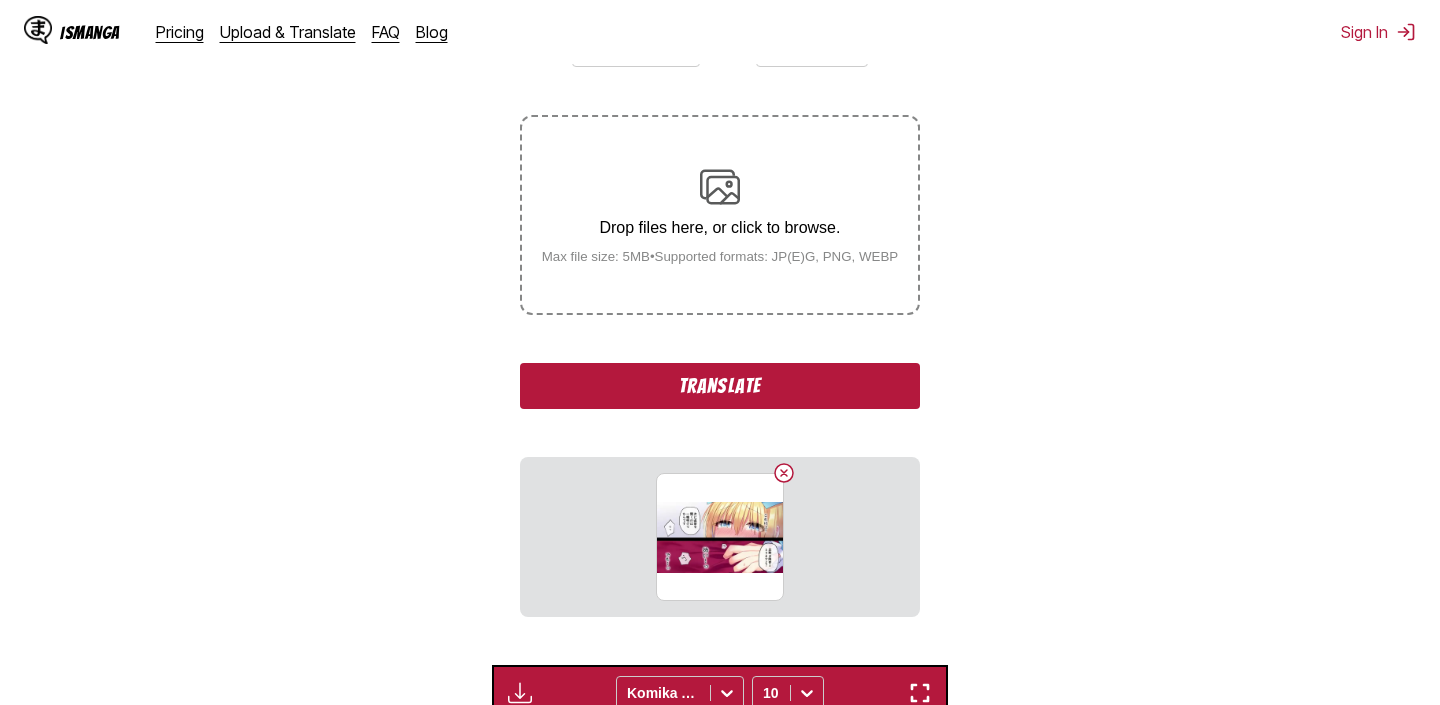 click on "Translate" at bounding box center (720, 386) 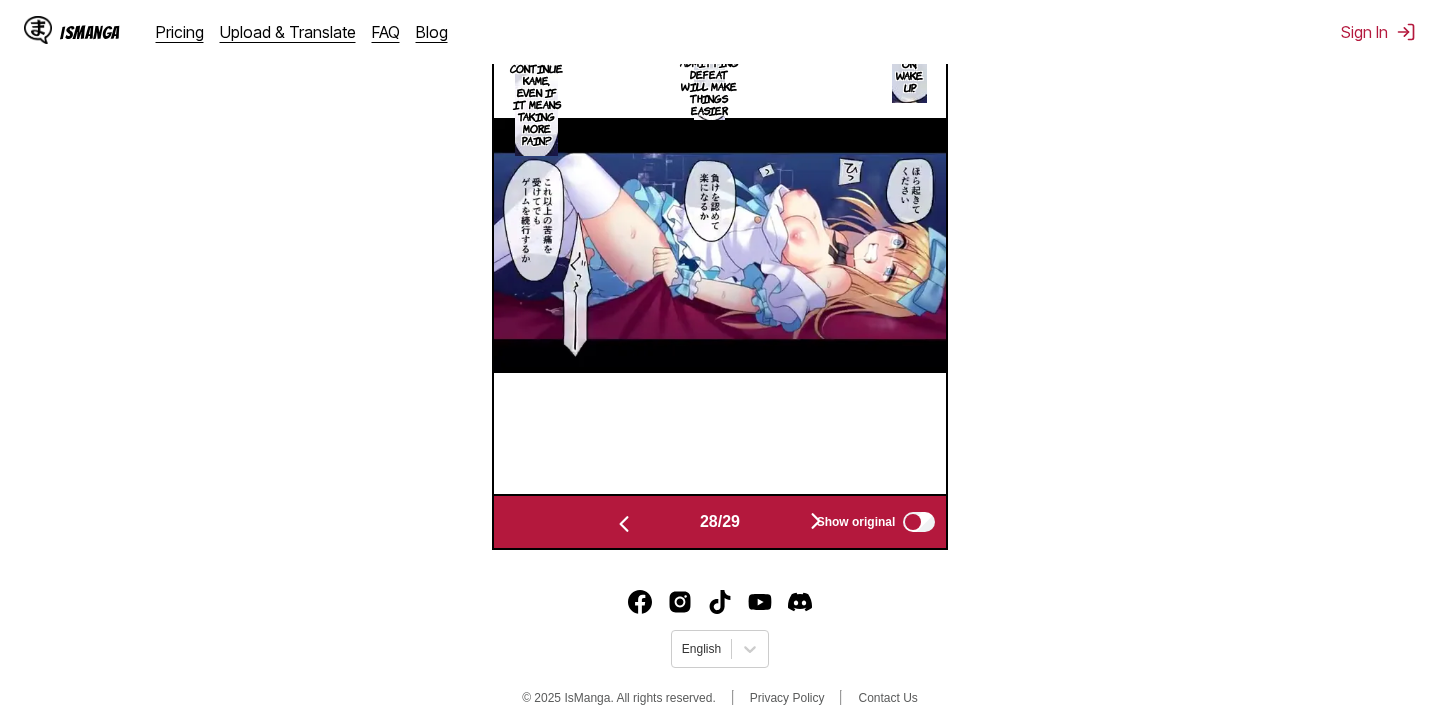 scroll, scrollTop: 853, scrollLeft: 0, axis: vertical 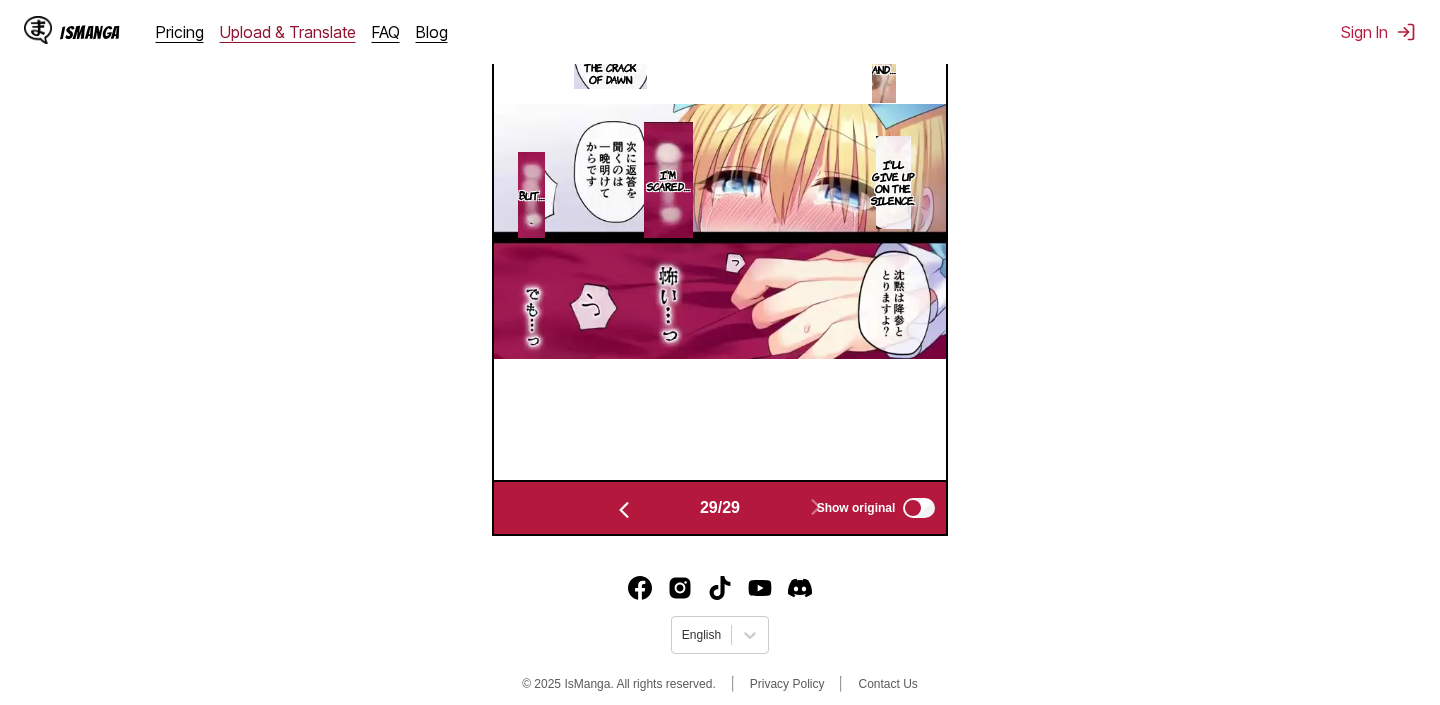 click on "Upload & Translate" at bounding box center [288, 32] 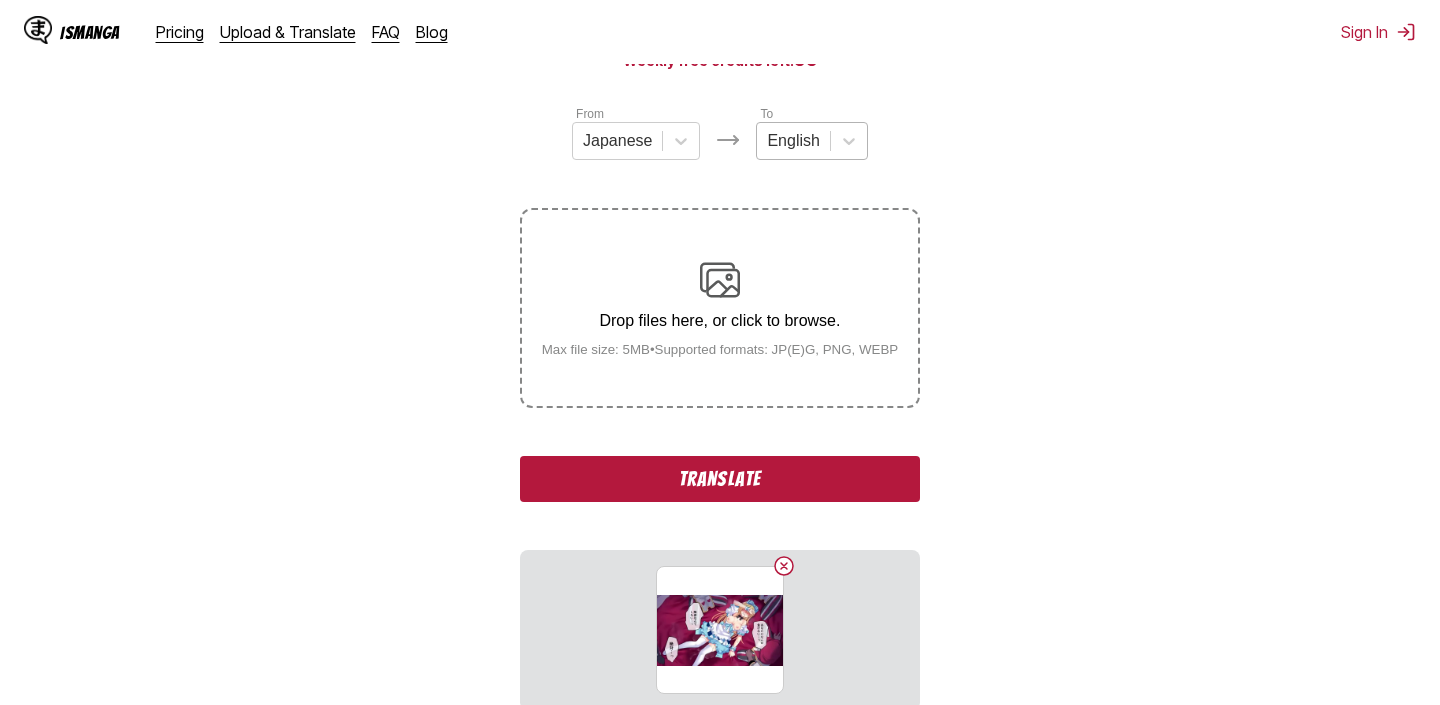 scroll, scrollTop: 235, scrollLeft: 0, axis: vertical 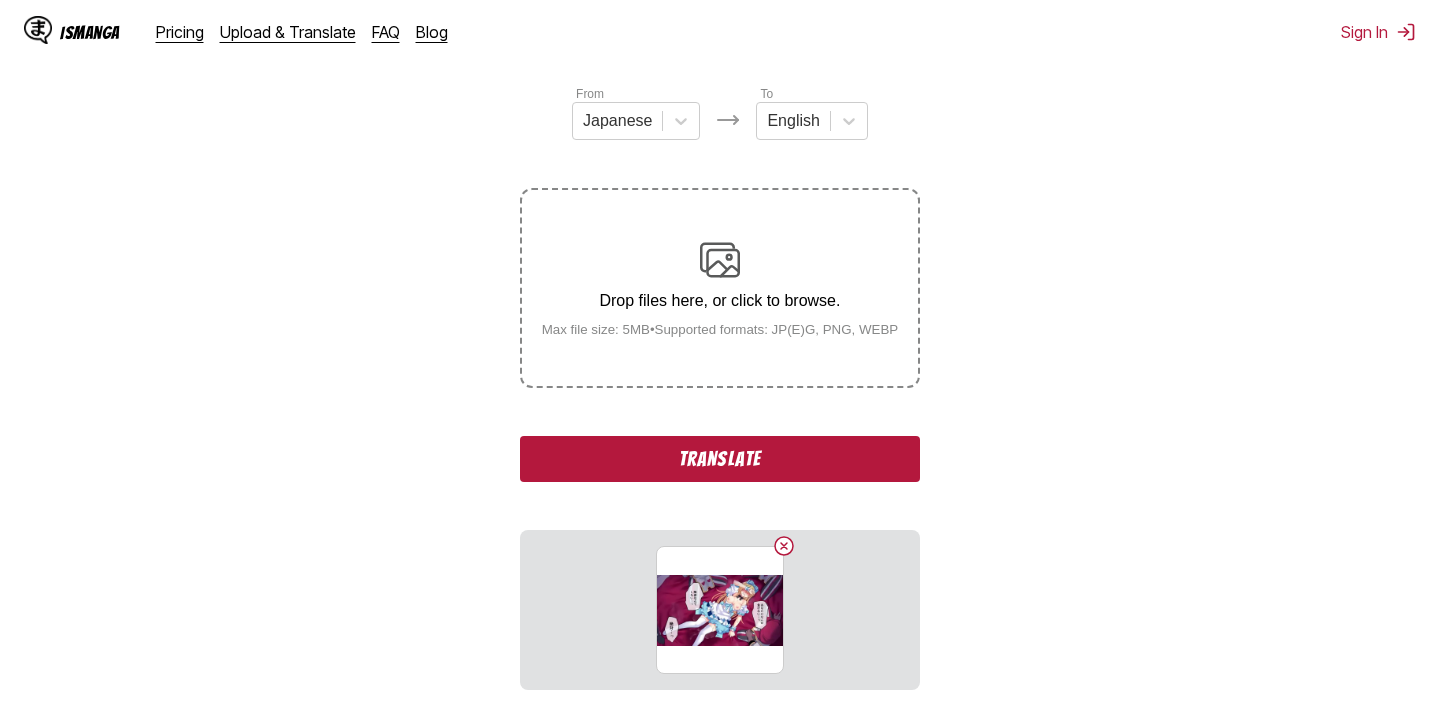 click on "Translate" at bounding box center [720, 459] 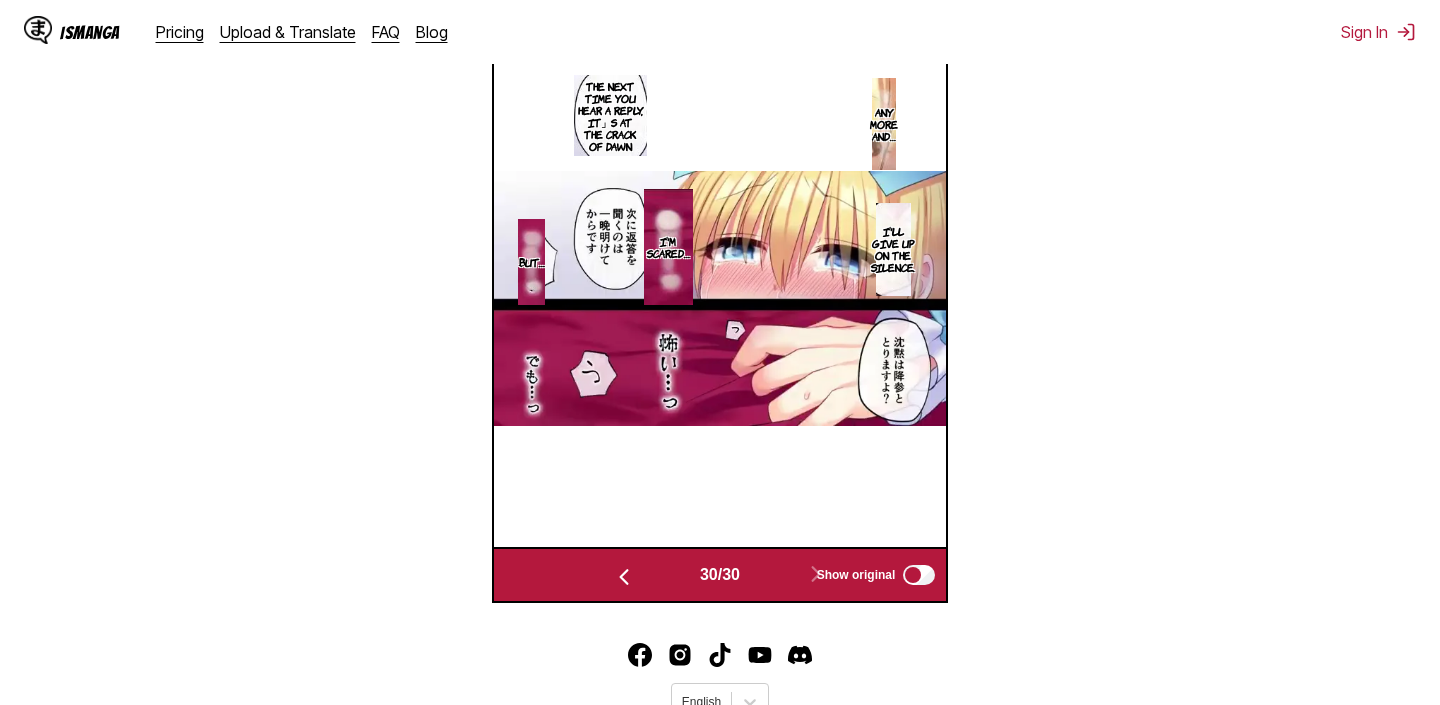 scroll, scrollTop: 810, scrollLeft: 0, axis: vertical 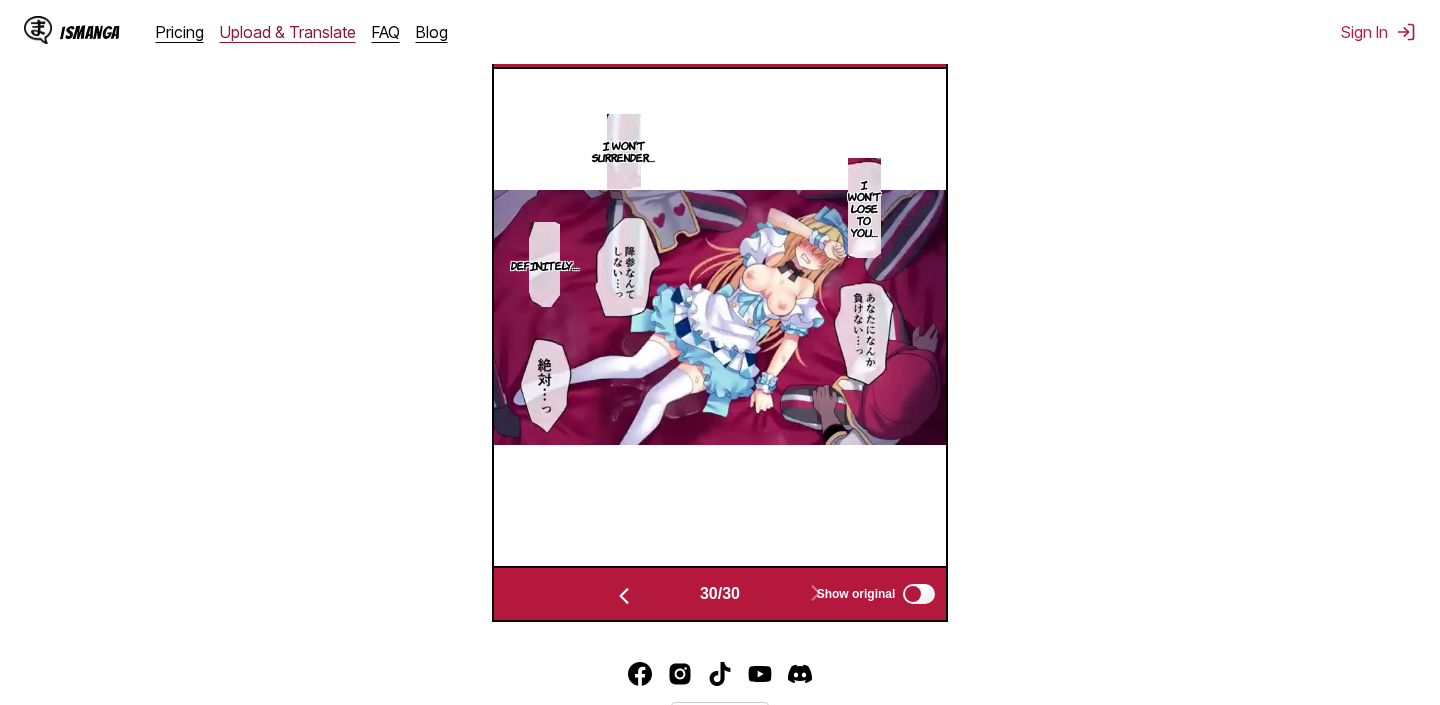 click on "Upload & Translate" at bounding box center (288, 32) 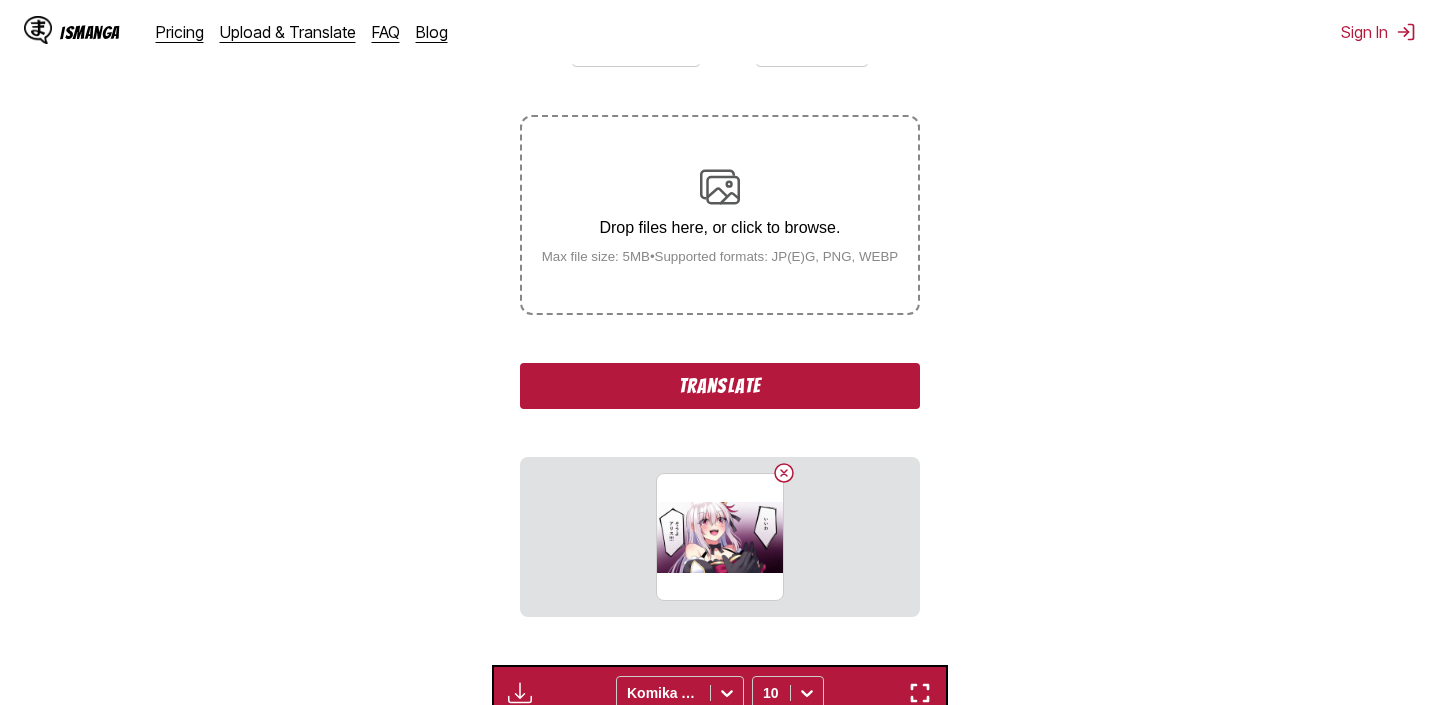 scroll, scrollTop: 310, scrollLeft: 0, axis: vertical 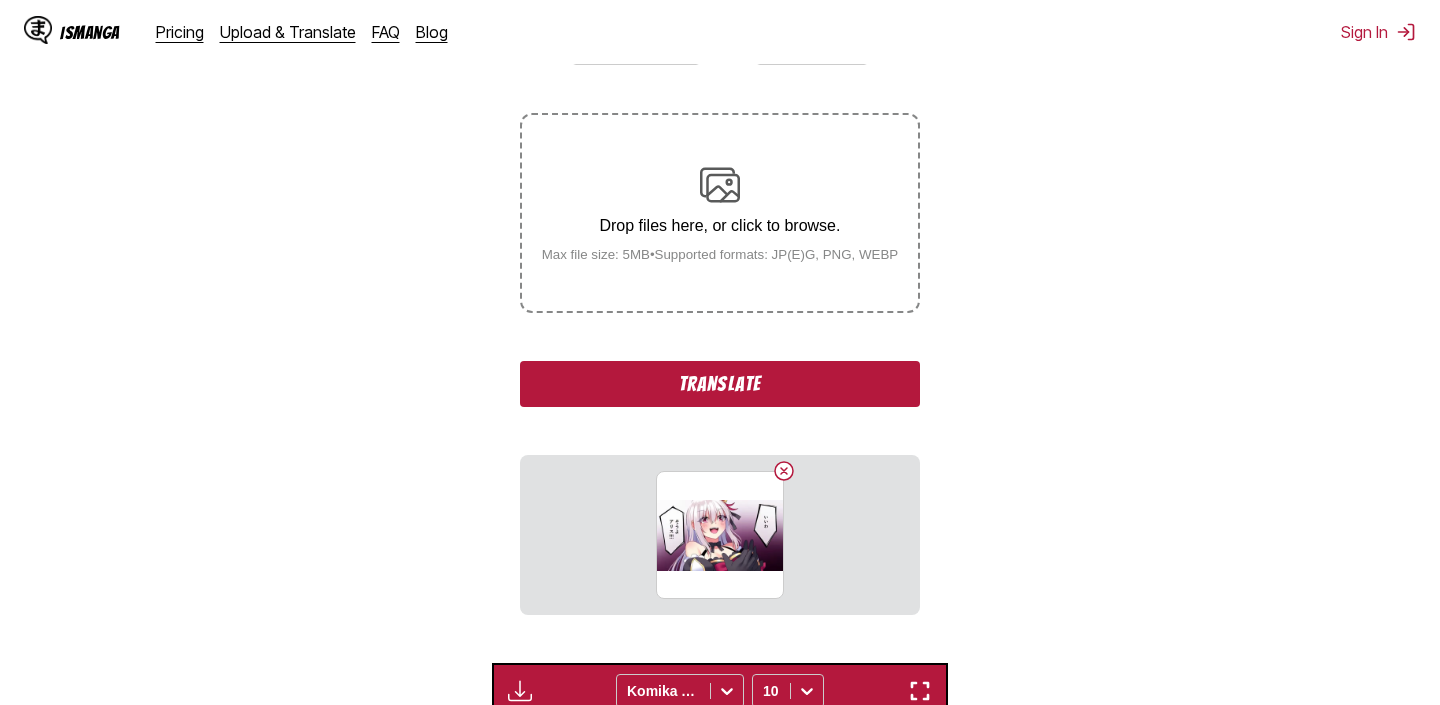 click on "Translate" at bounding box center [720, 384] 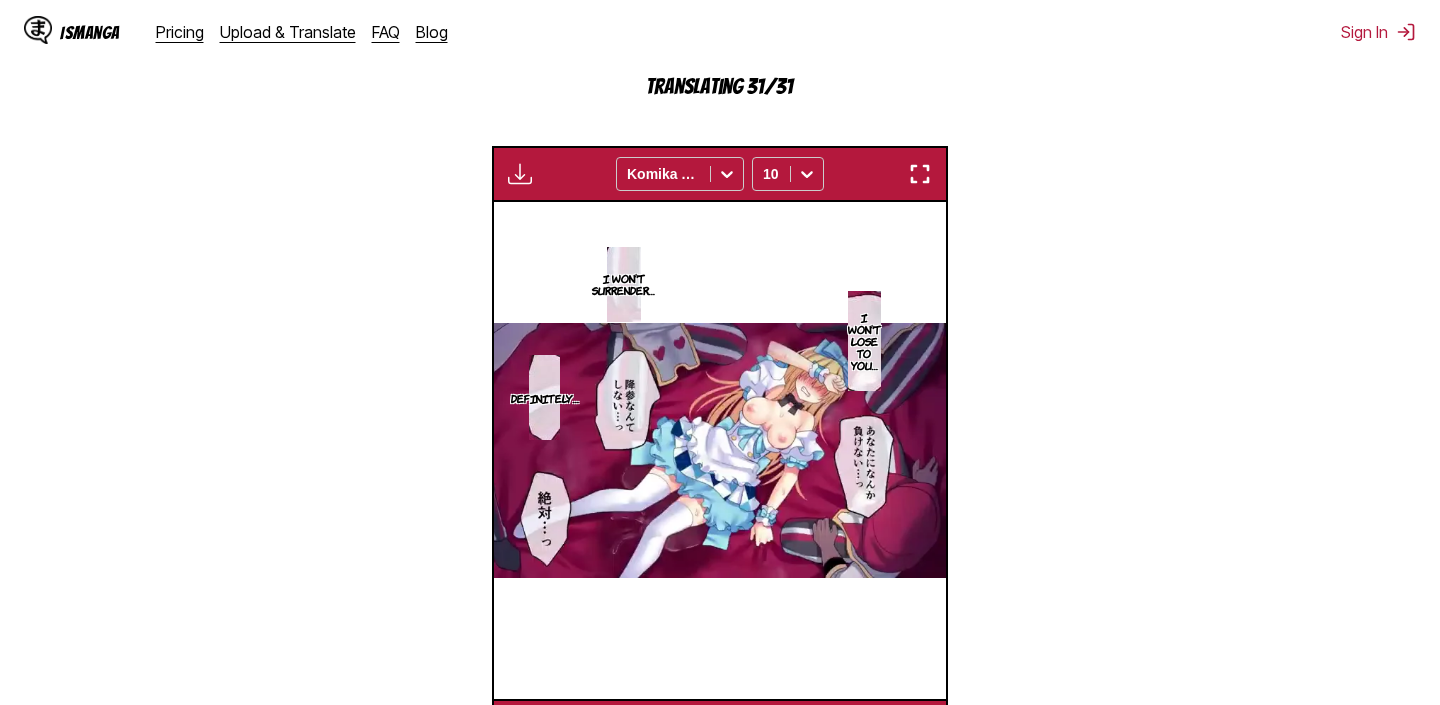 scroll, scrollTop: 604, scrollLeft: 0, axis: vertical 